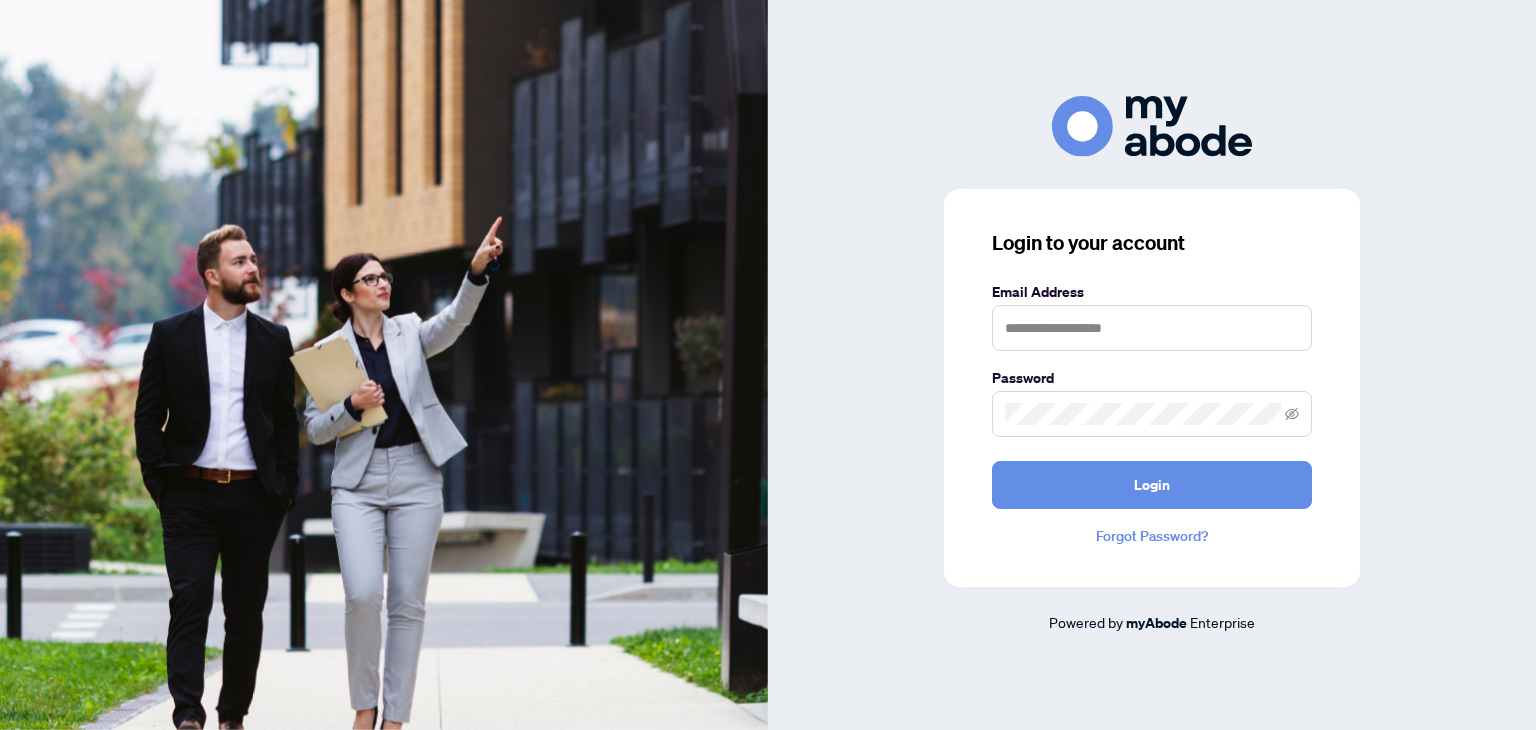 scroll, scrollTop: 0, scrollLeft: 0, axis: both 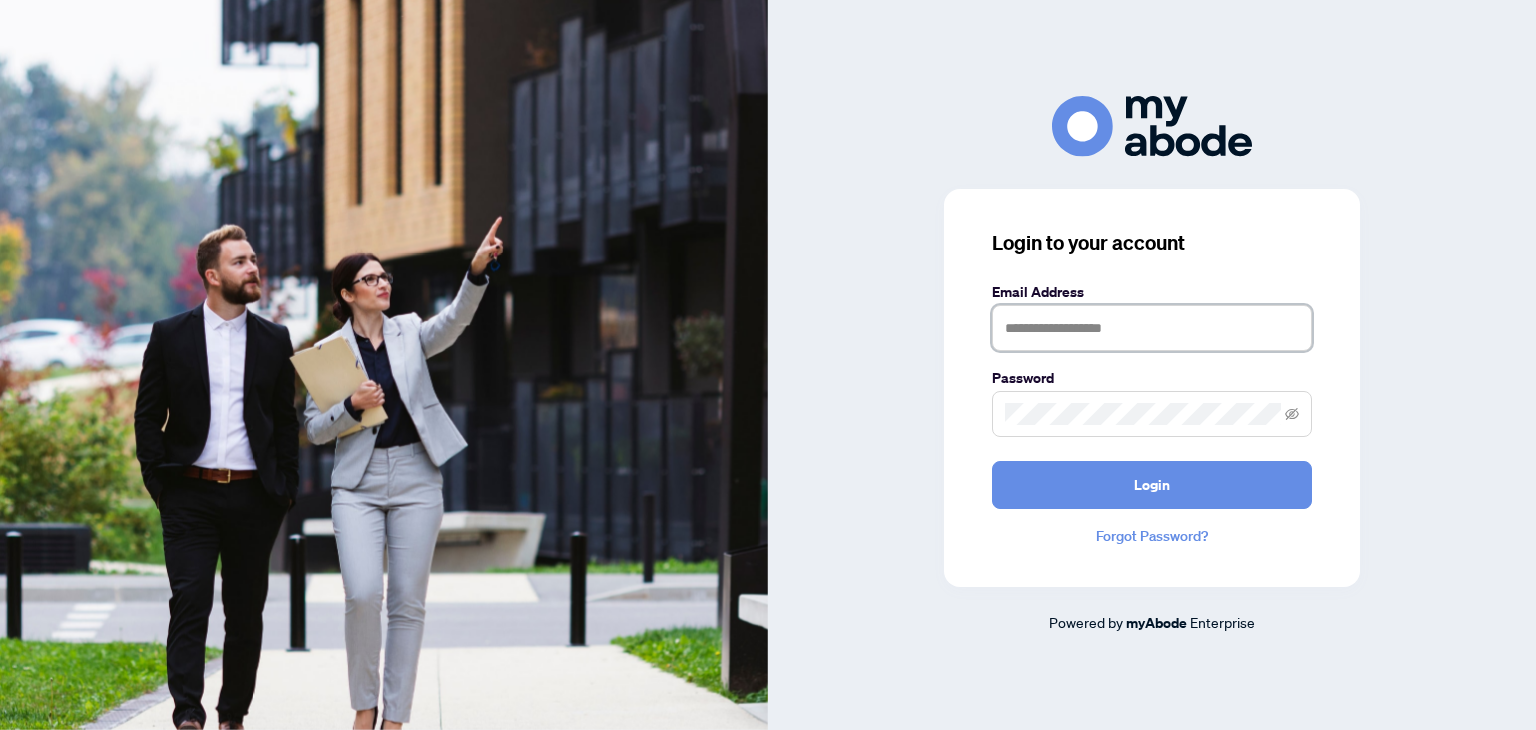 click at bounding box center (1152, 328) 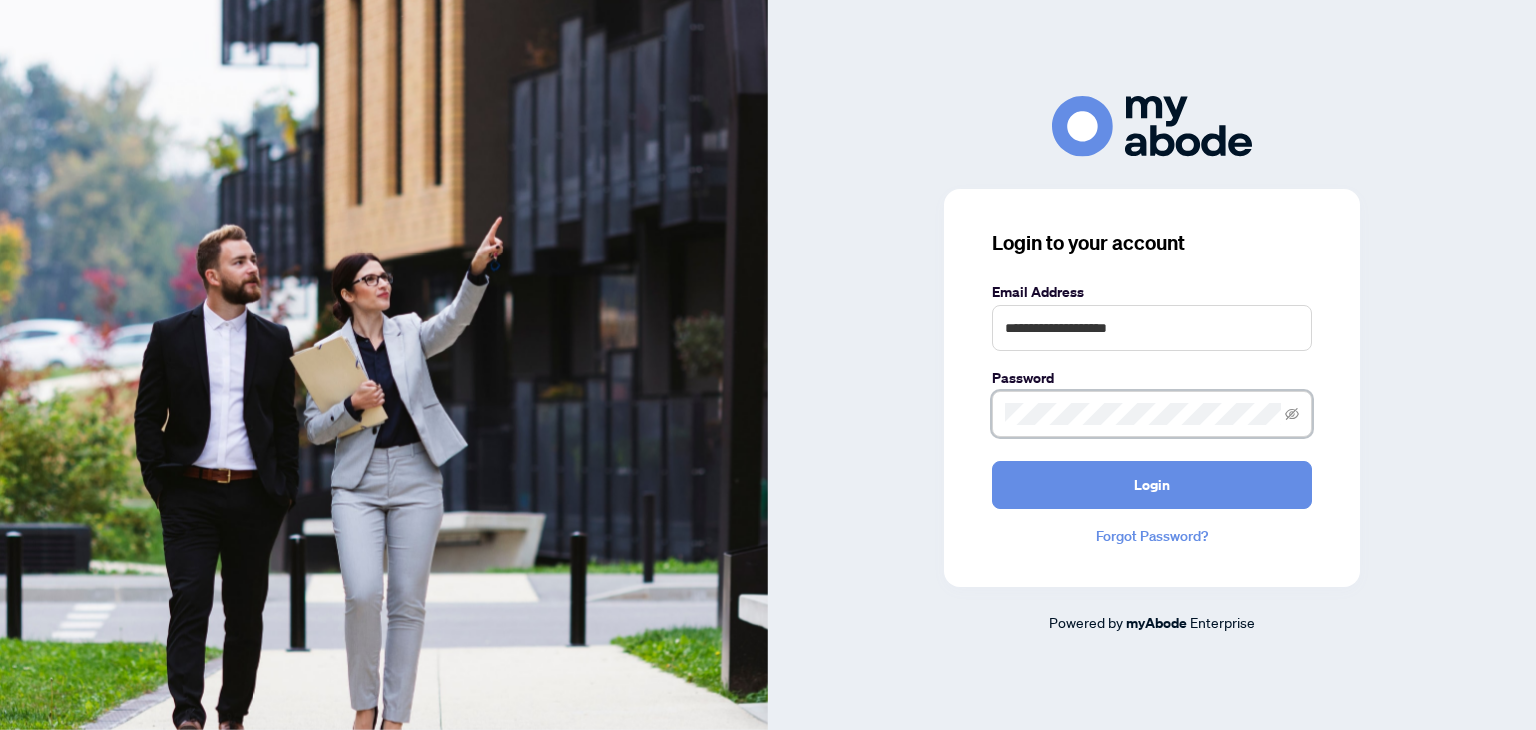 click on "Login" at bounding box center [1152, 485] 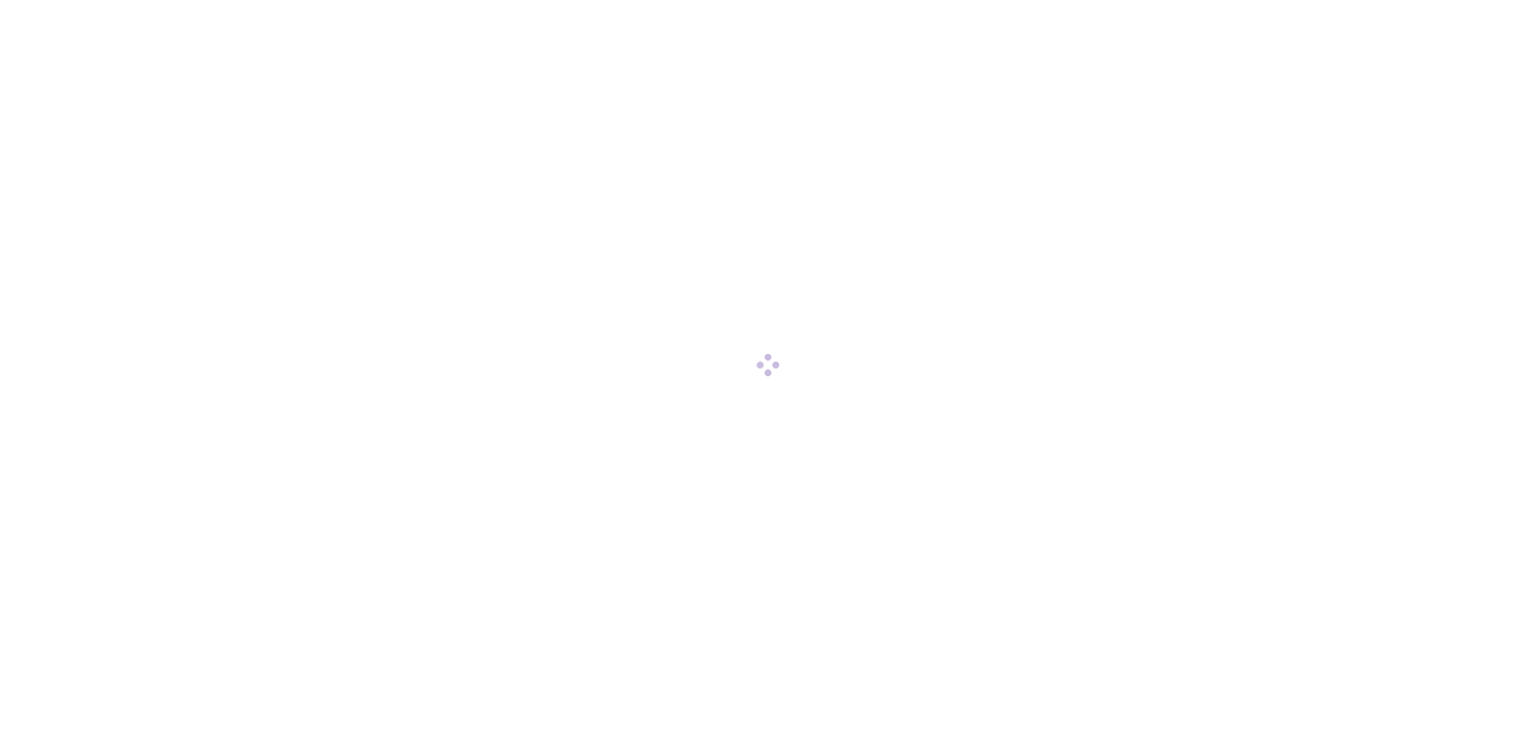 scroll, scrollTop: 0, scrollLeft: 0, axis: both 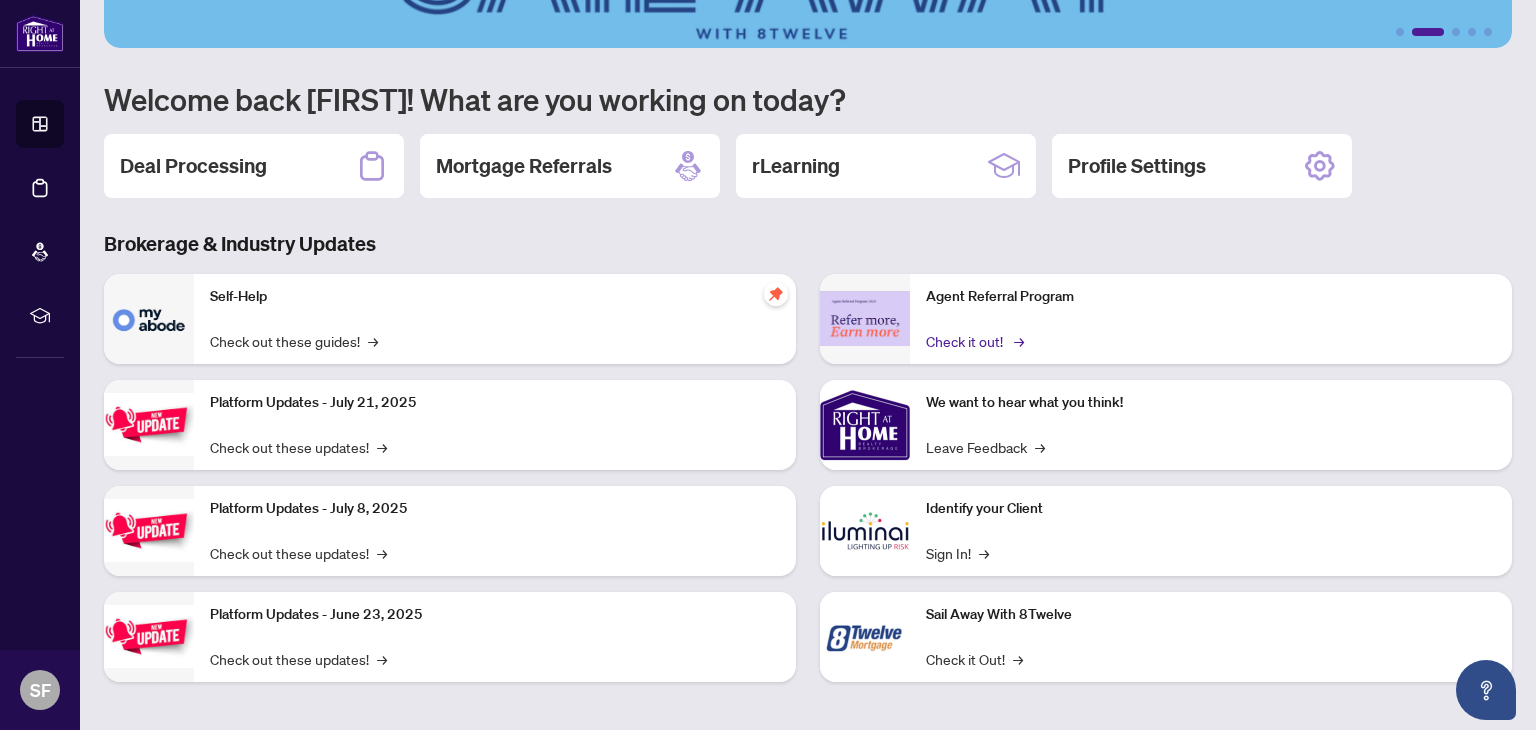 click on "Check it out! →" at bounding box center [973, 341] 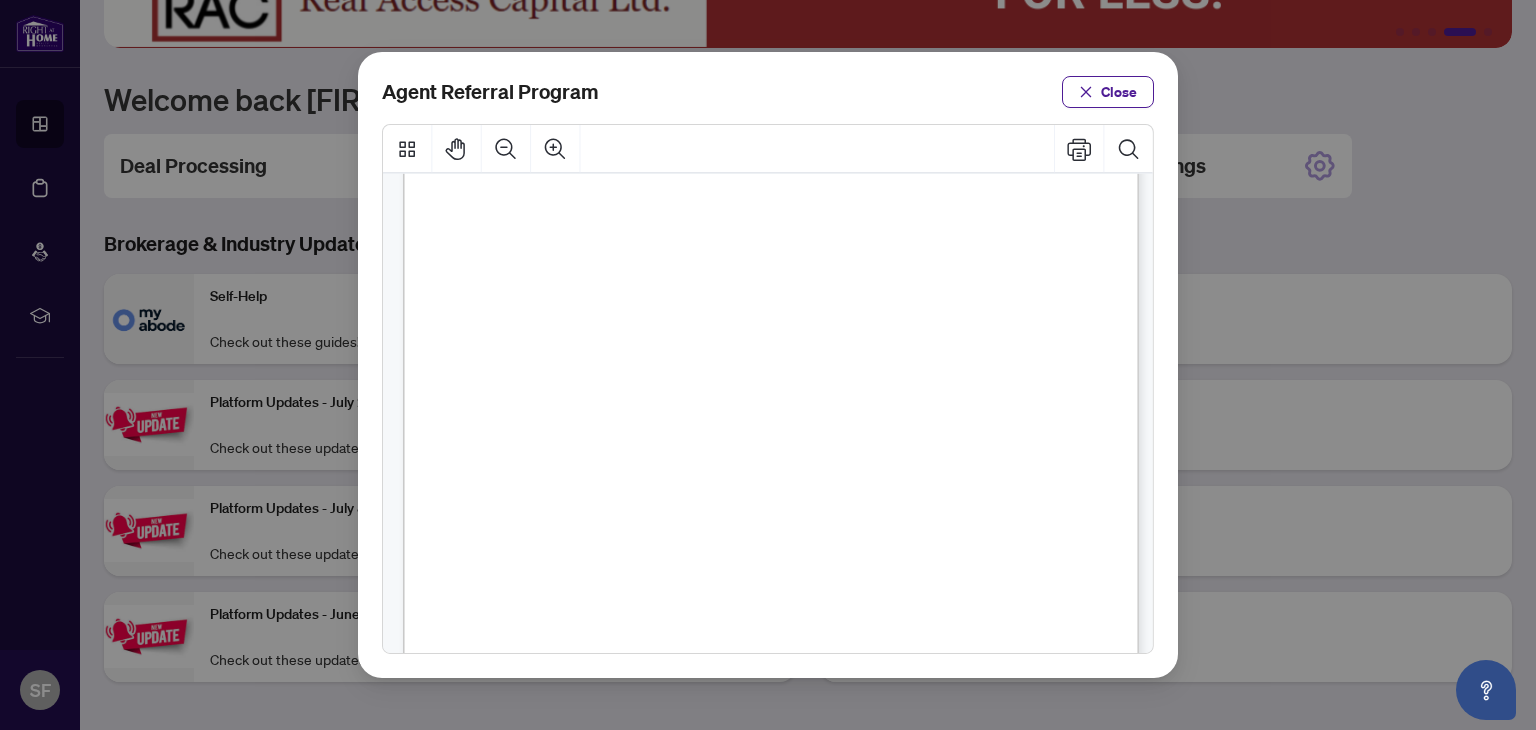 scroll, scrollTop: 417, scrollLeft: 0, axis: vertical 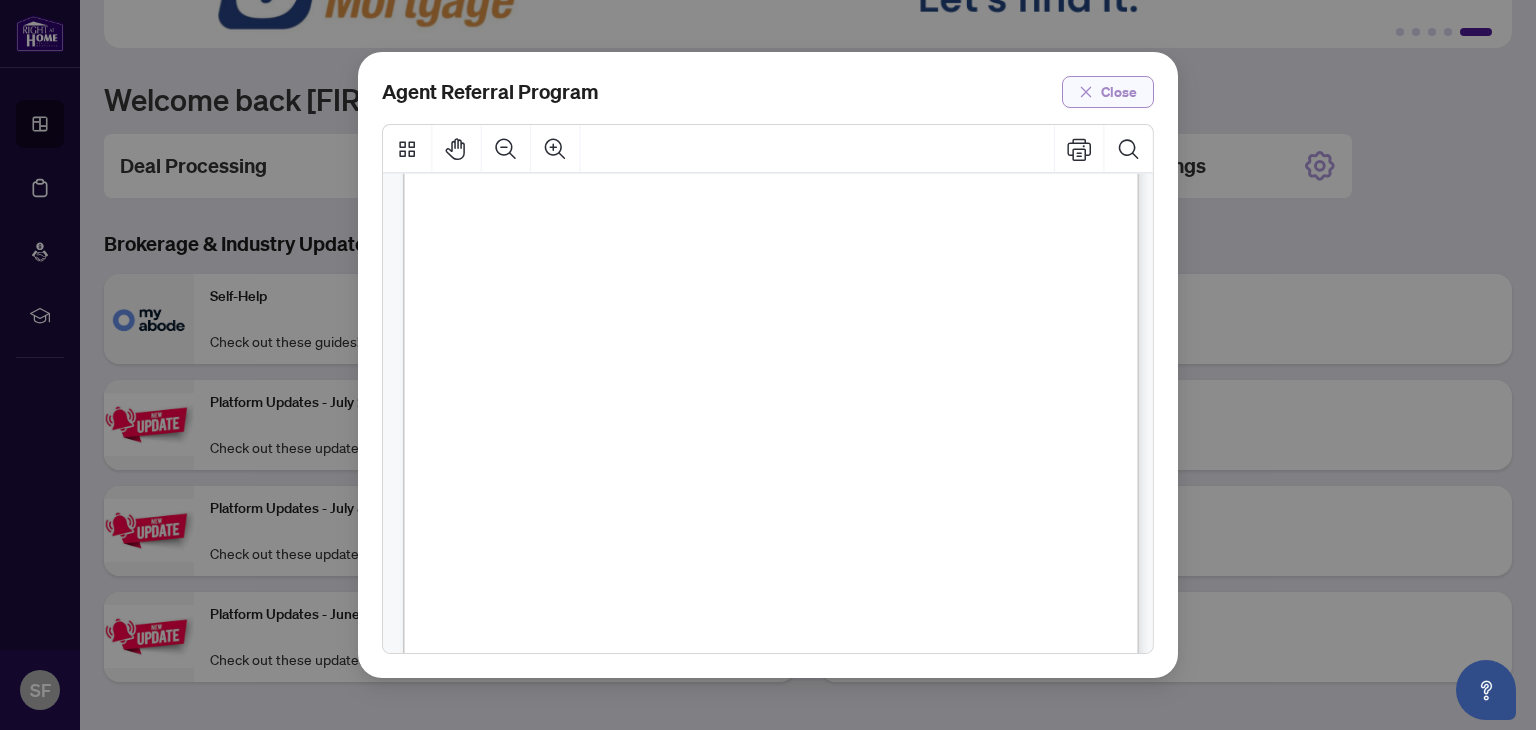 click on "Close" at bounding box center [1119, 92] 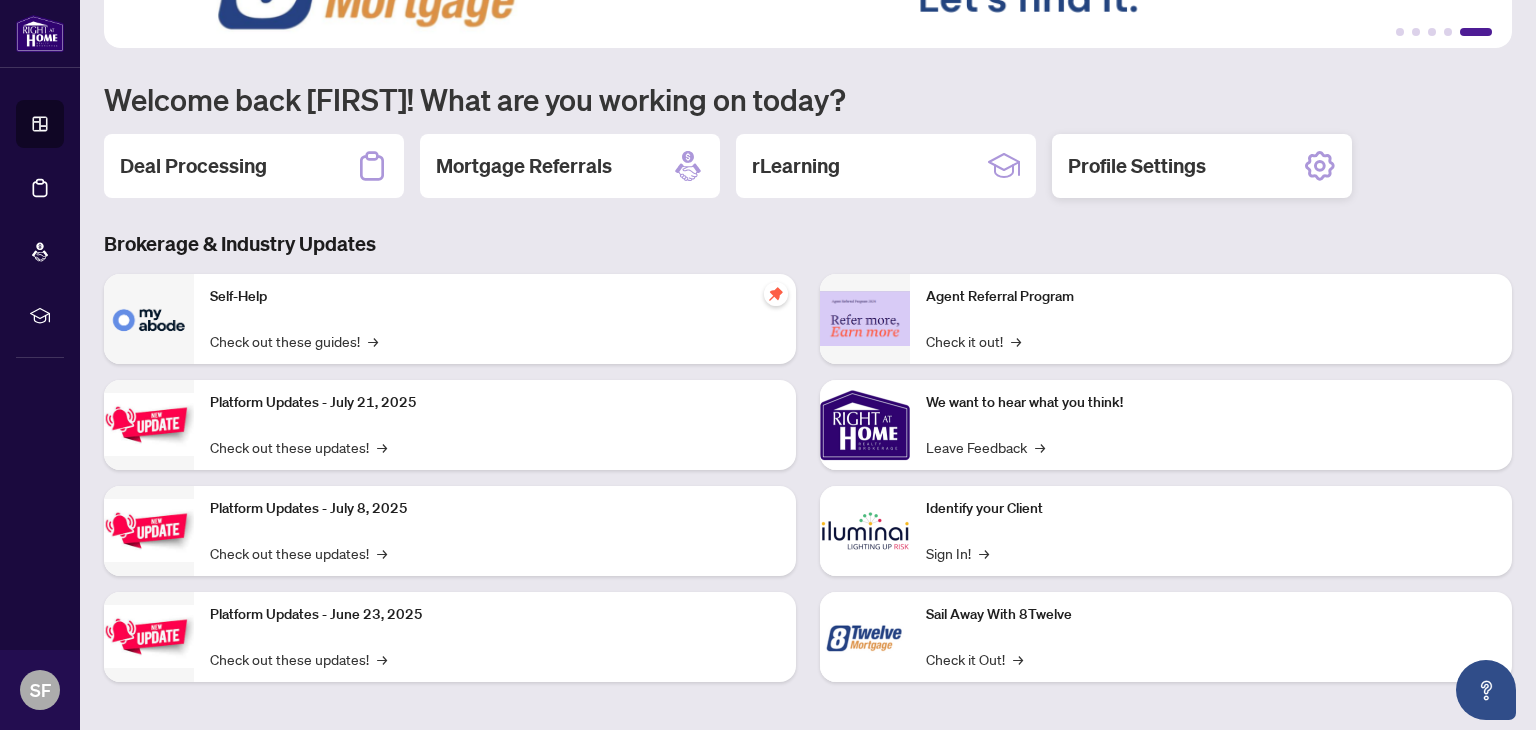 click on "Profile Settings" at bounding box center (1137, 166) 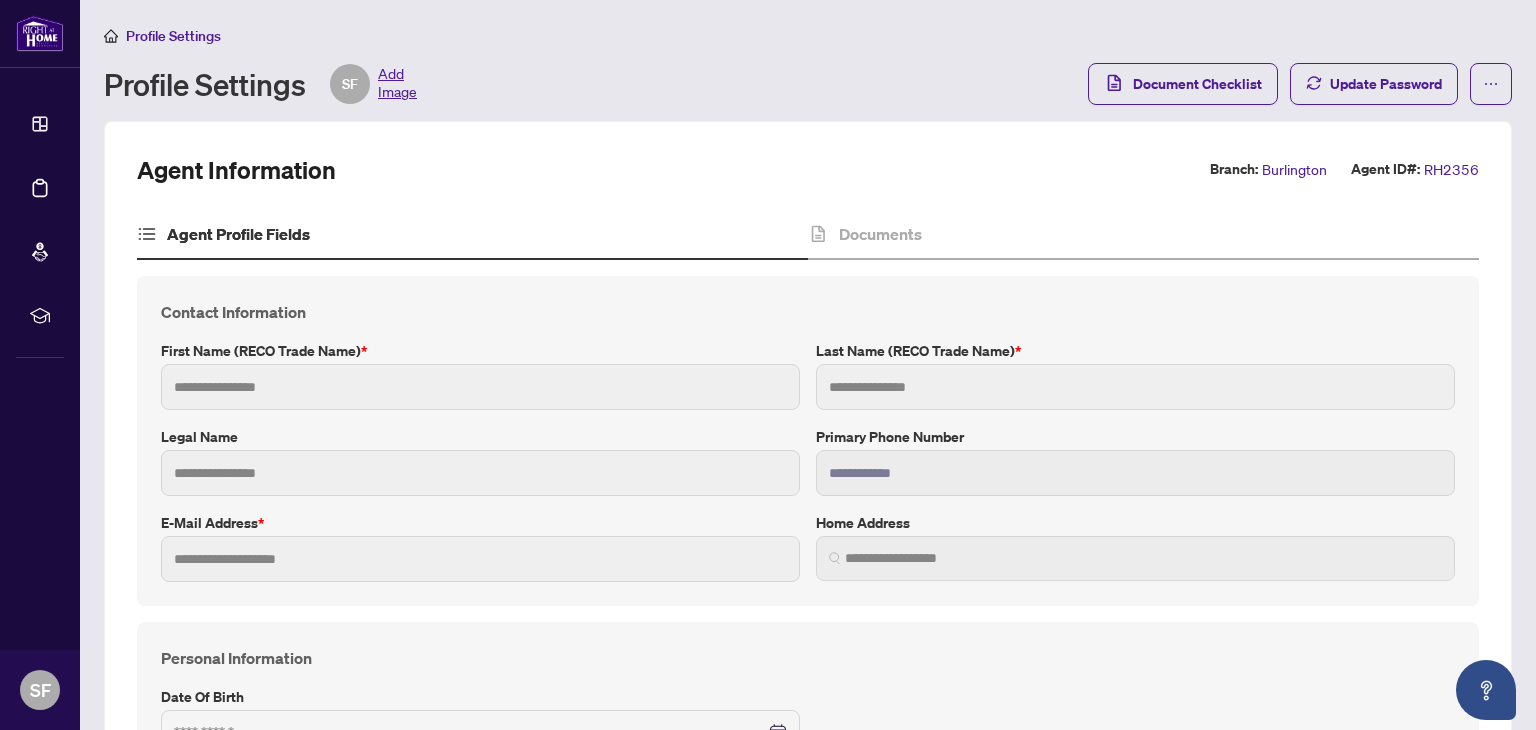 type on "*****" 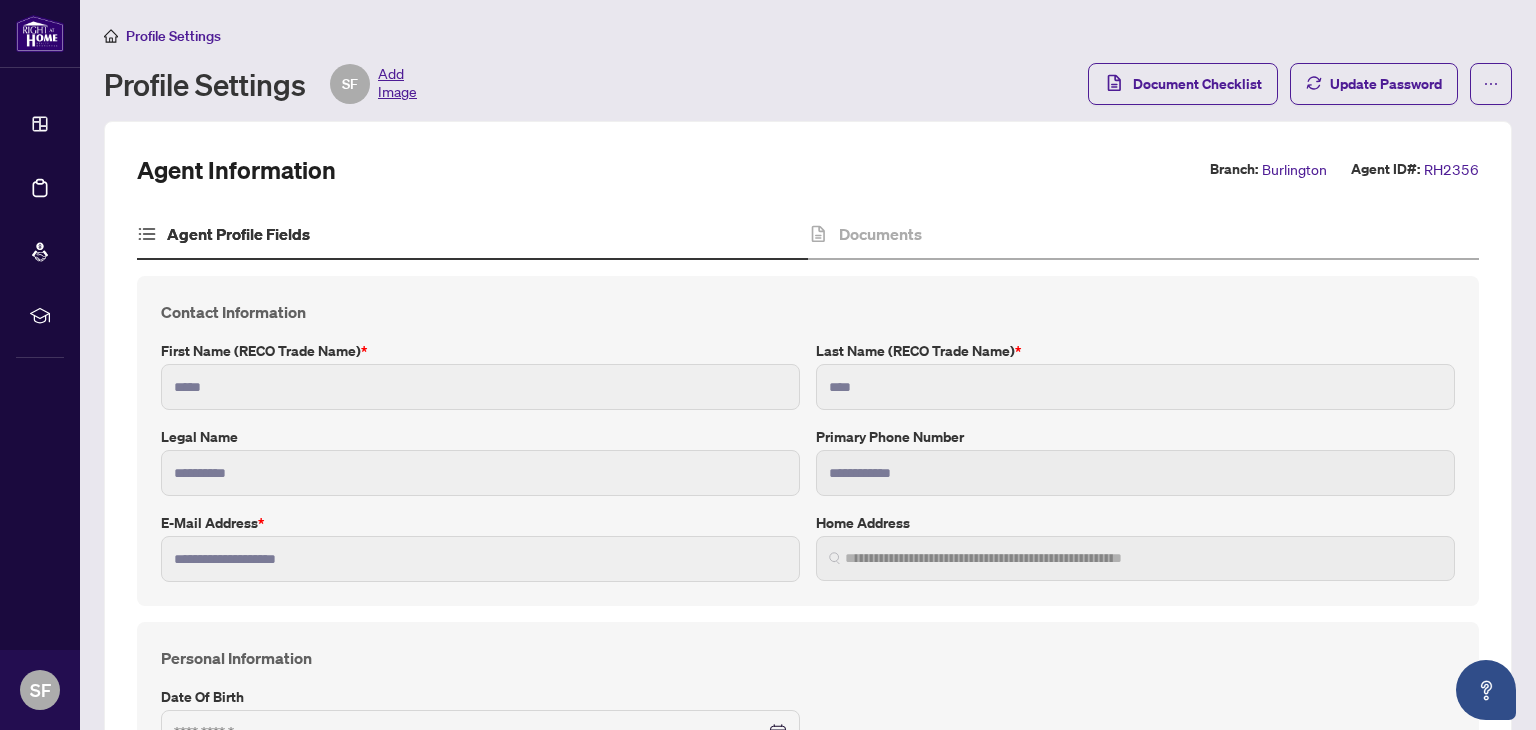 type on "**********" 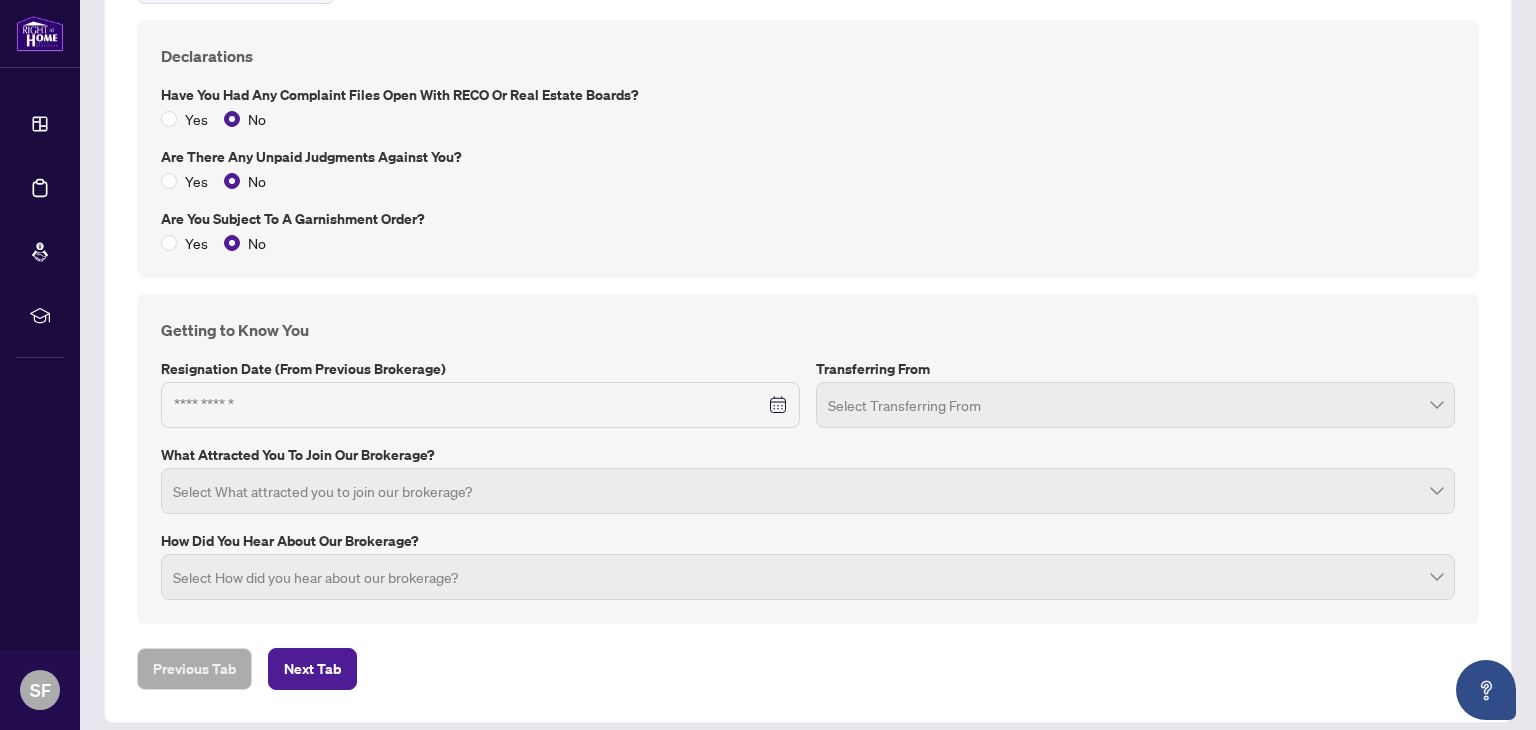 scroll, scrollTop: 2810, scrollLeft: 0, axis: vertical 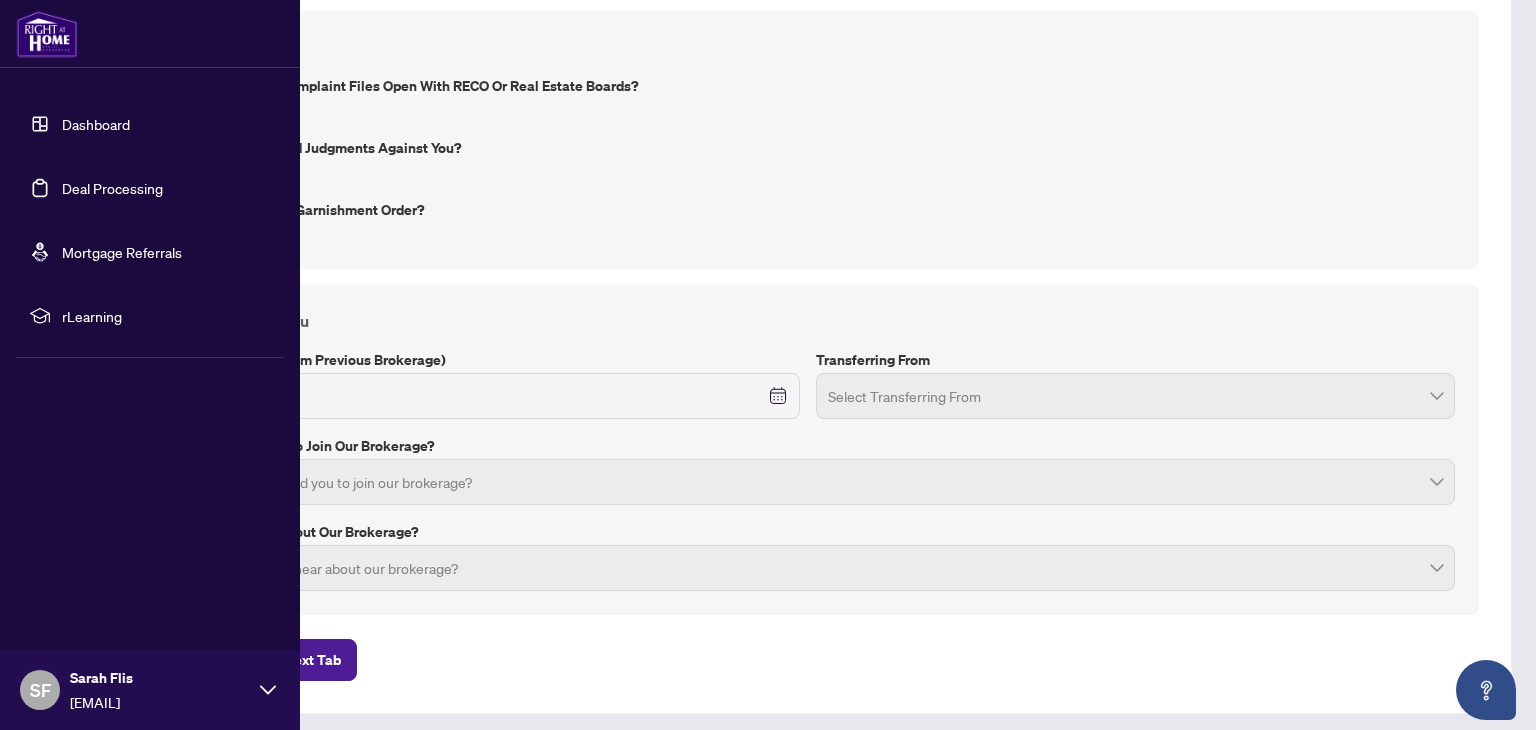 click on "Dashboard" at bounding box center [96, 124] 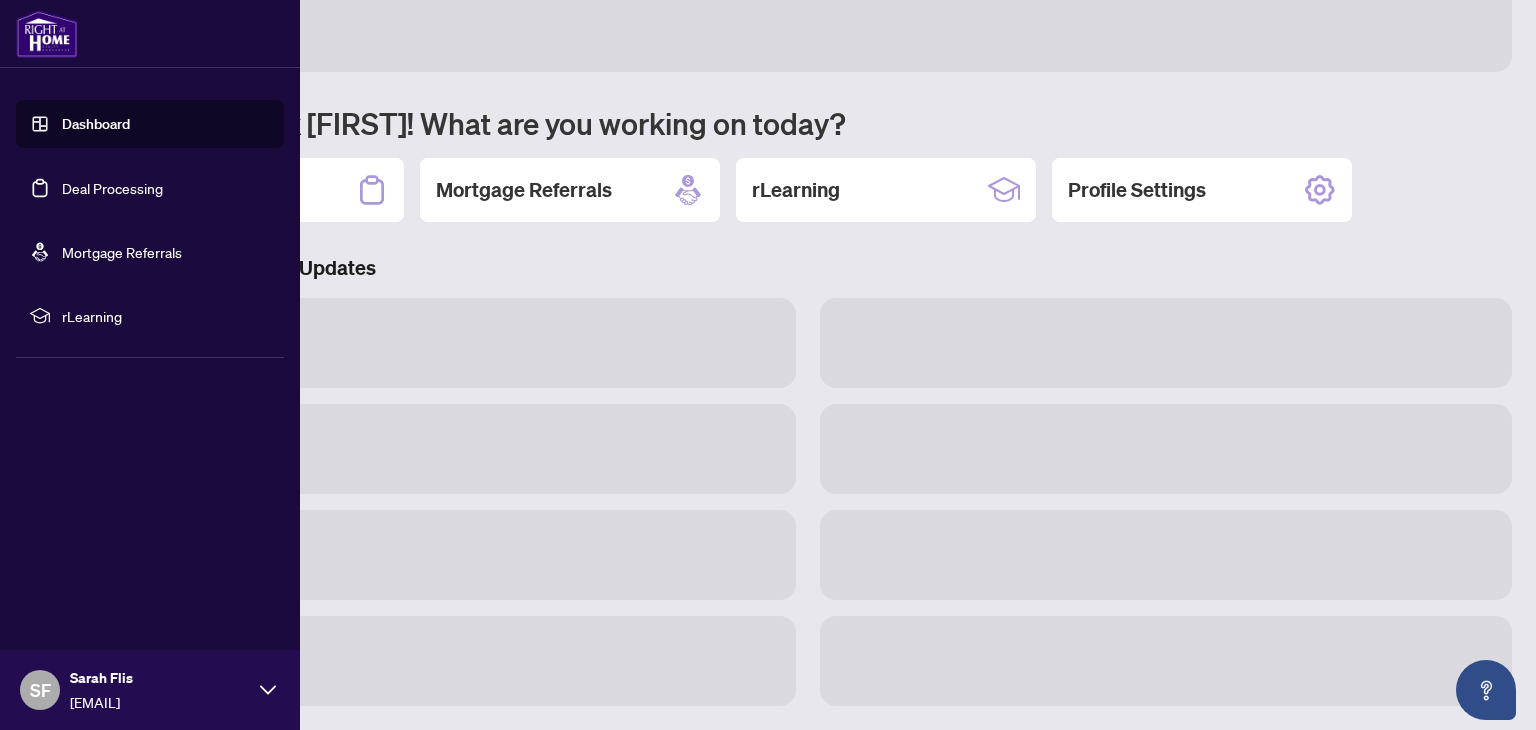 scroll, scrollTop: 106, scrollLeft: 0, axis: vertical 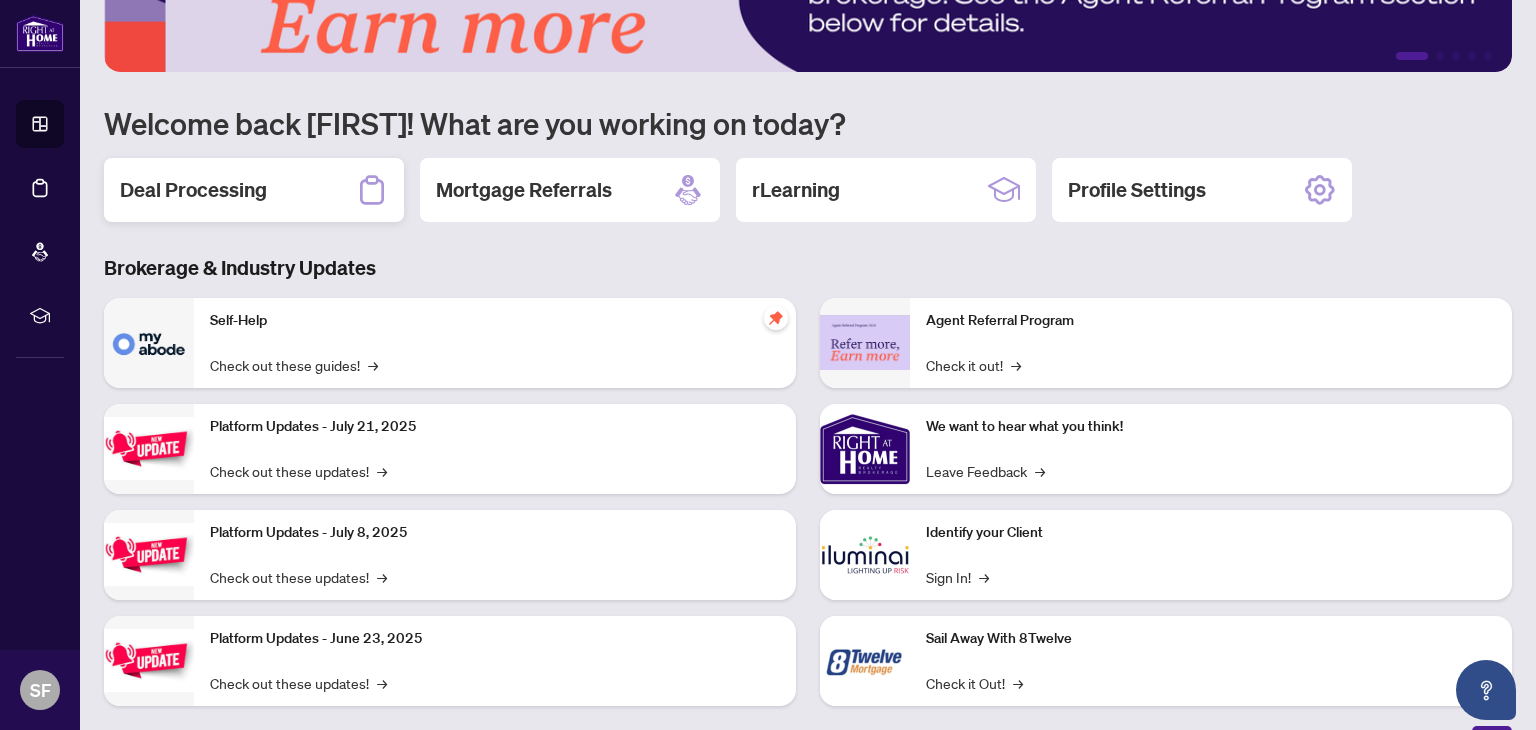 click on "Deal Processing" at bounding box center (254, 190) 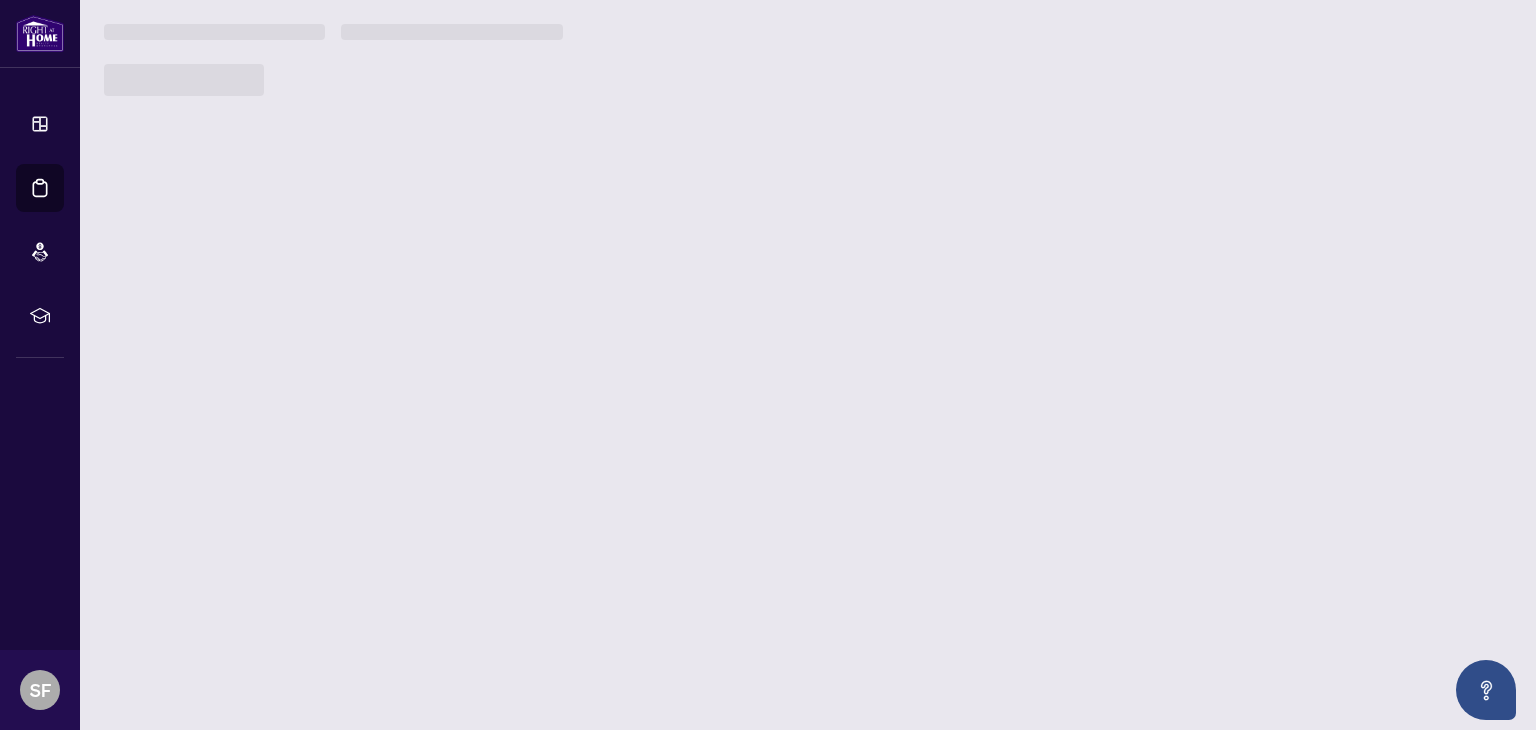 scroll, scrollTop: 0, scrollLeft: 0, axis: both 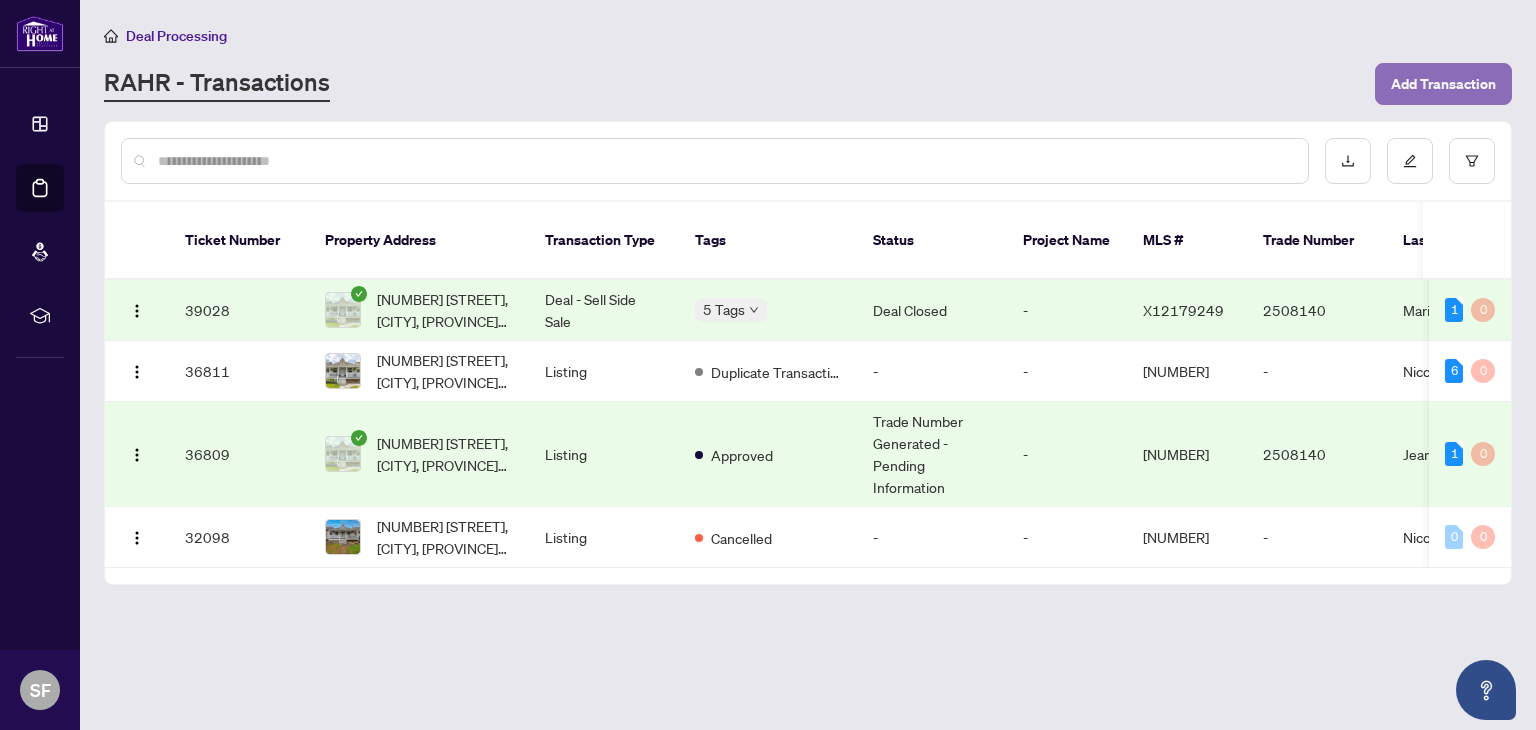 click on "Add Transaction" at bounding box center (1443, 84) 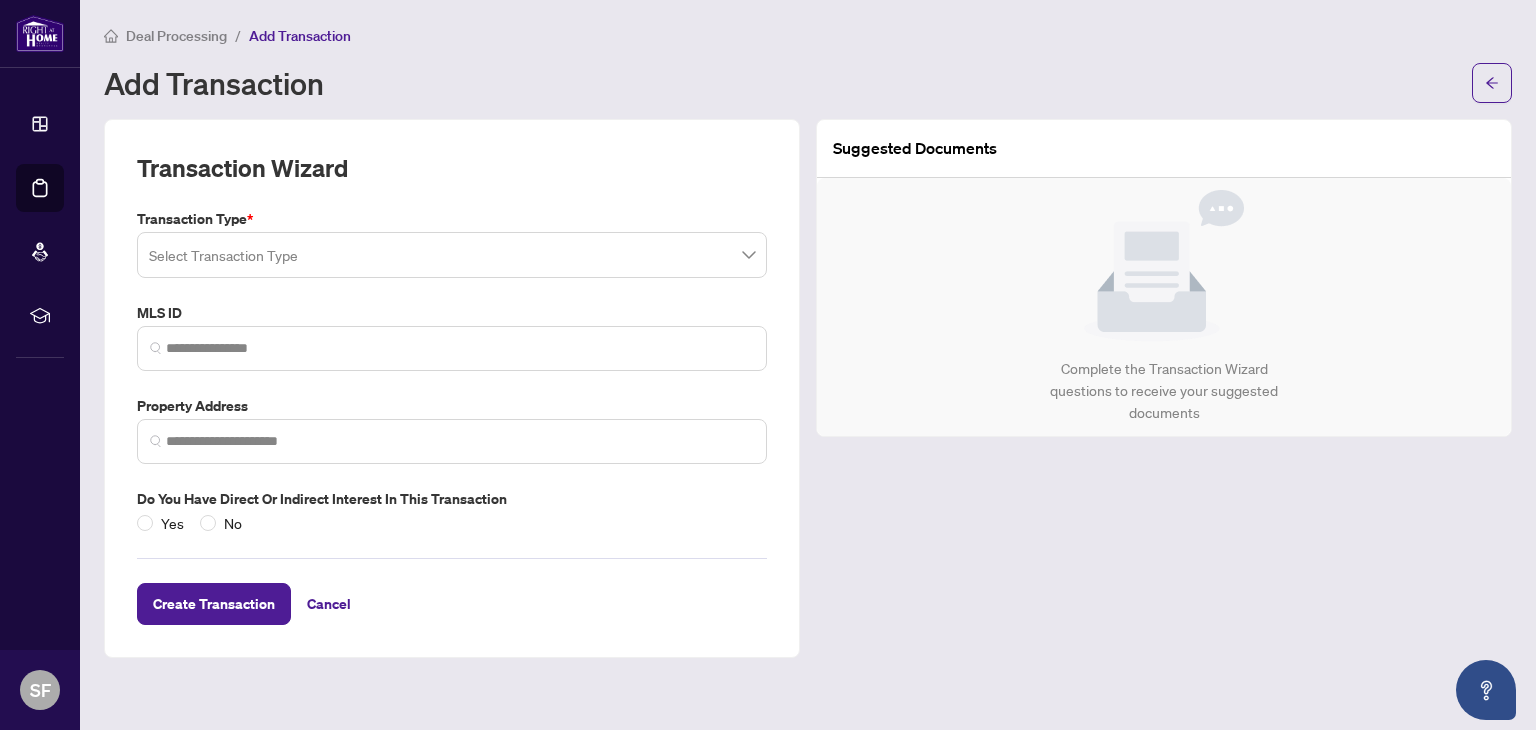click at bounding box center [452, 255] 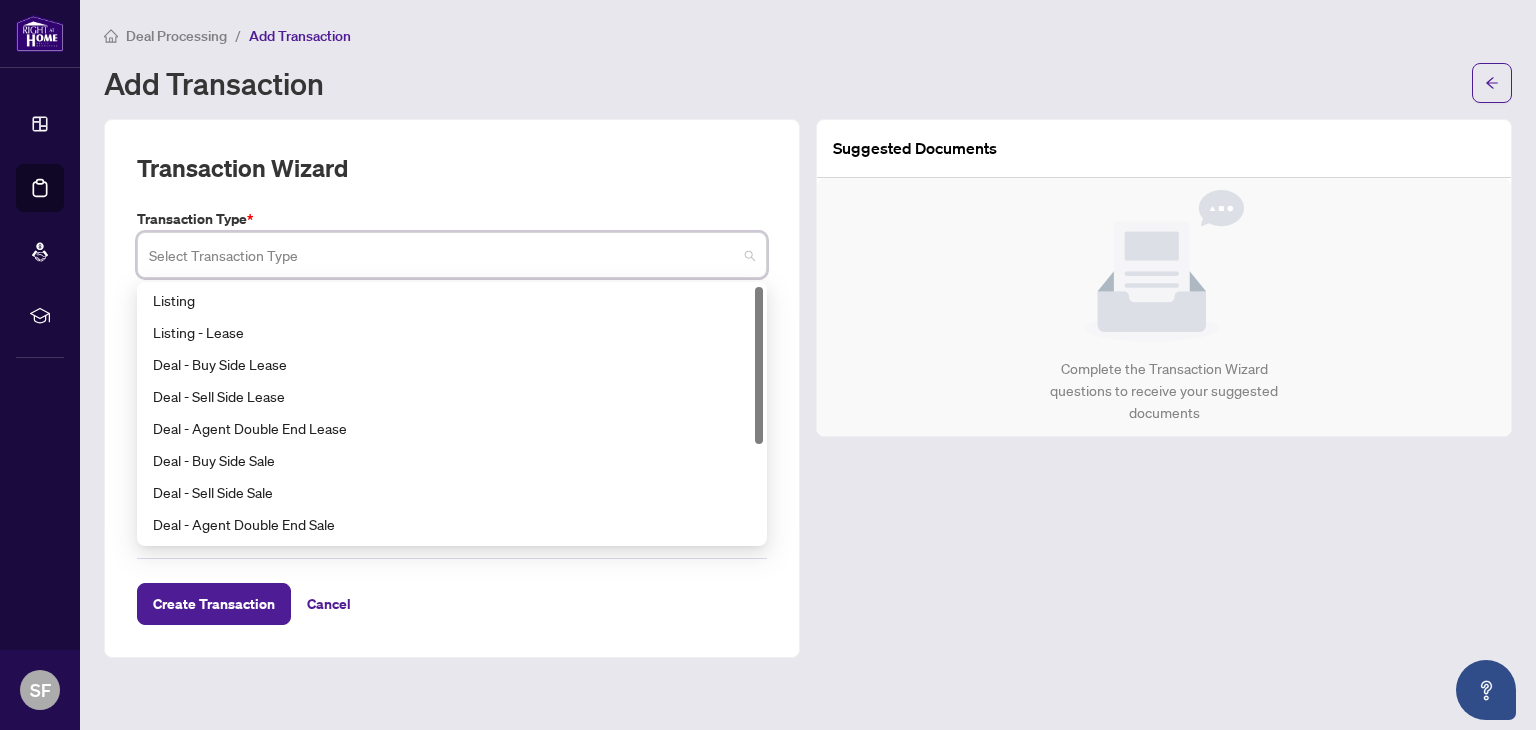 scroll, scrollTop: 0, scrollLeft: 0, axis: both 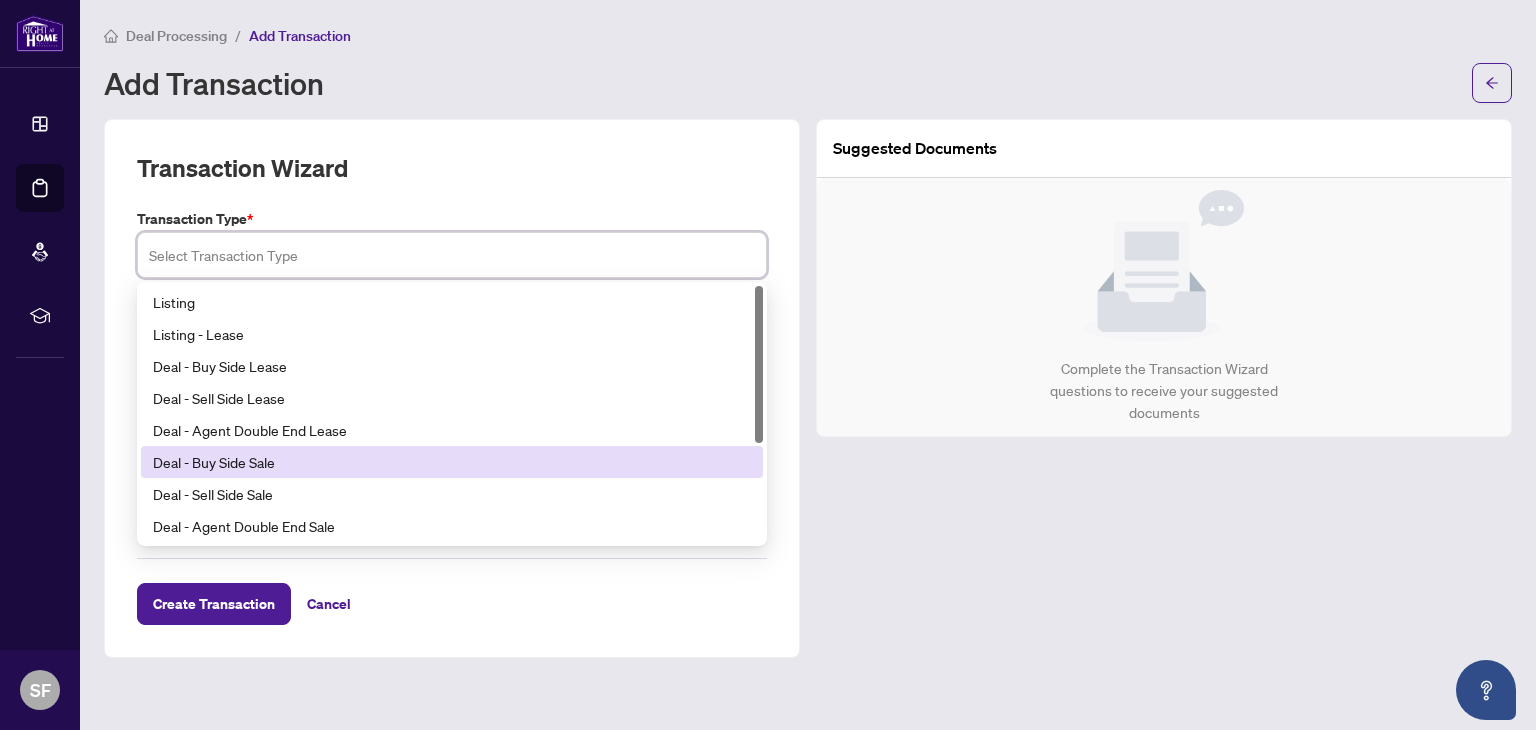 click on "Deal - Buy Side Sale" at bounding box center (452, 462) 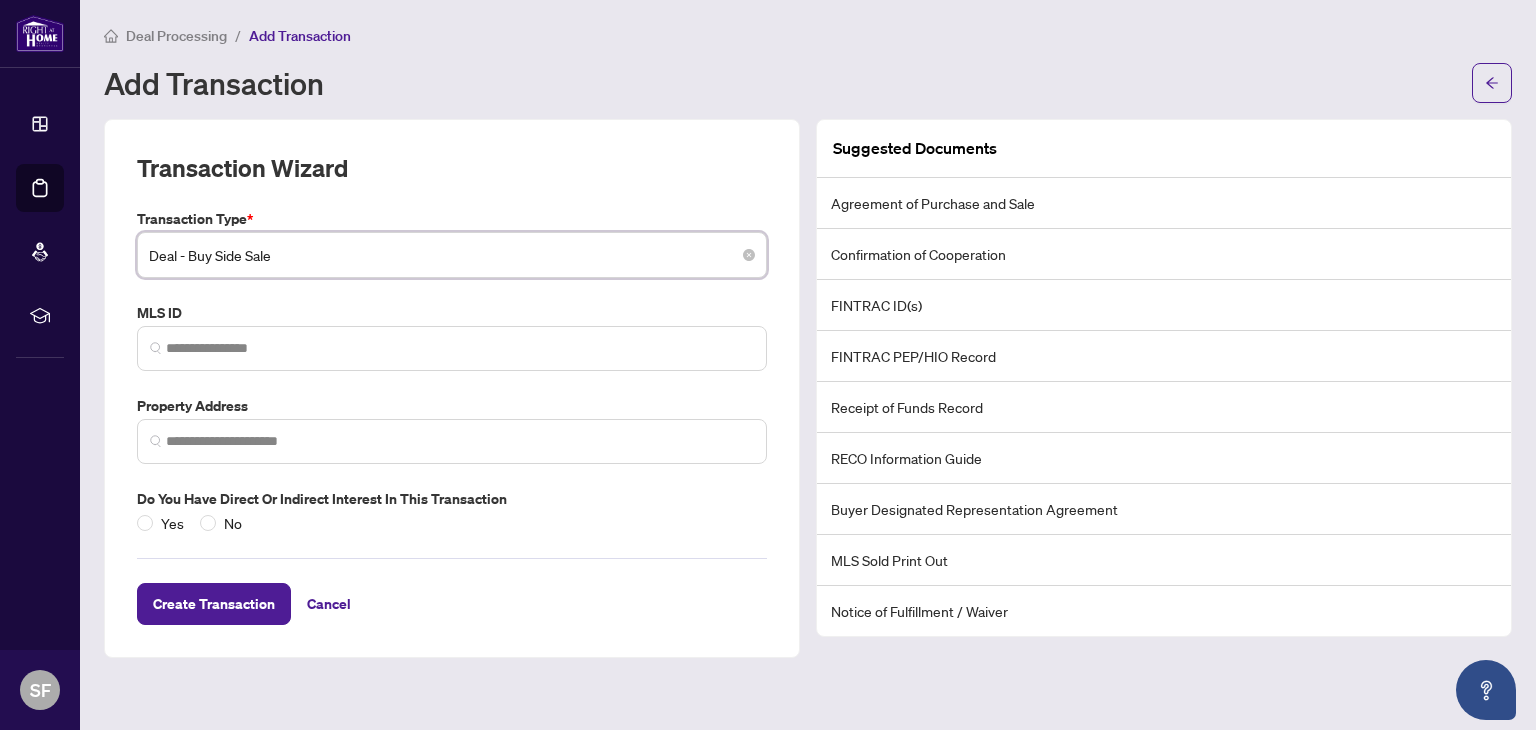 click on "Deal - Buy Side Sale" at bounding box center [452, 255] 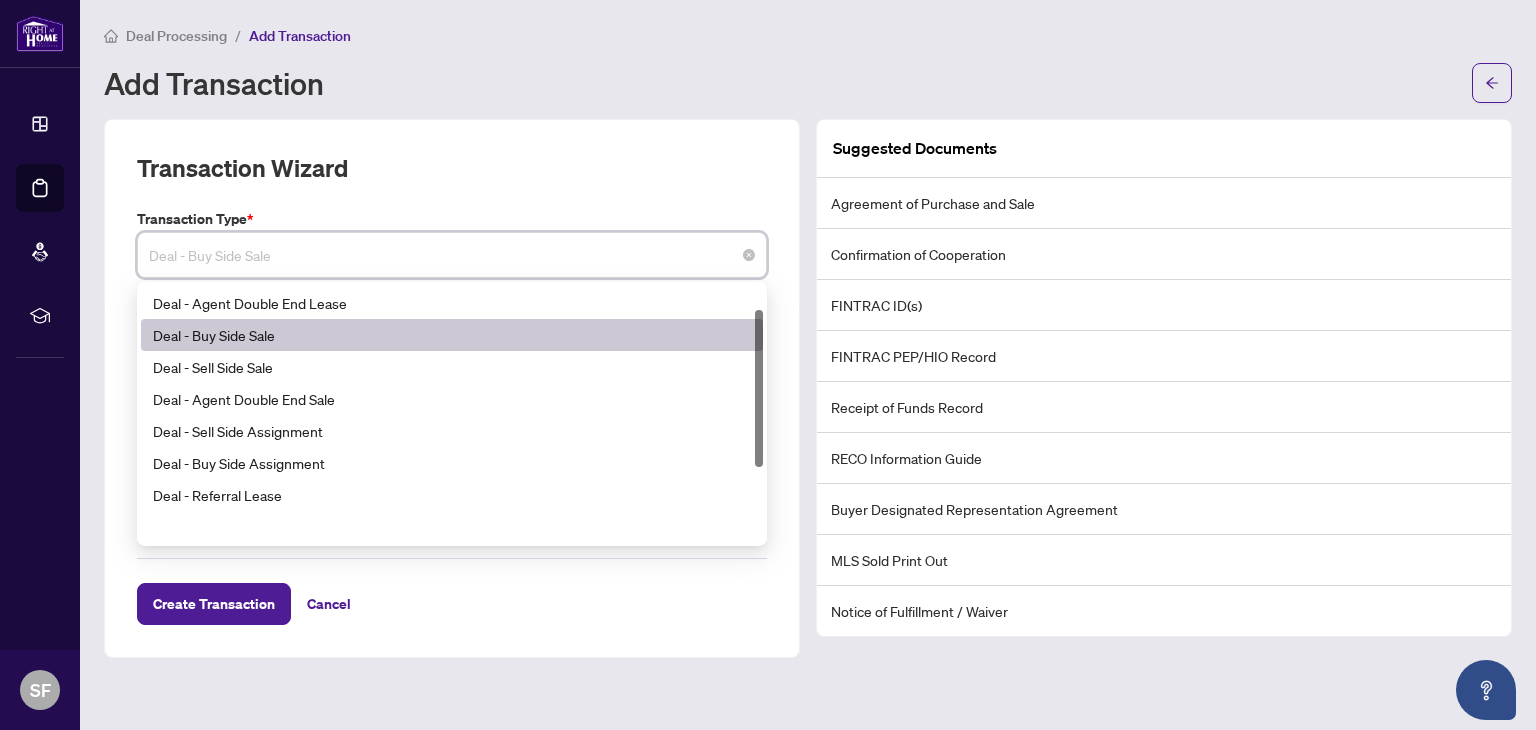 scroll, scrollTop: 160, scrollLeft: 0, axis: vertical 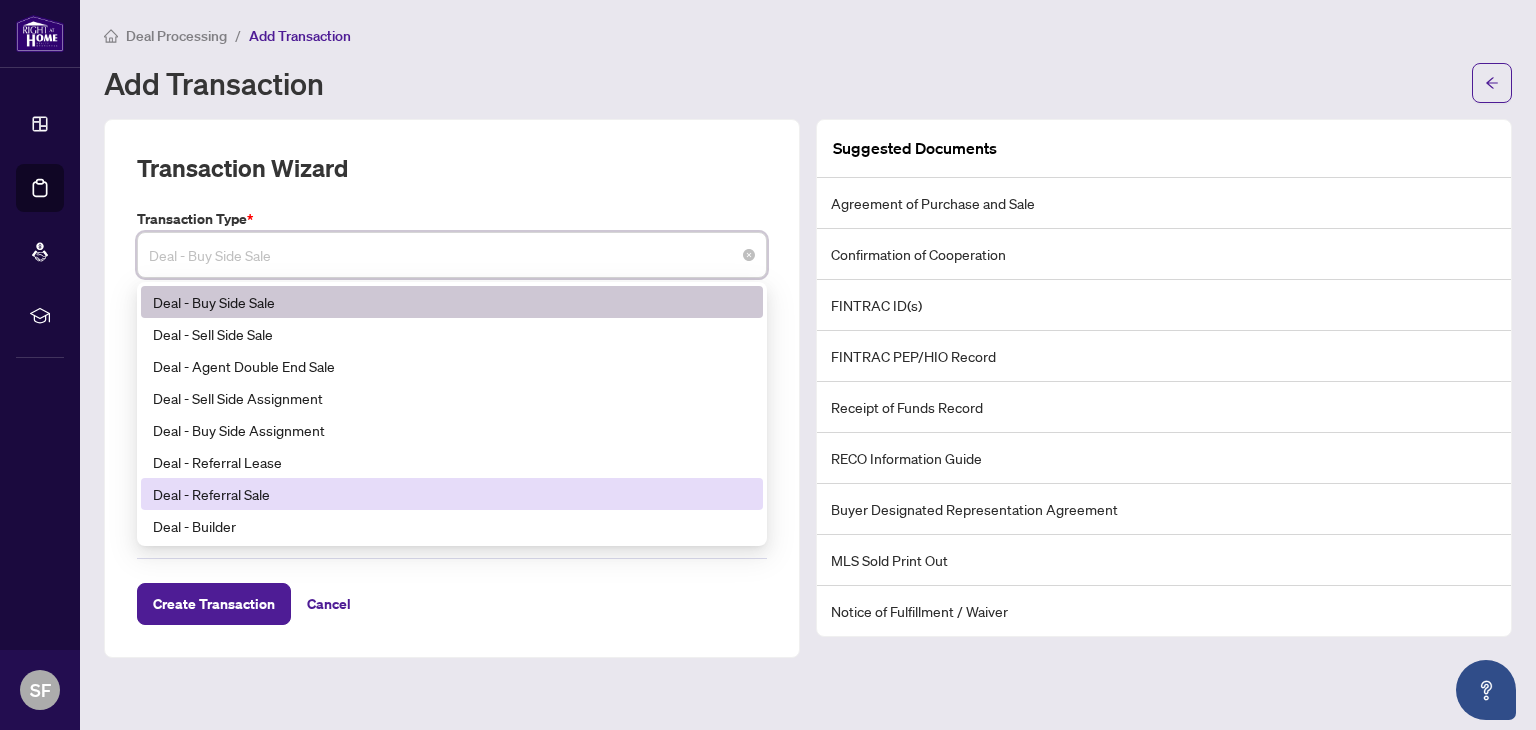 click on "Deal - Referral Sale" at bounding box center [452, 494] 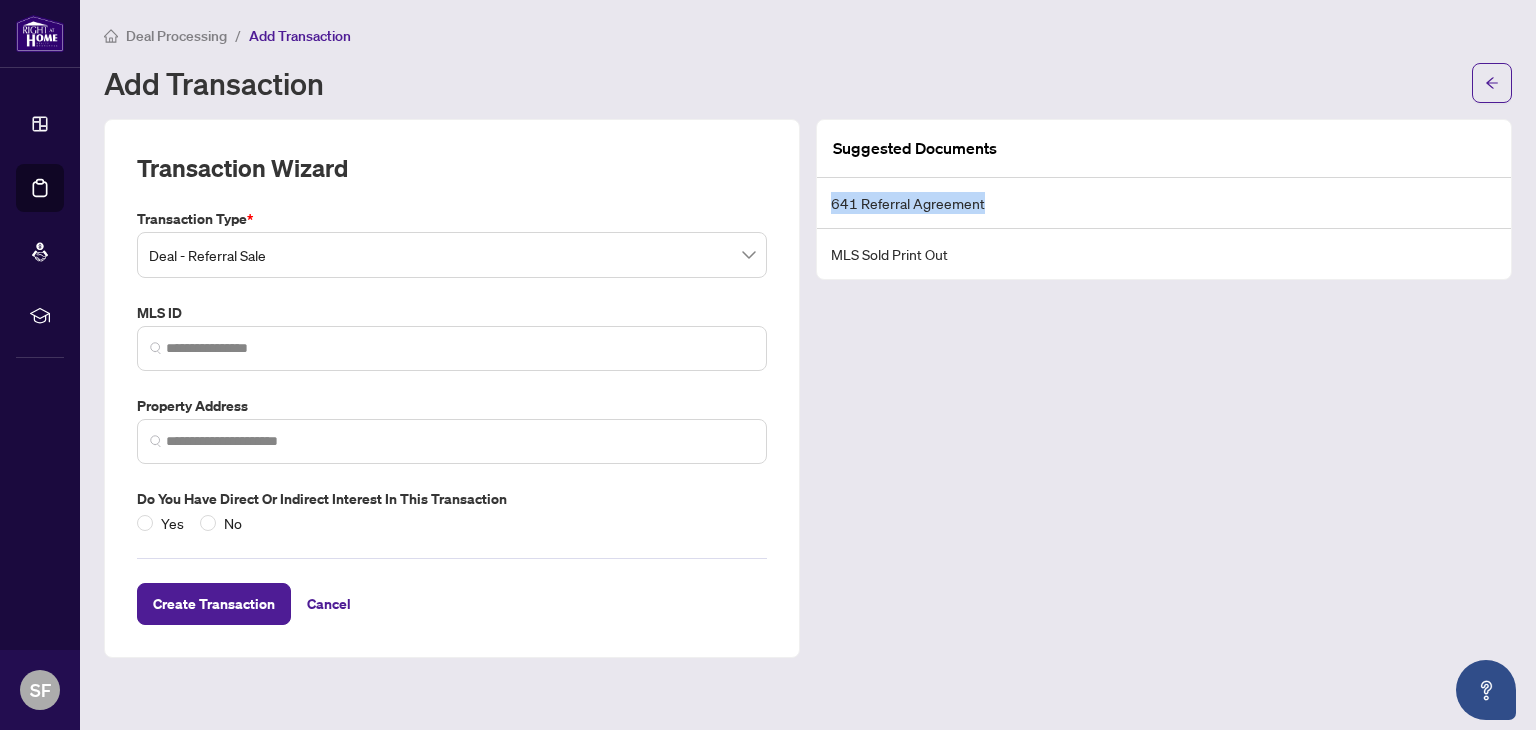 drag, startPoint x: 831, startPoint y: 201, endPoint x: 997, endPoint y: 206, distance: 166.07529 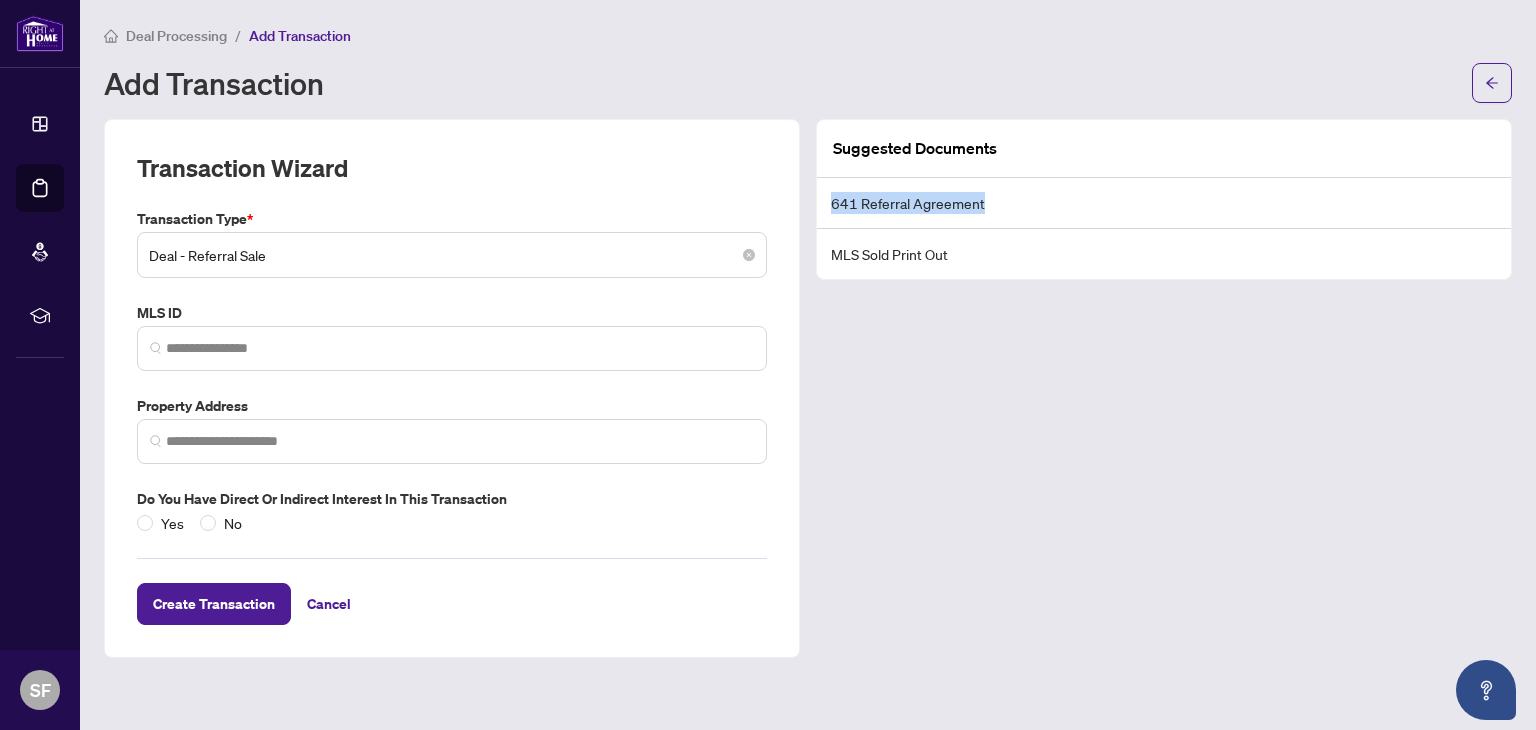click on "Deal - Referral Sale" at bounding box center [452, 255] 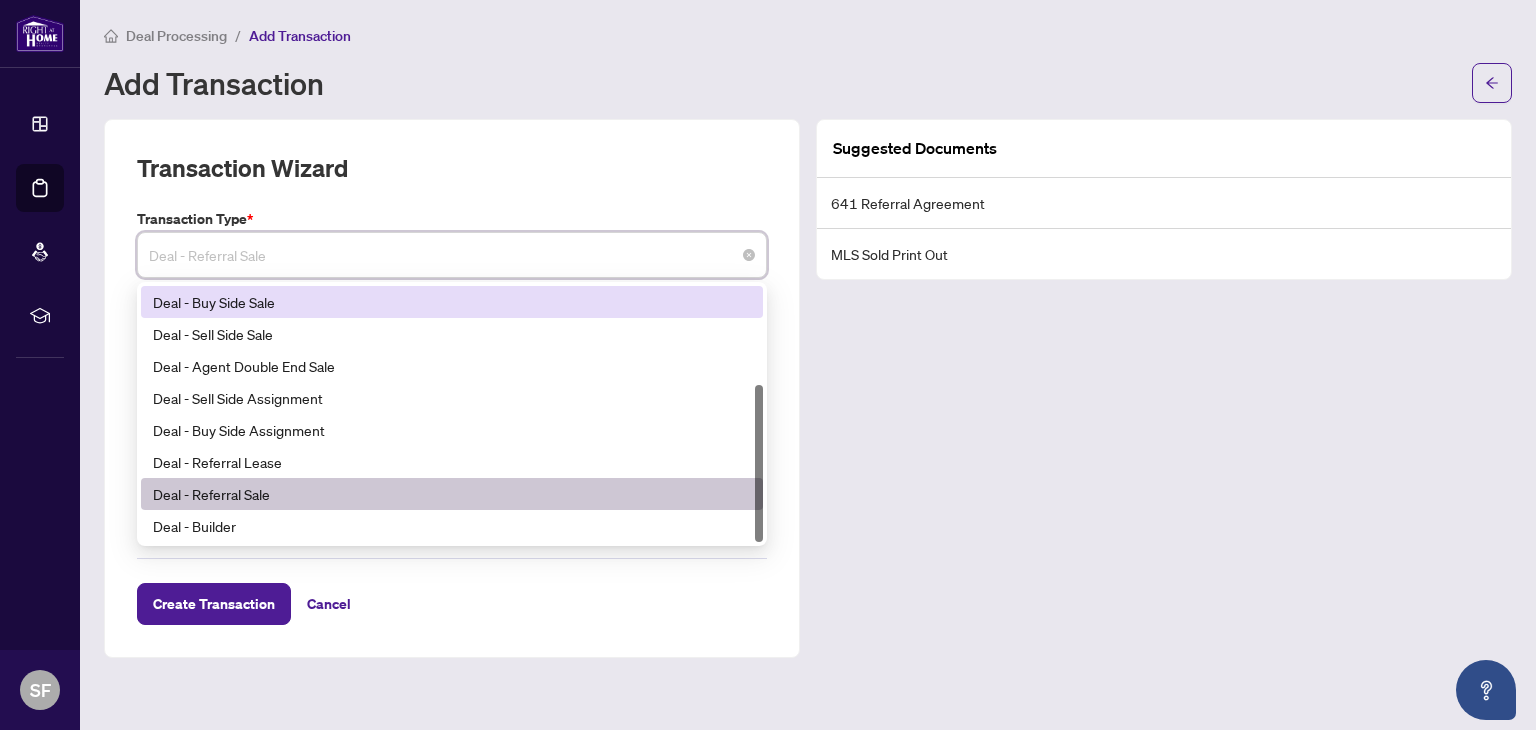 click on "Deal - Buy Side Sale" at bounding box center [452, 302] 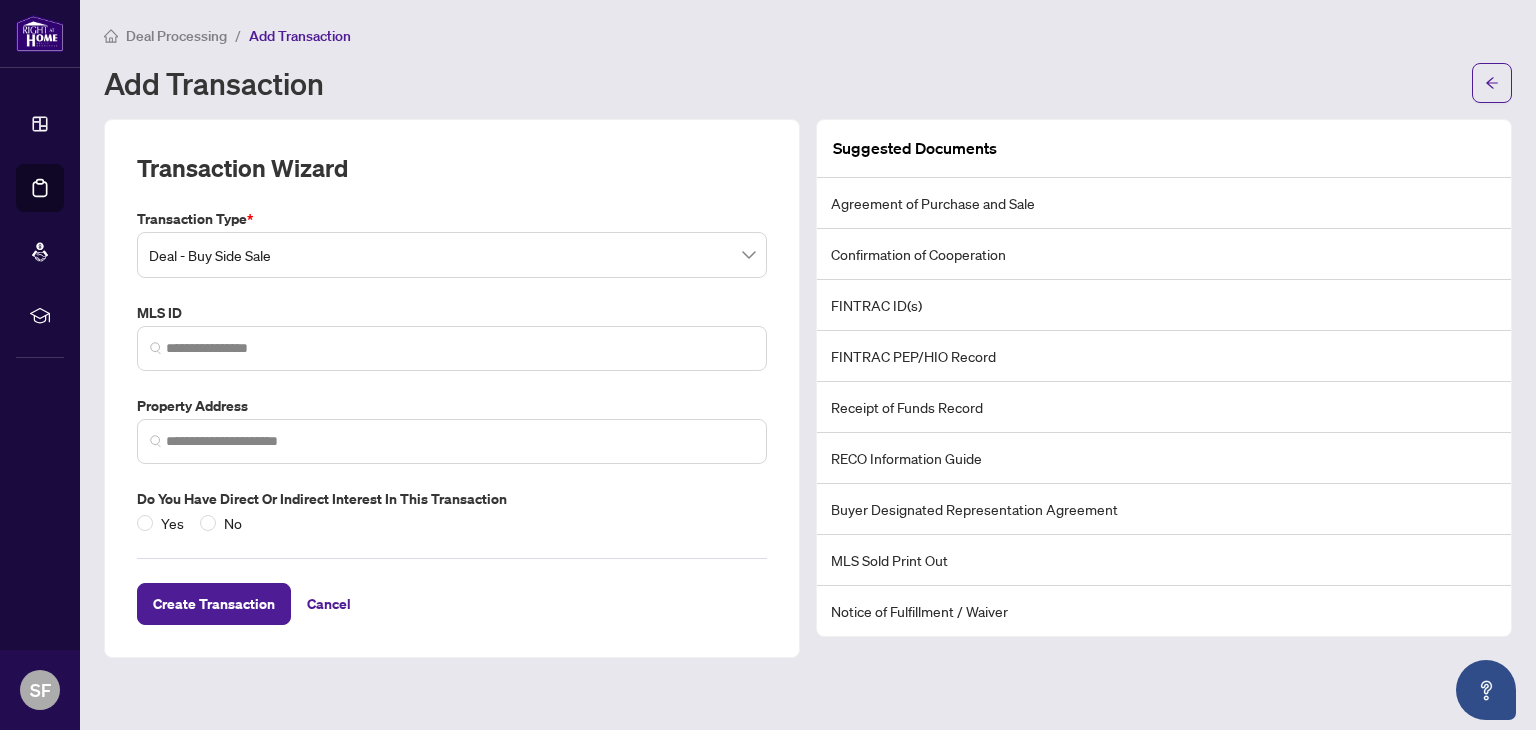 click on "Deal Processing / Add Transaction Add Transaction Transaction Wizard Transaction Type * Deal - Buy Side Sale 17 18 19 Deal - Agent Double End Lease Deal - Buy Side Sale Deal - Sell Side Sale Deal - Agent Double End Sale Deal - Sell Side Assignment Deal - Buy Side Assignment Deal - Referral Lease Deal - Referral Sale Deal - Builder MLS ID Property Address Do you have direct or indirect interest in this transaction Yes No Create Transaction Cancel Suggested Documents Agreement of Purchase and Sale Confirmation of Cooperation FINTRAC ID(s) FINTRAC PEP/HIO Record Receipt of Funds Record RECO Information Guide Buyer Designated Representation Agreement MLS Sold Print Out Notice of Fulfillment / Waiver" at bounding box center [808, 365] 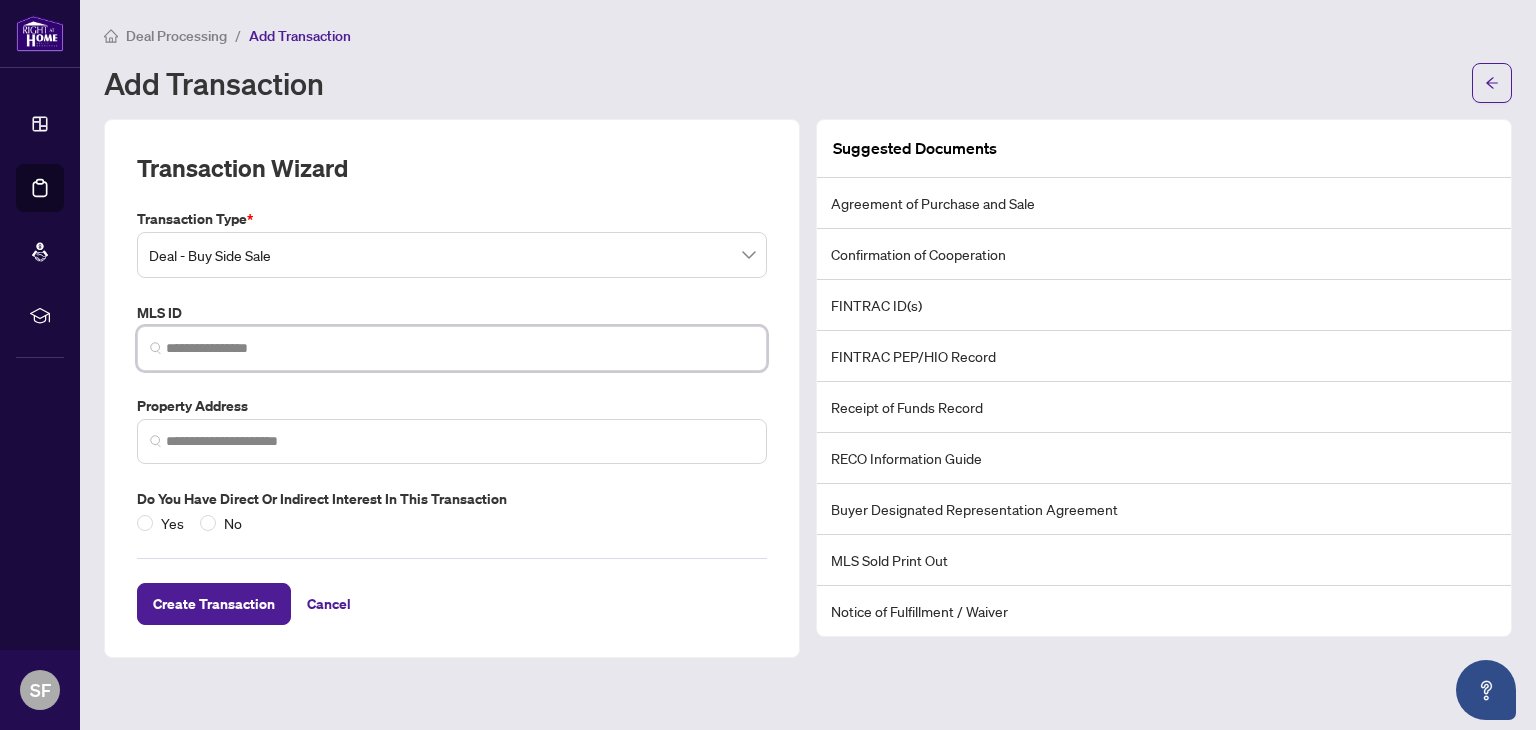 click at bounding box center (460, 348) 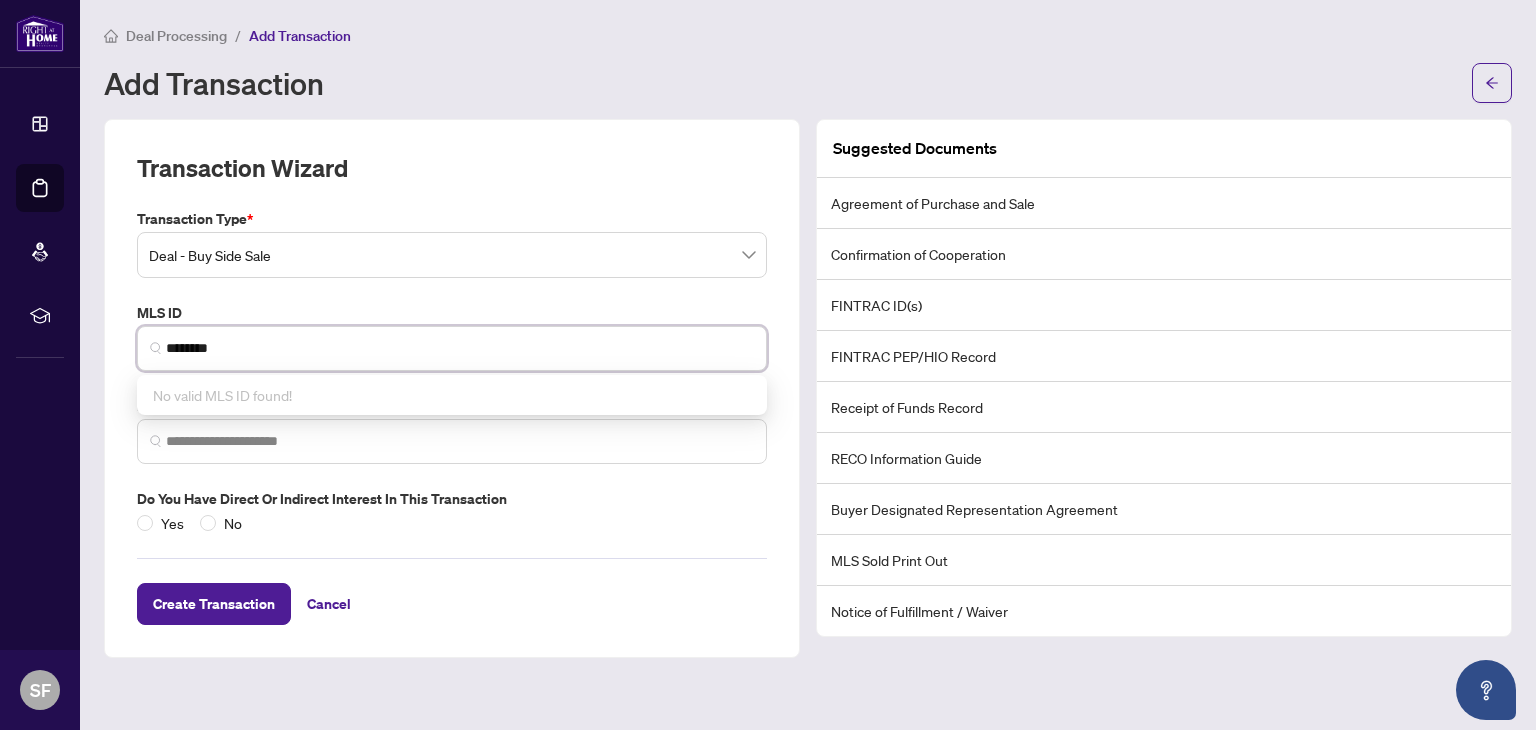 type on "********" 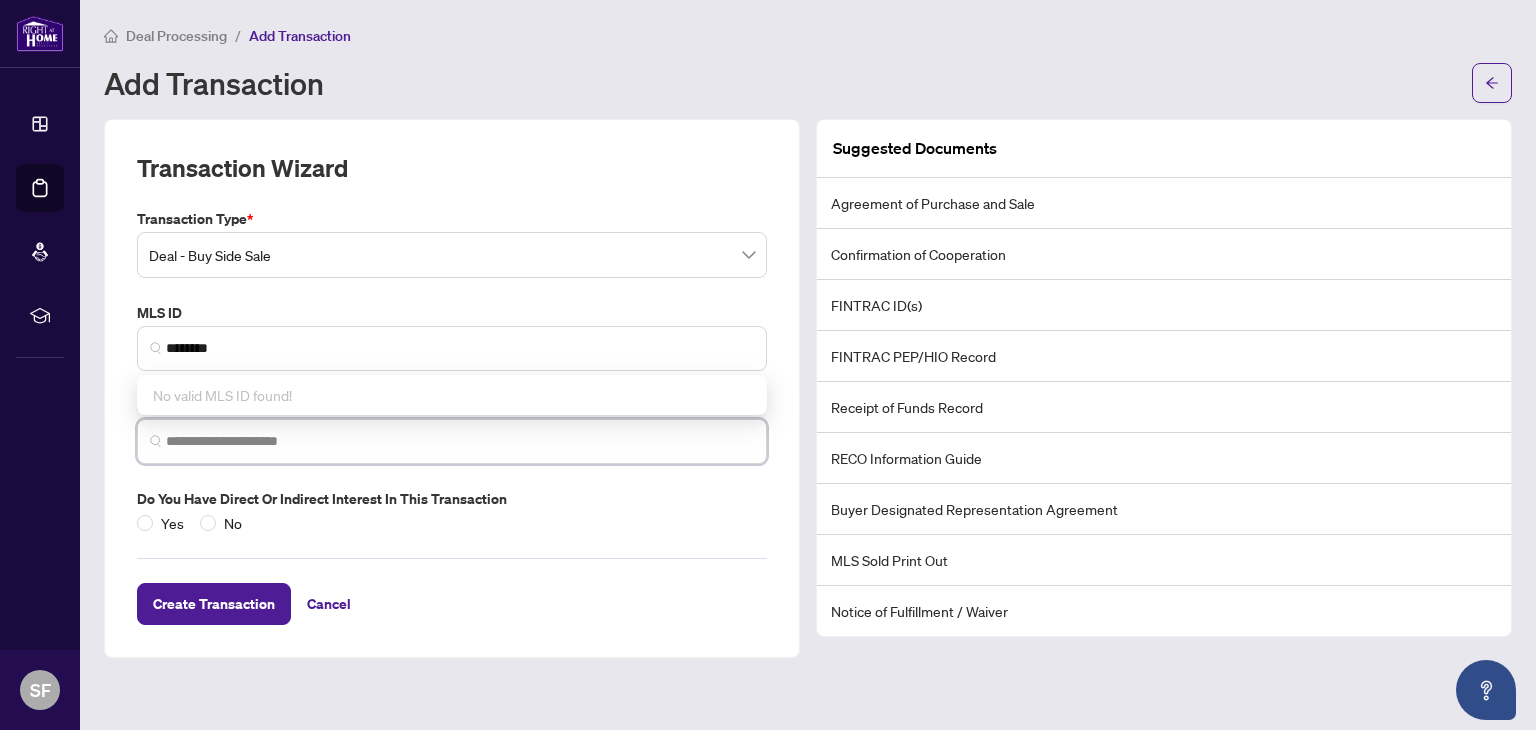click at bounding box center [460, 441] 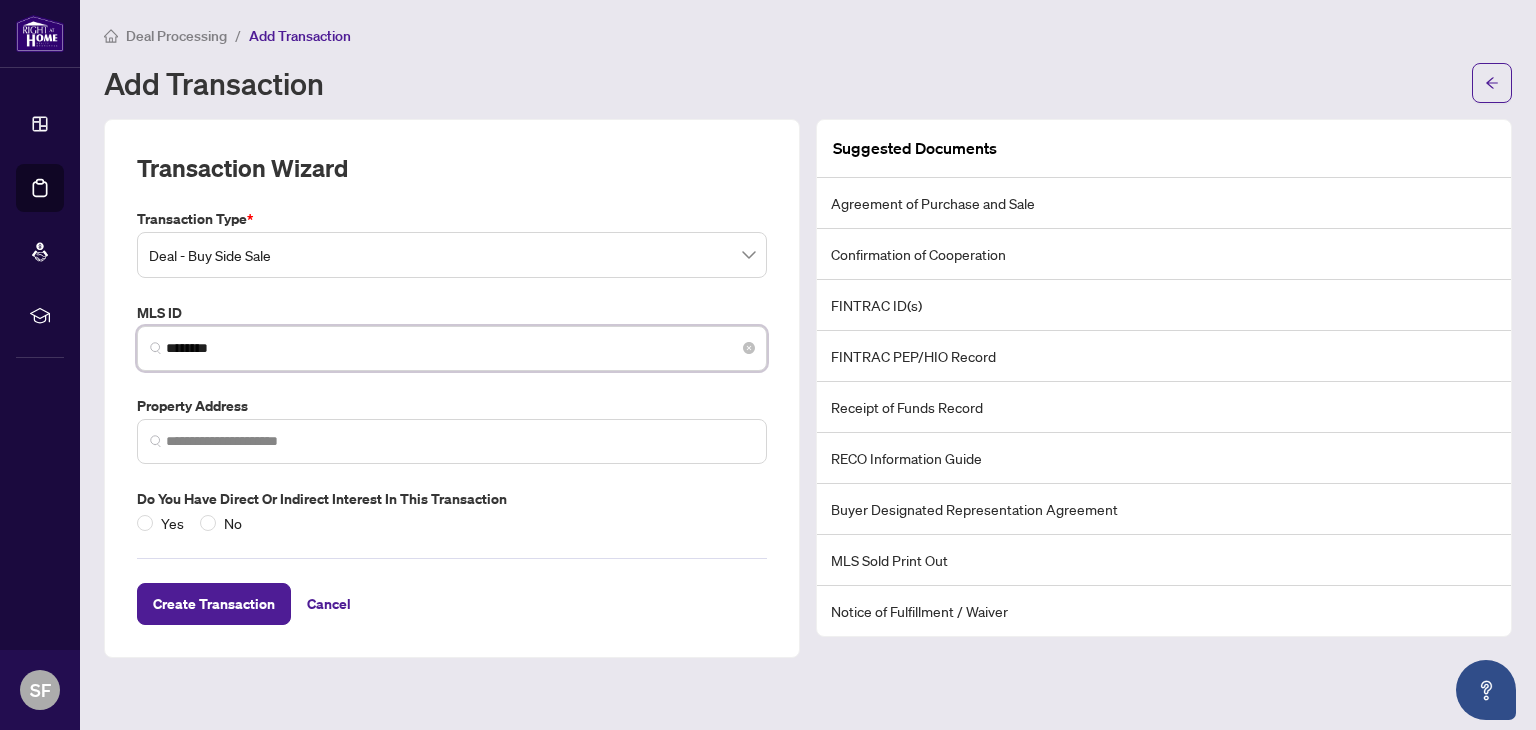 click on "********" at bounding box center [460, 348] 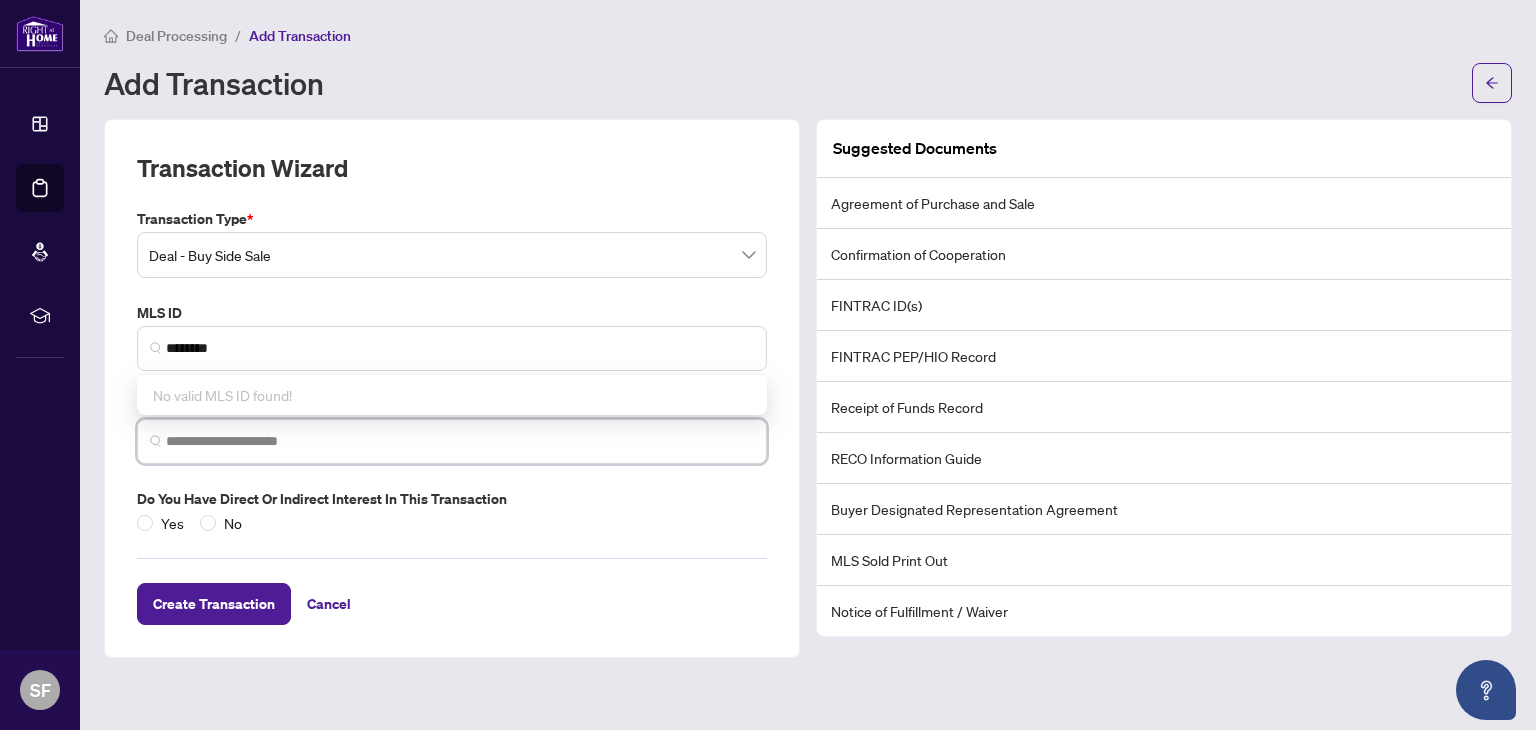 click at bounding box center (460, 441) 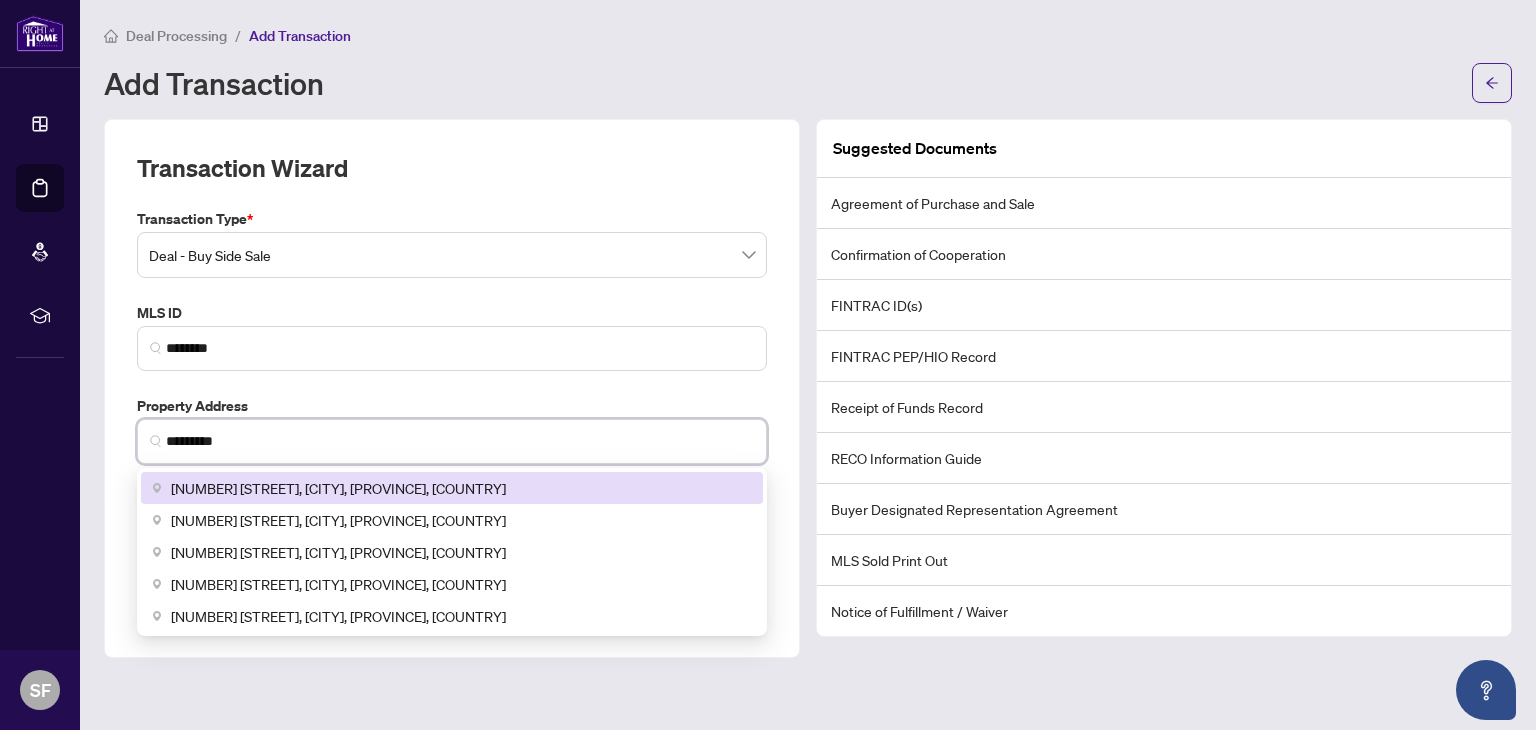 click on "[NUMBER] [STREET], [CITY], [PROVINCE], [COUNTRY]" at bounding box center [452, 488] 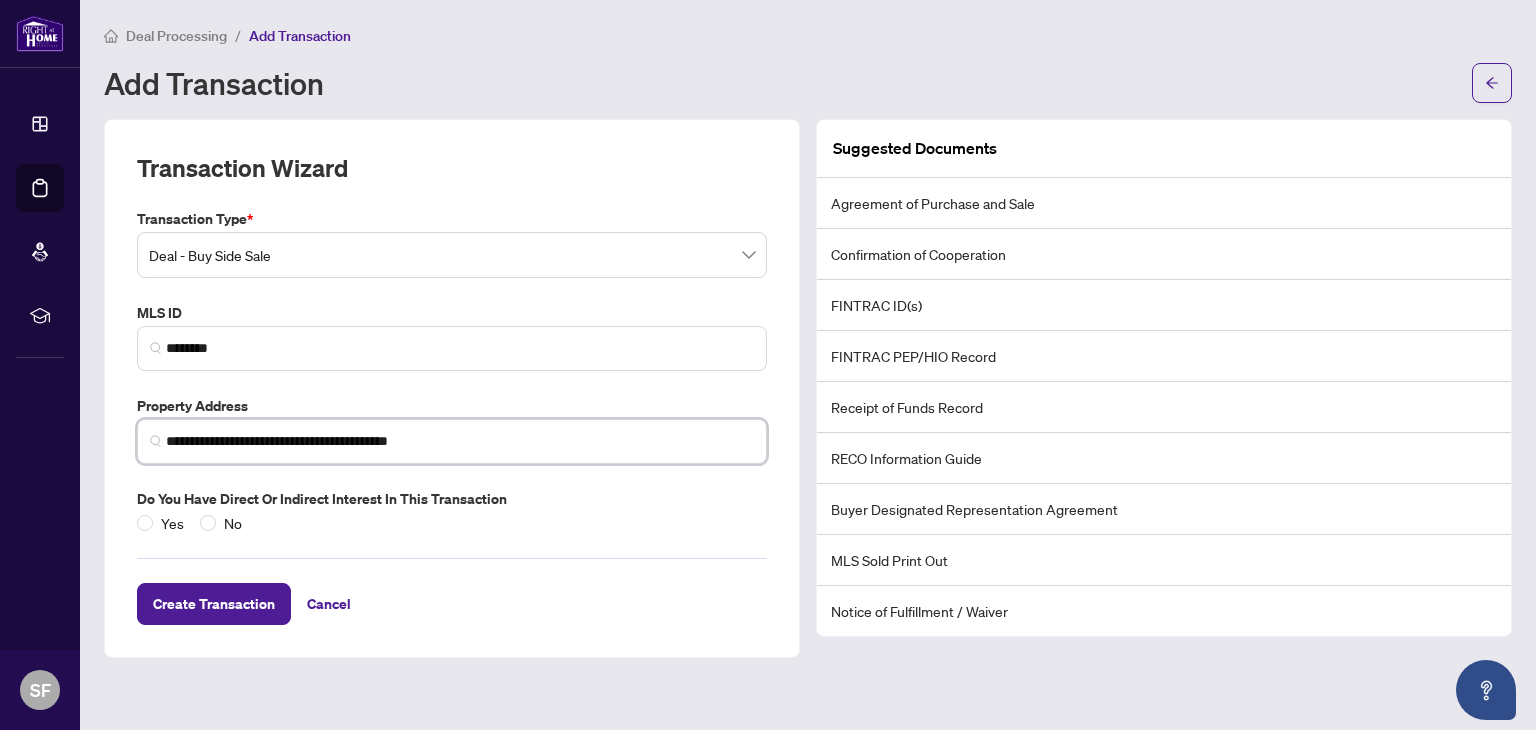 type on "**********" 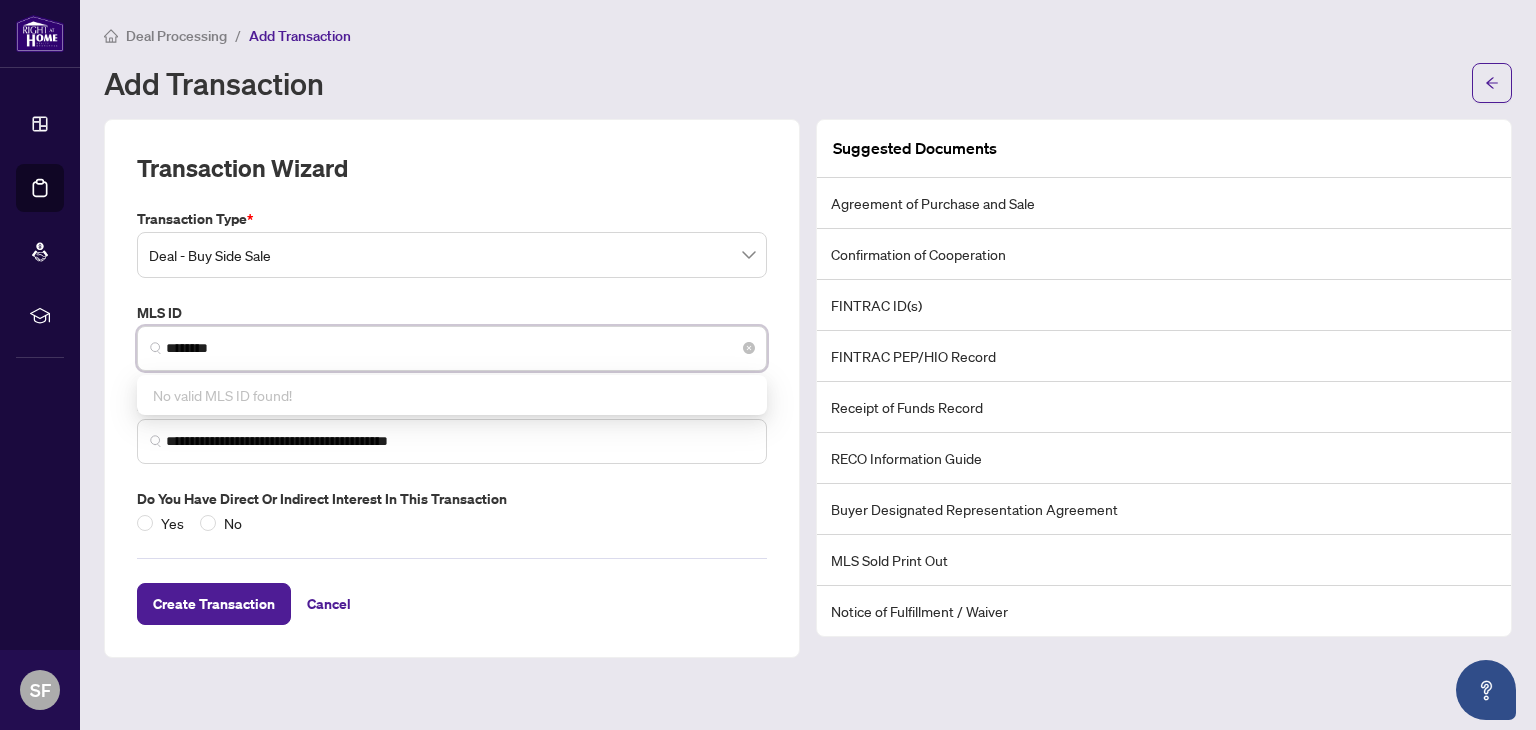 drag, startPoint x: 237, startPoint y: 345, endPoint x: 162, endPoint y: 351, distance: 75.23962 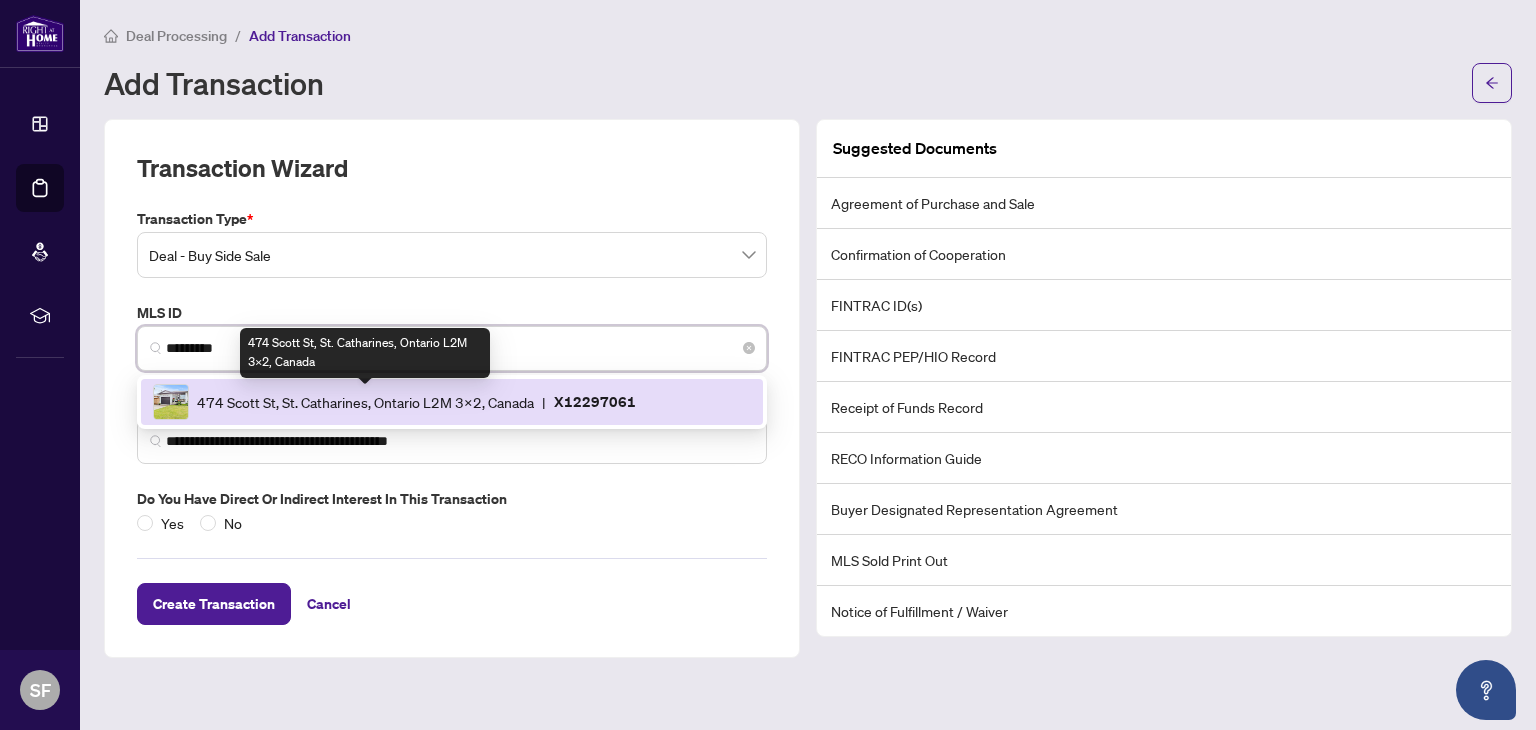 click on "474 Scott St, St. Catharines, Ontario L2M 3X2, Canada" at bounding box center (365, 402) 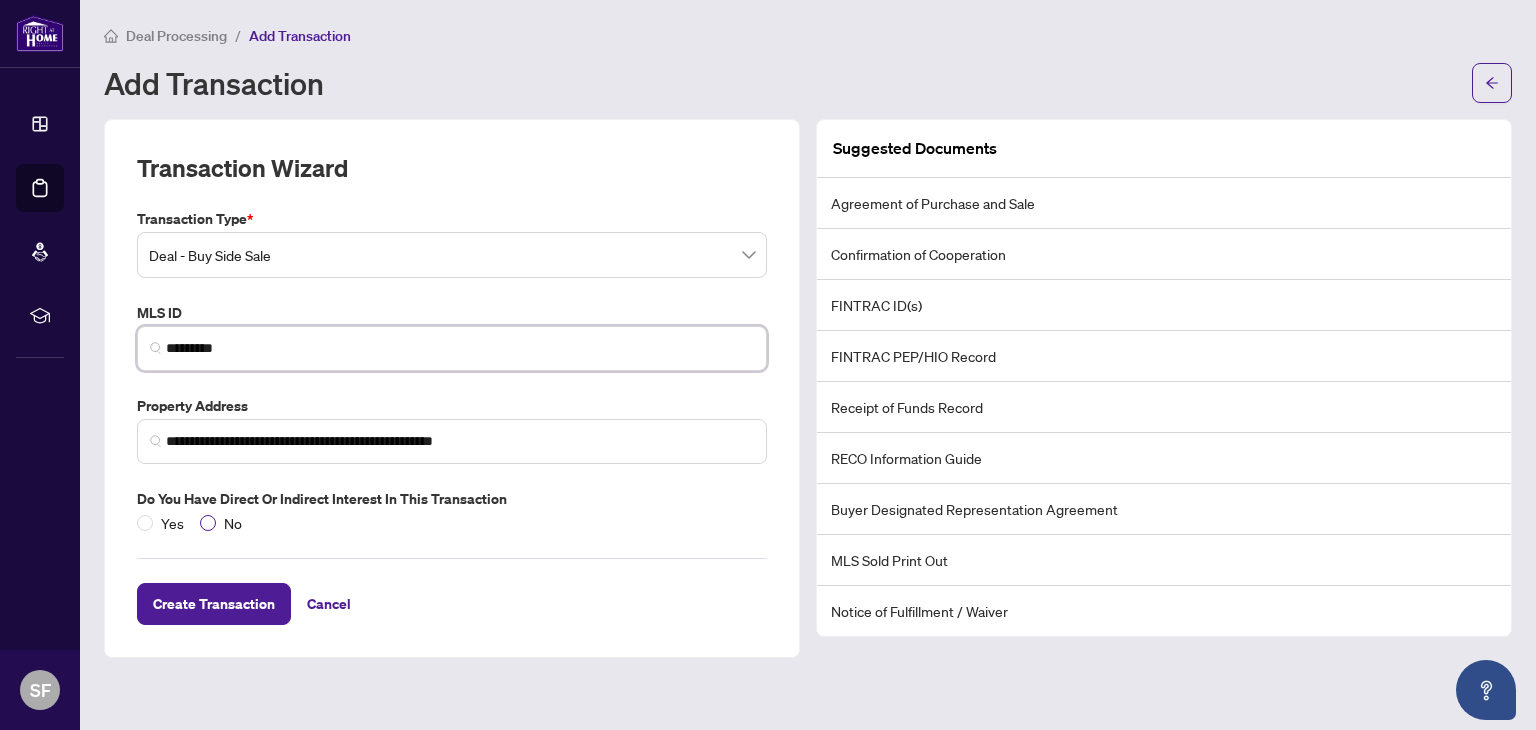 type on "*********" 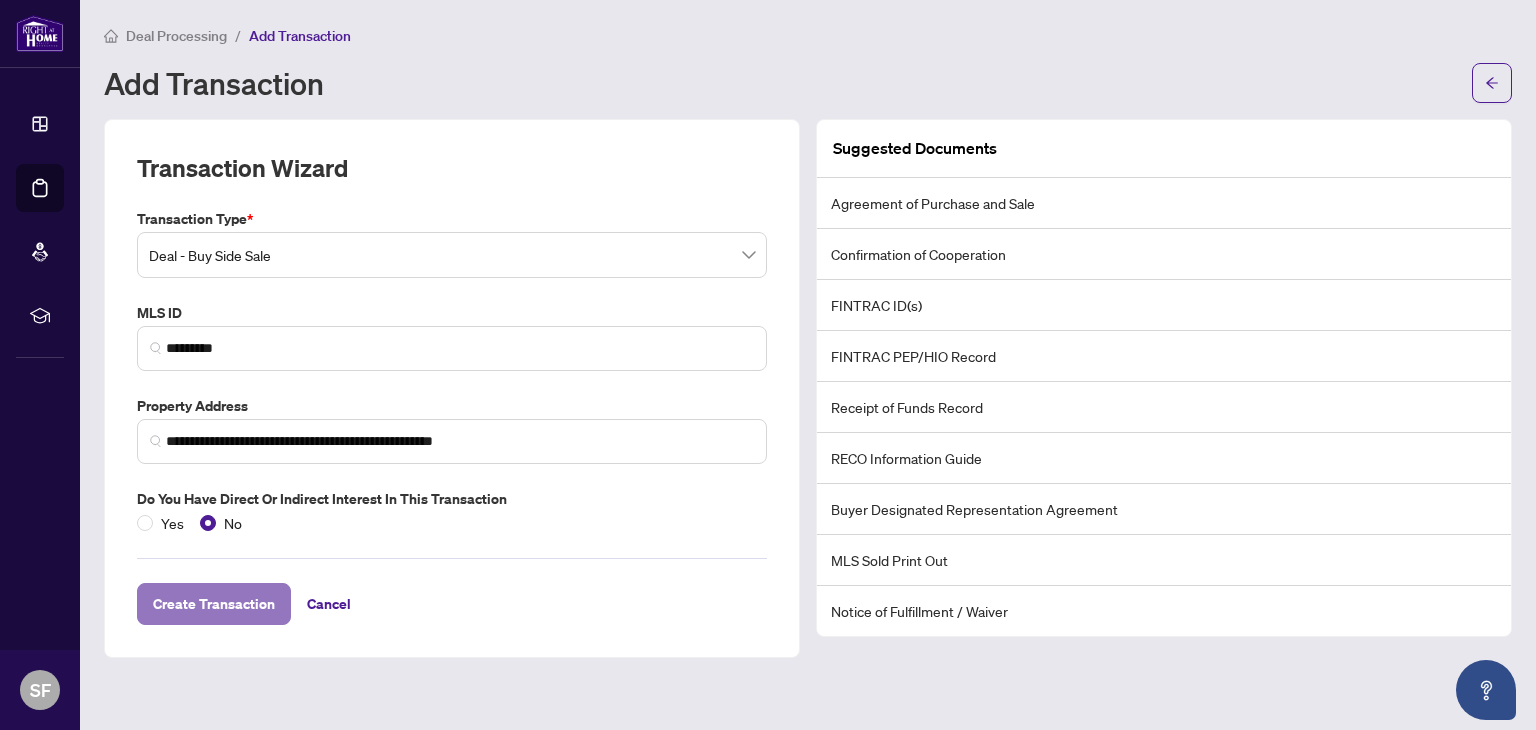 click on "Create Transaction" at bounding box center (214, 604) 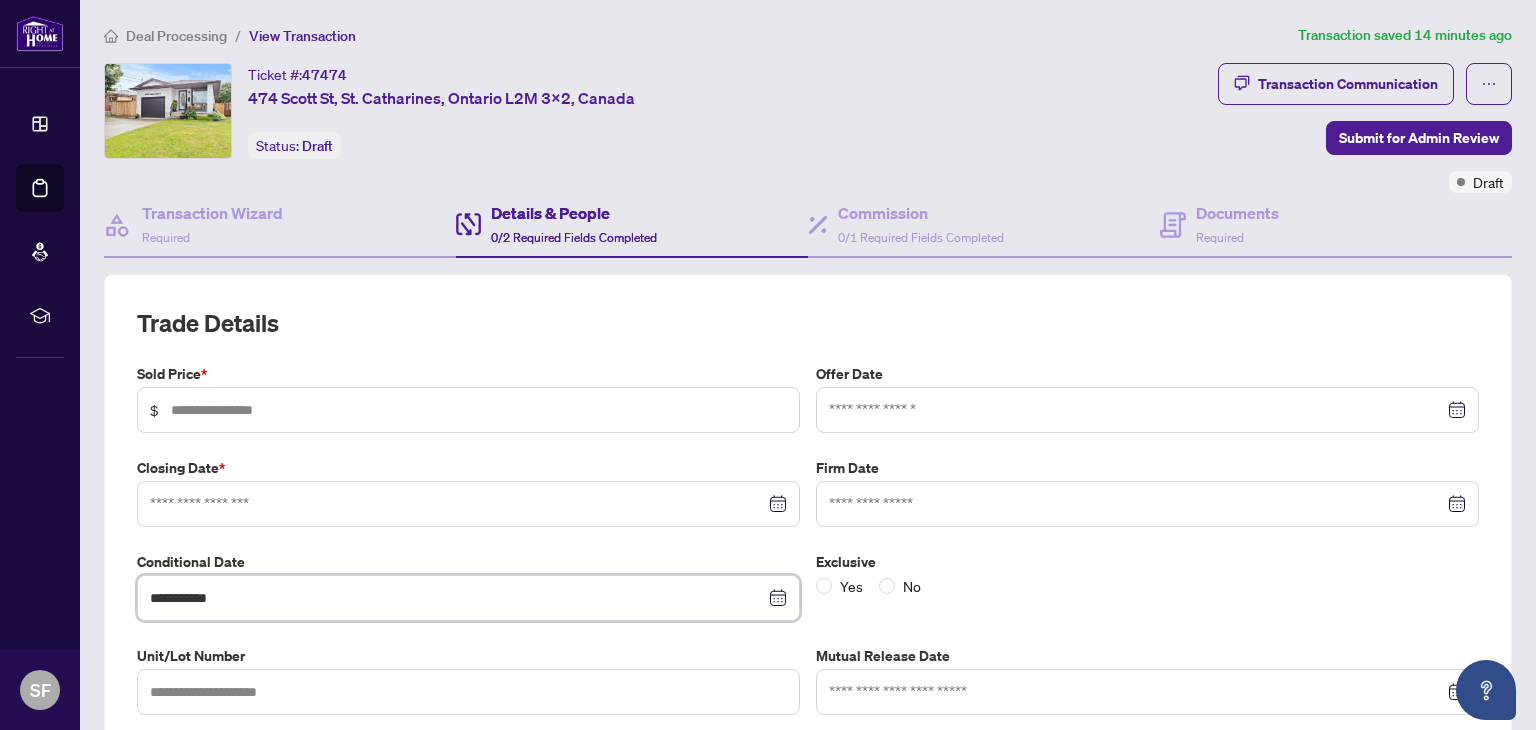 click on "**********" at bounding box center [457, 598] 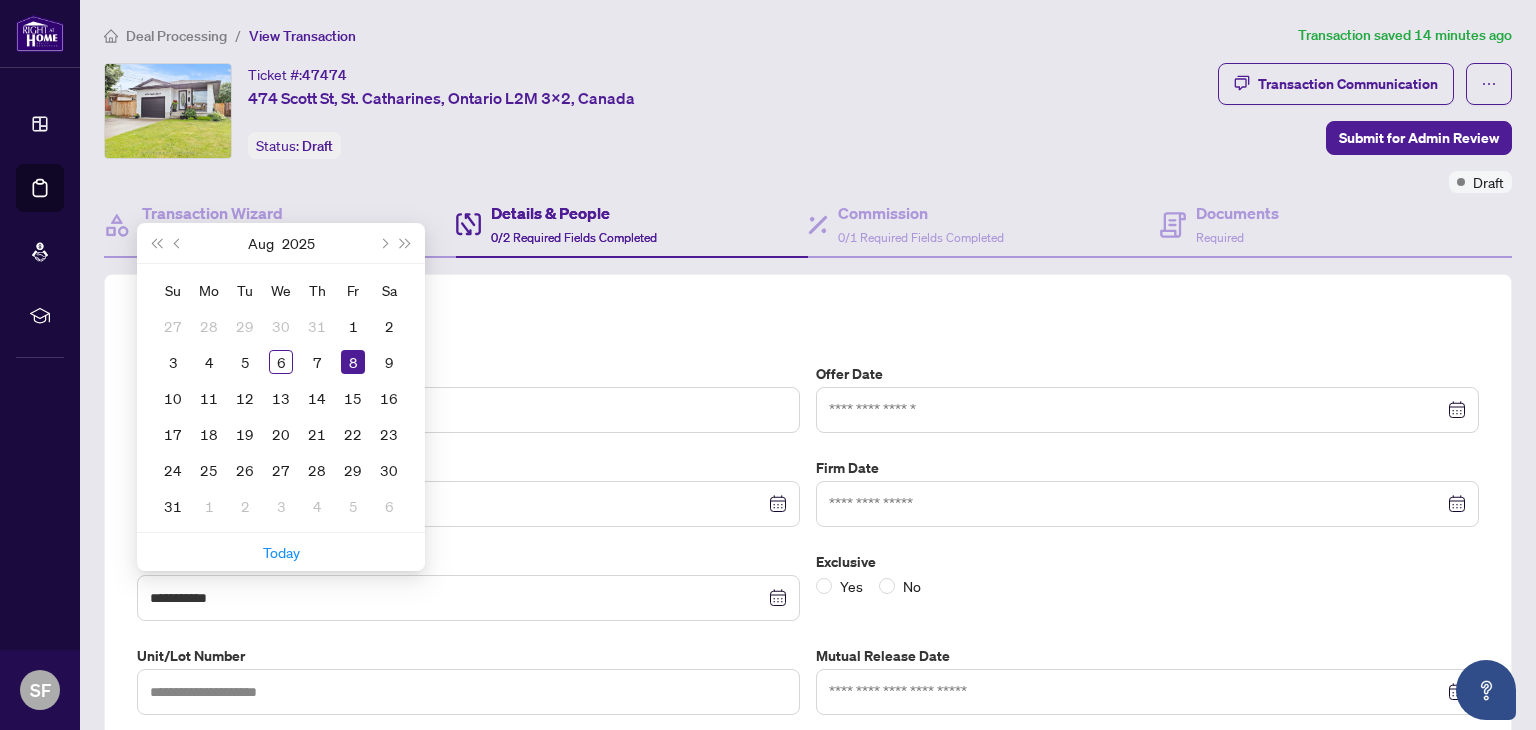 click on "Trade Details" at bounding box center [808, 323] 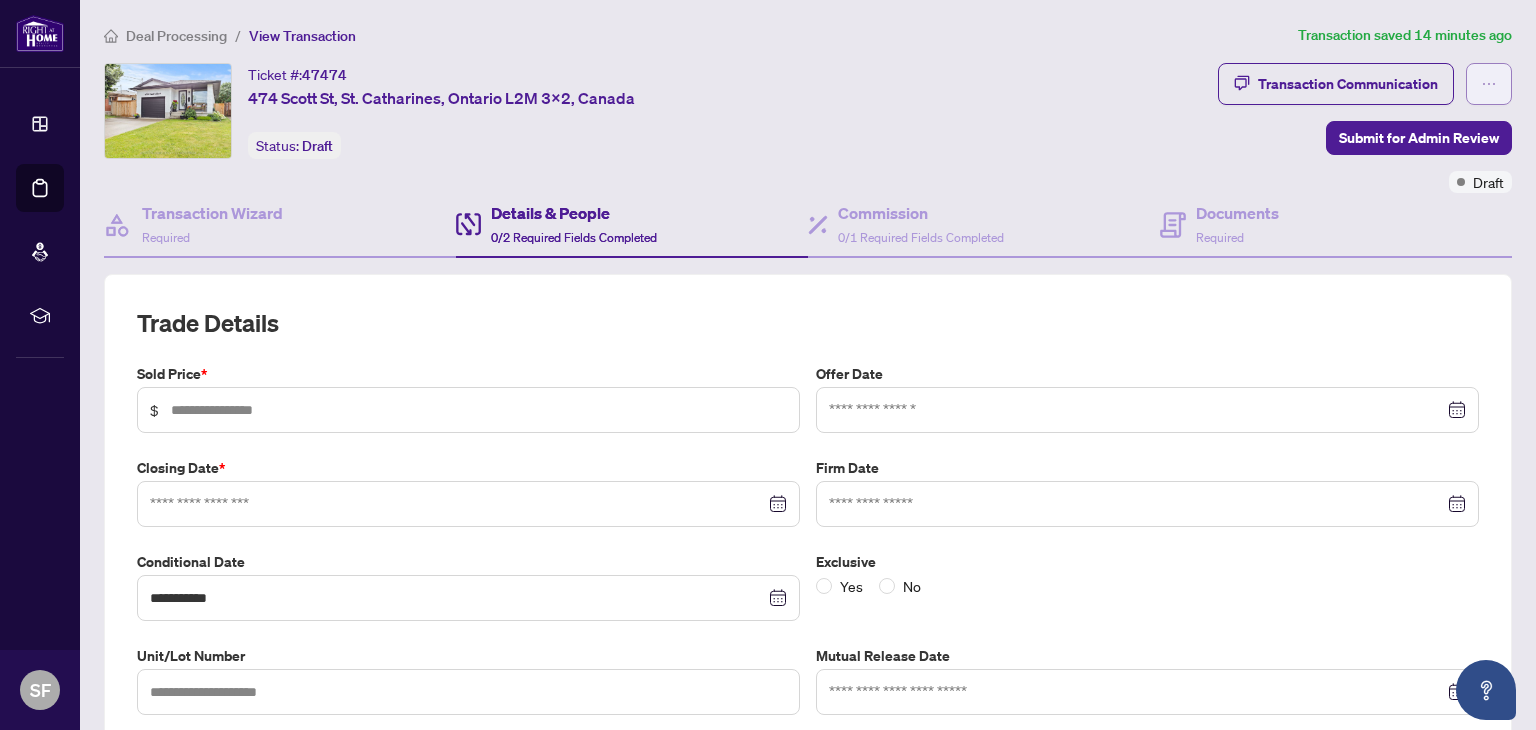 click 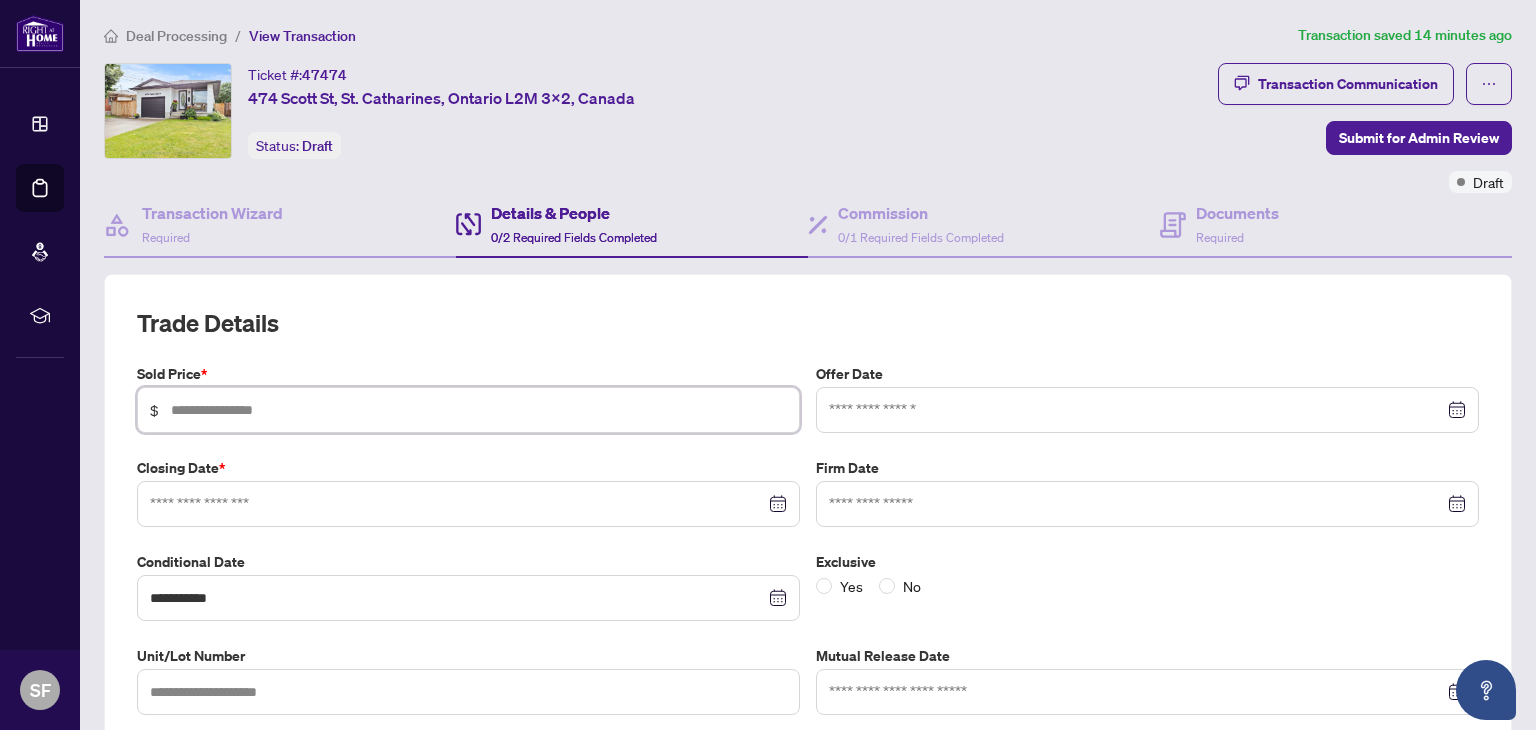 click at bounding box center (479, 410) 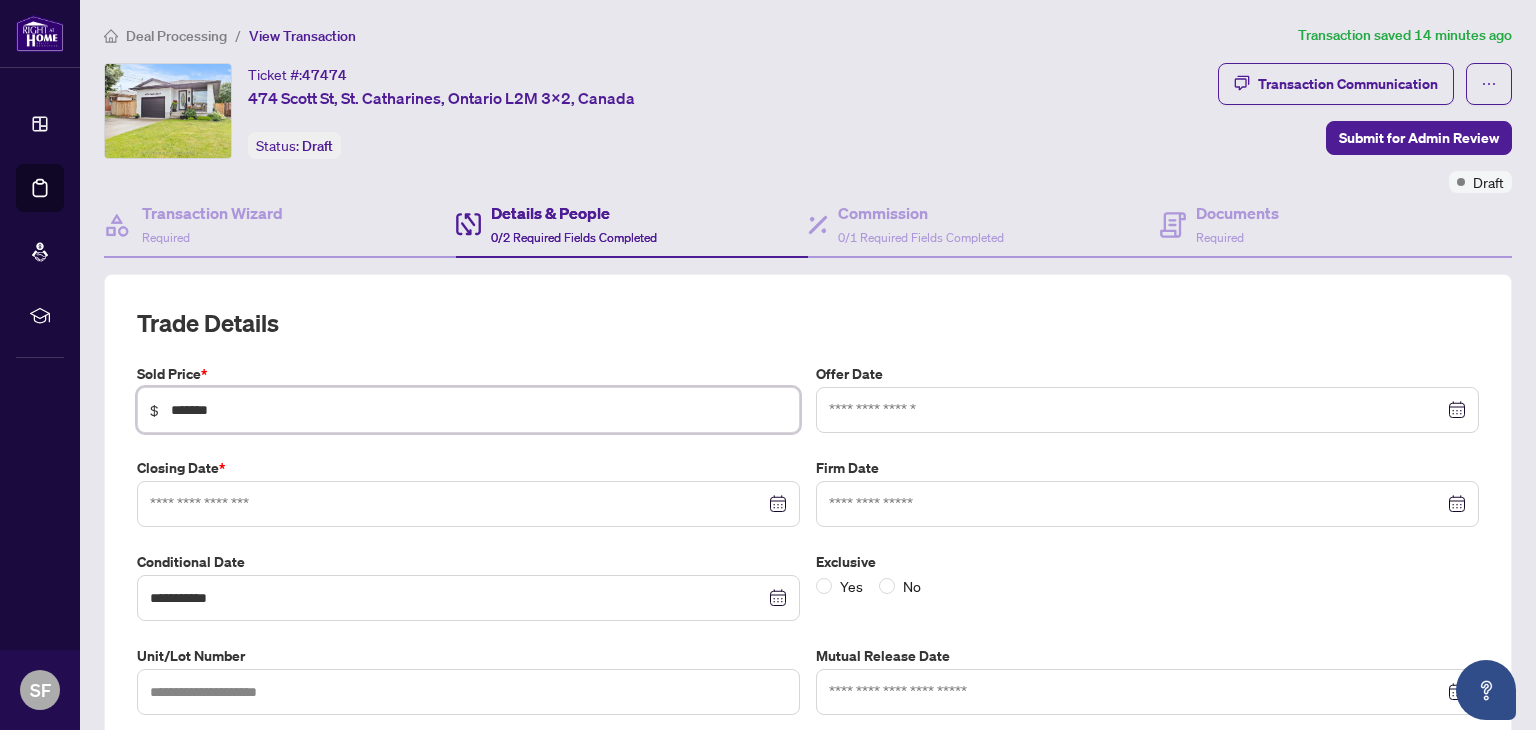 type on "*******" 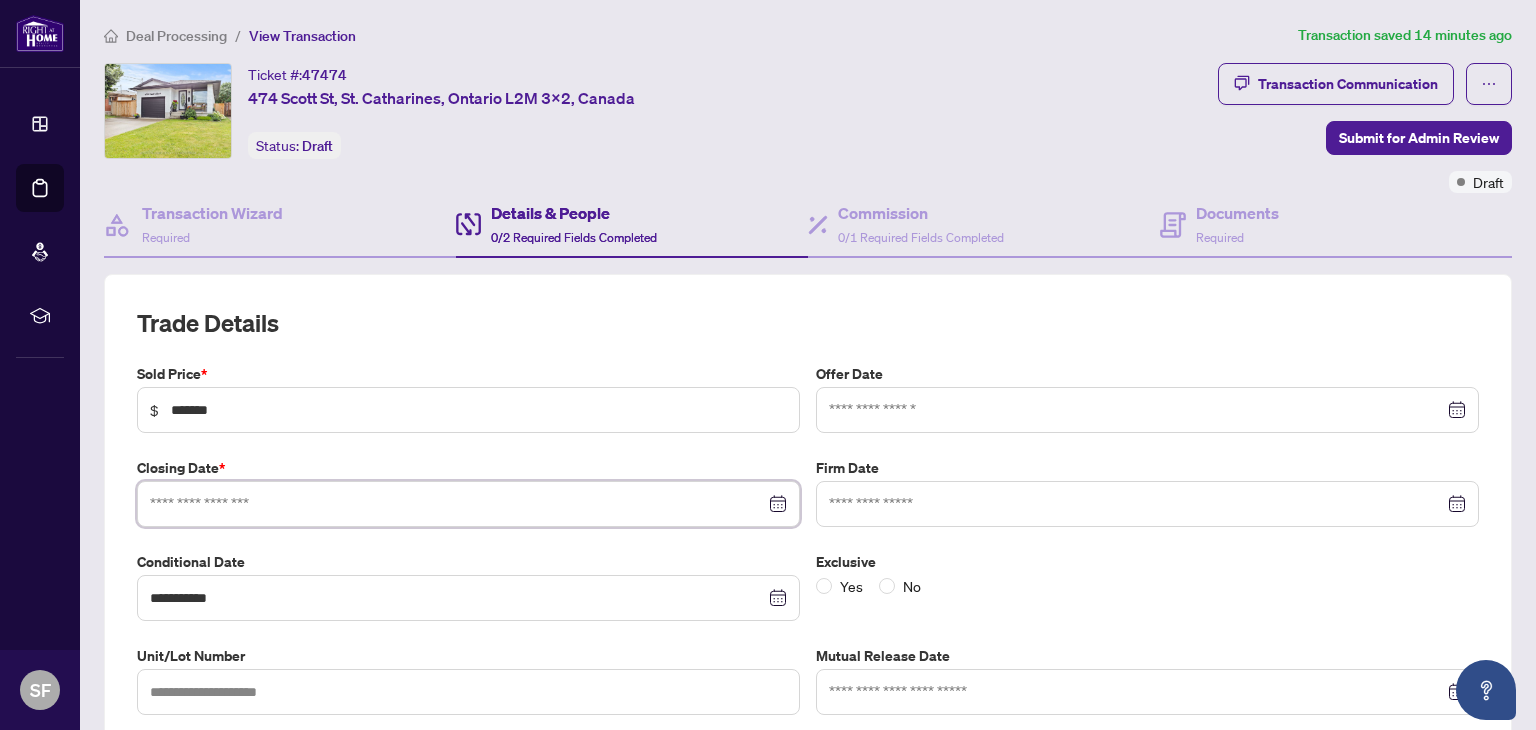 click at bounding box center (457, 504) 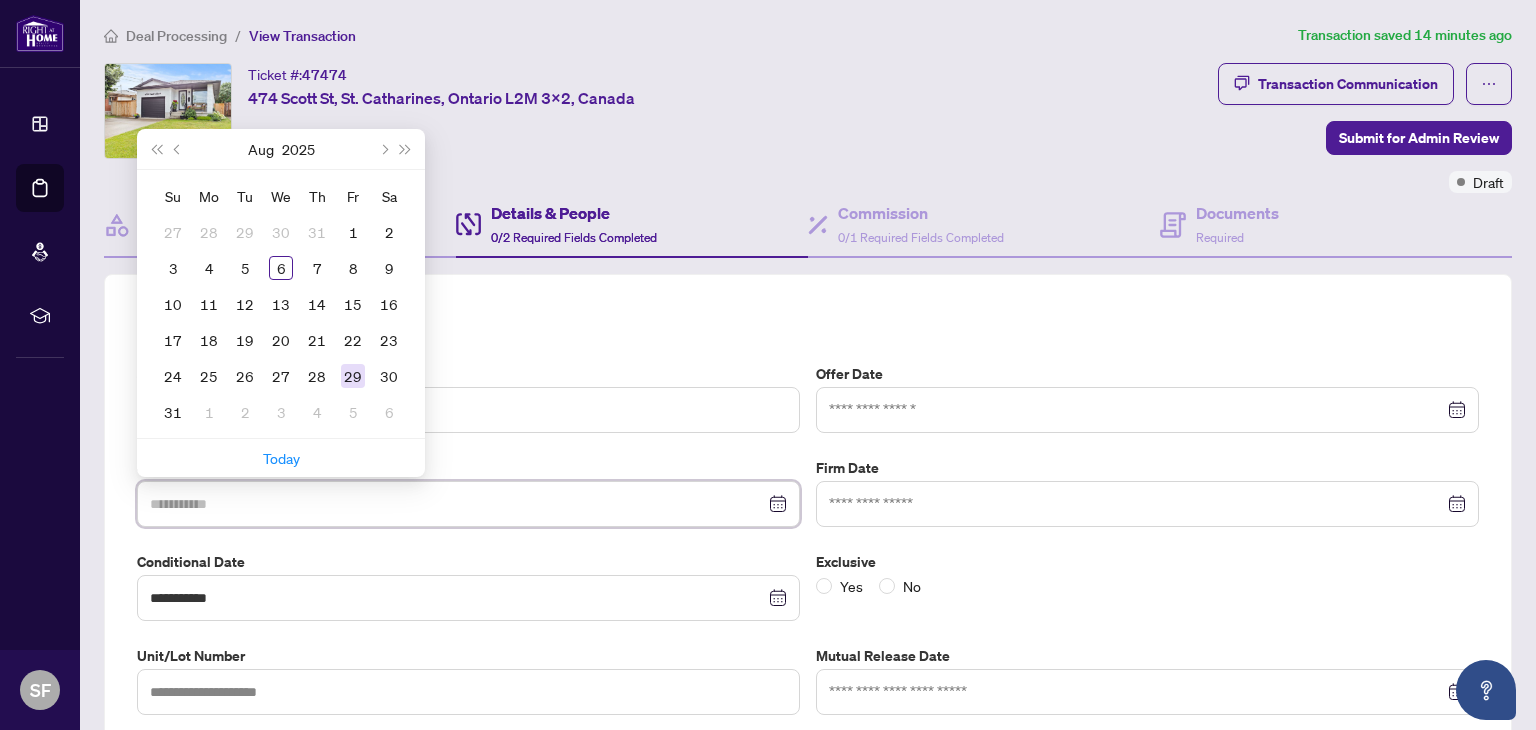 type on "**********" 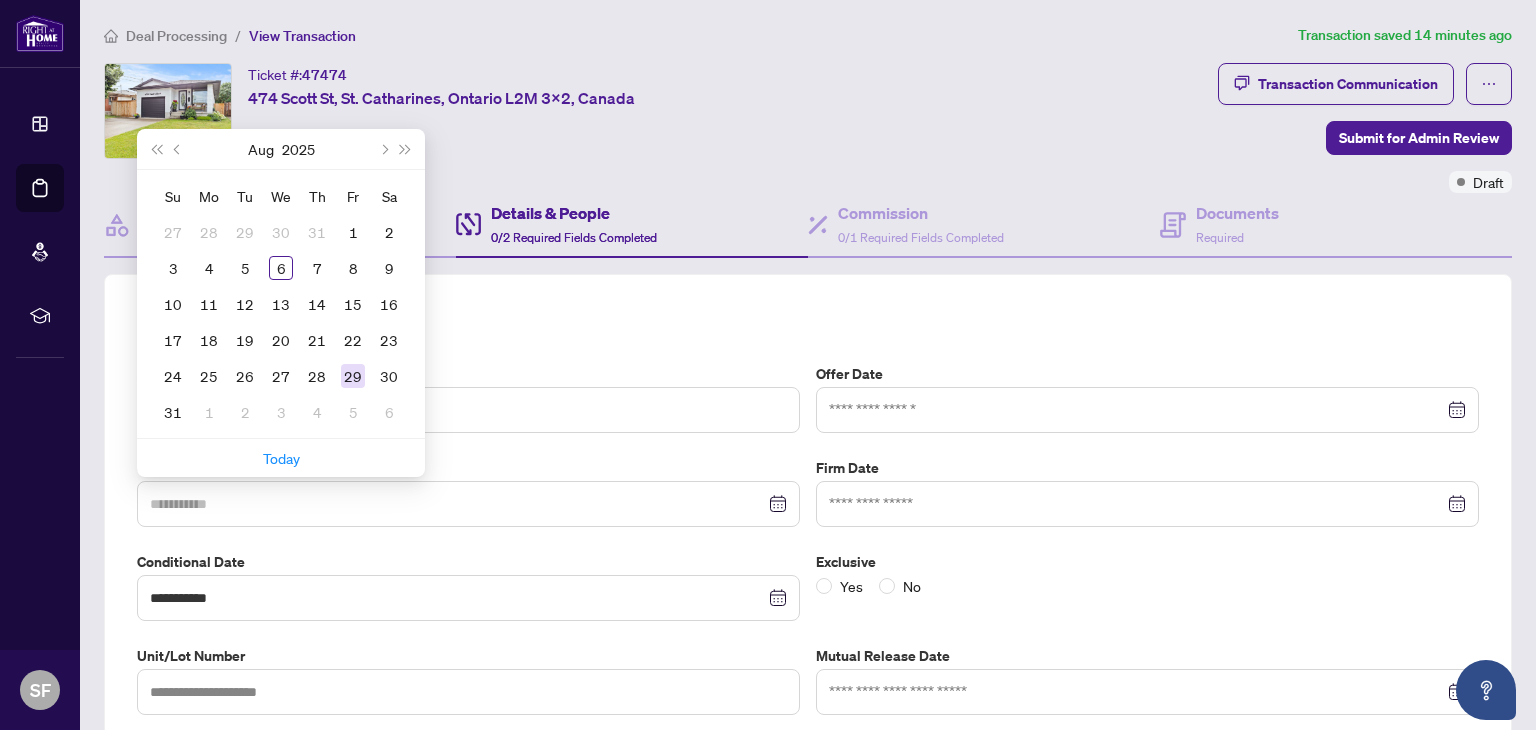 click on "29" at bounding box center (353, 376) 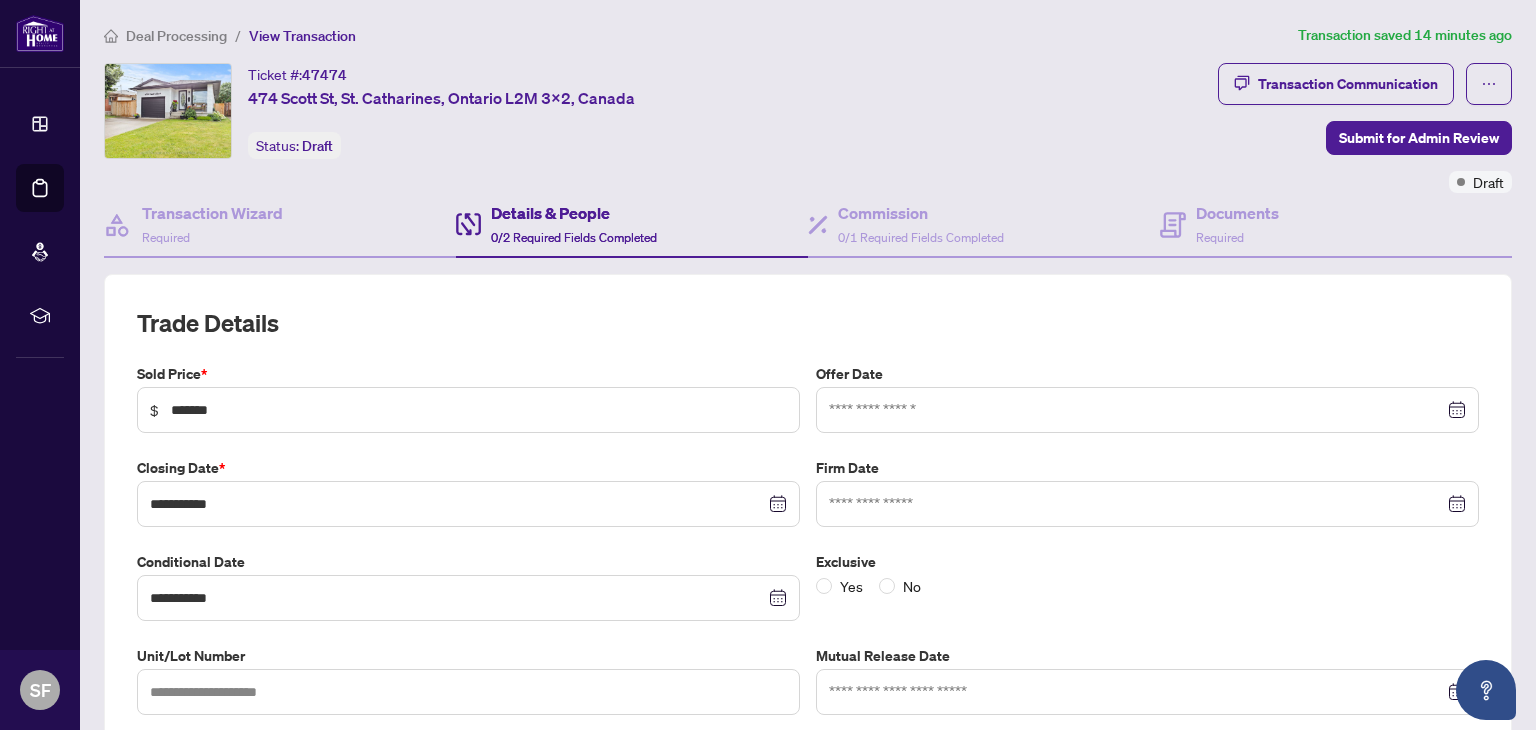 click on "Trade Details" at bounding box center [808, 323] 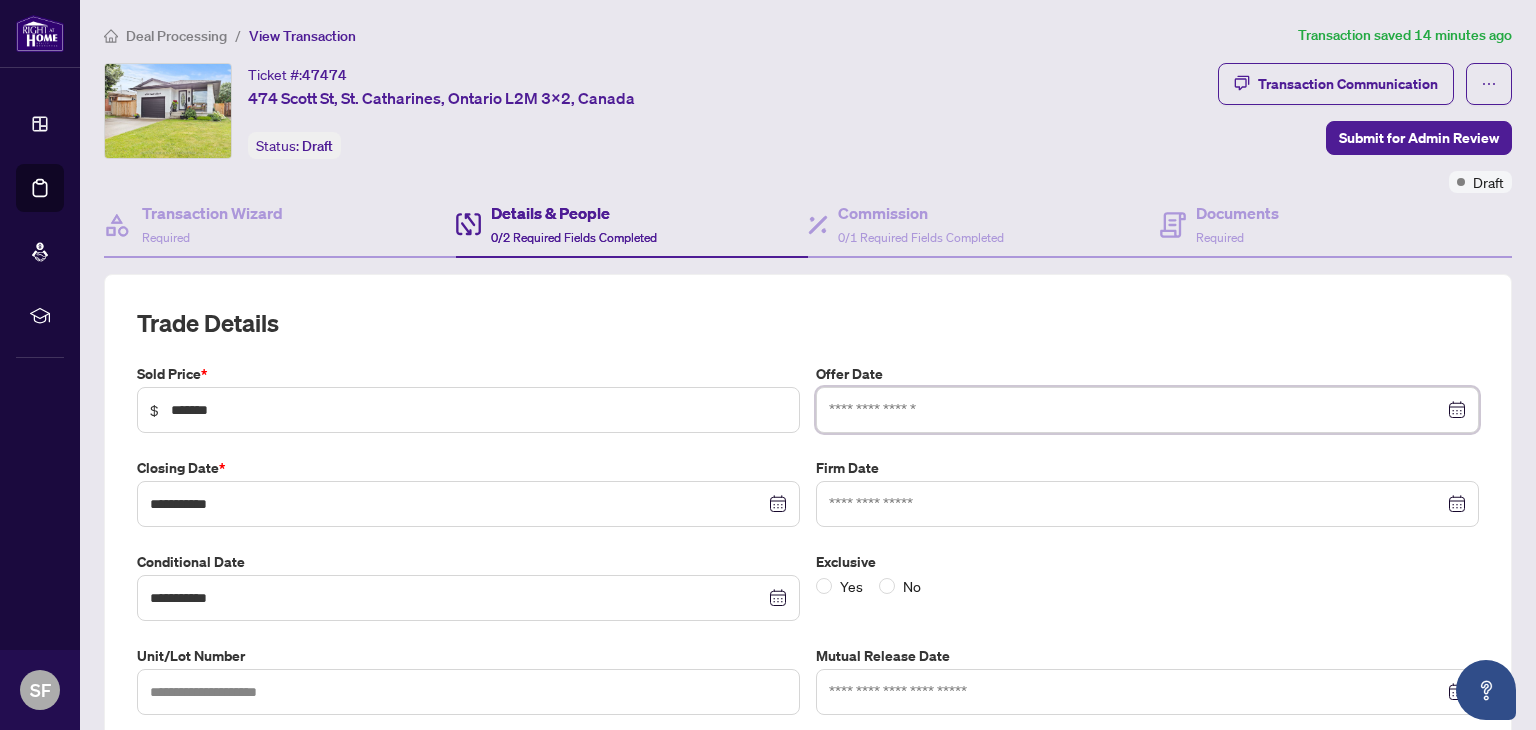 click at bounding box center (1136, 410) 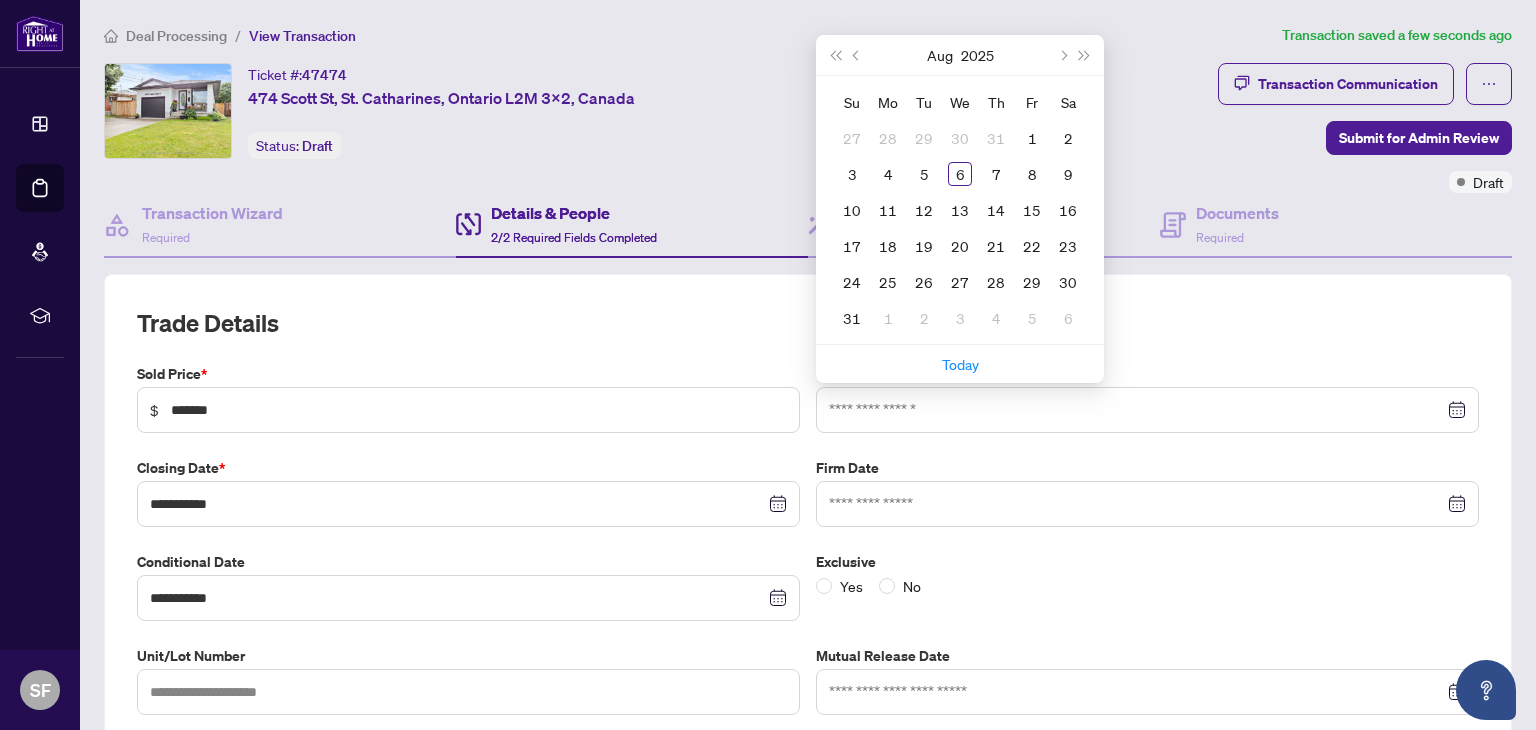 click on "Trade Details" at bounding box center (808, 323) 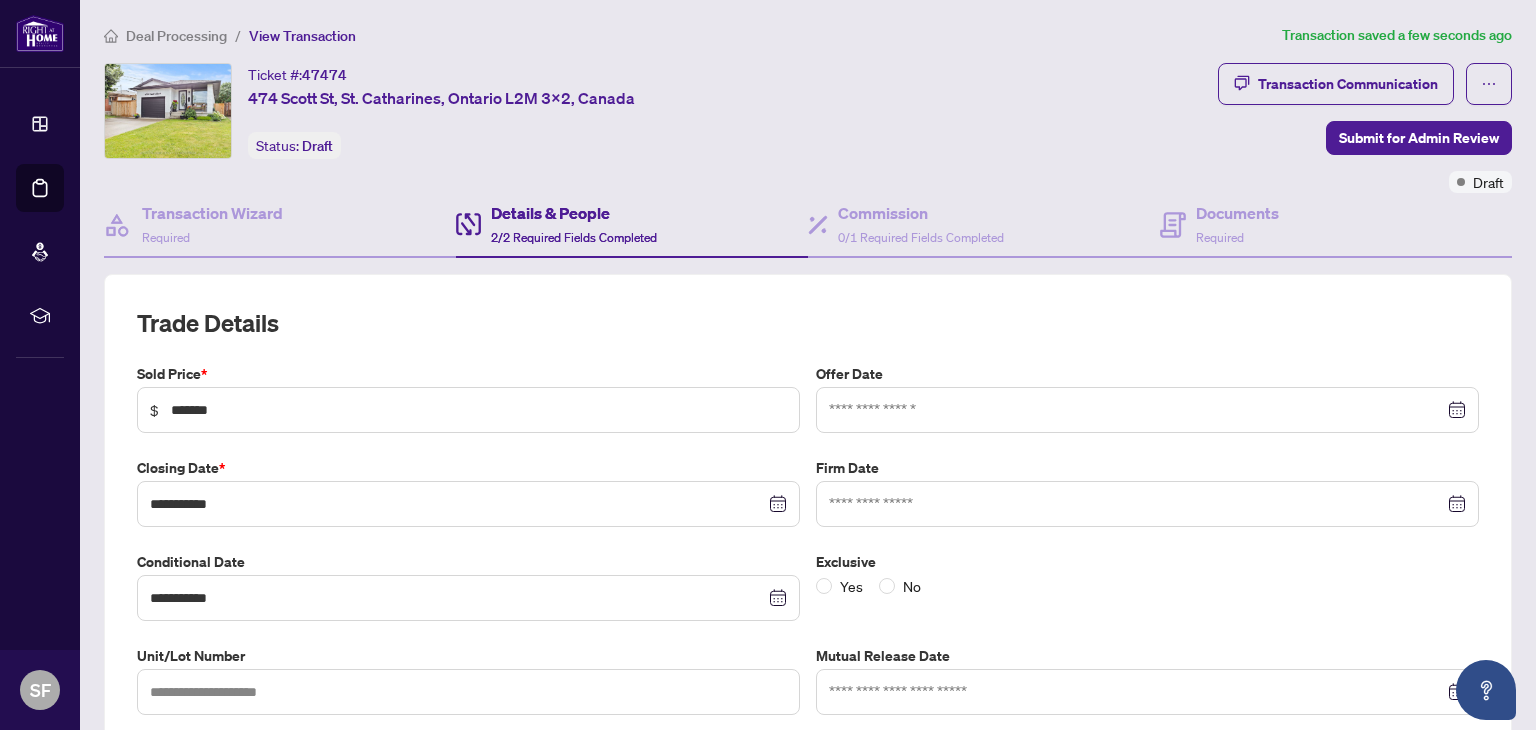 click at bounding box center [1147, 410] 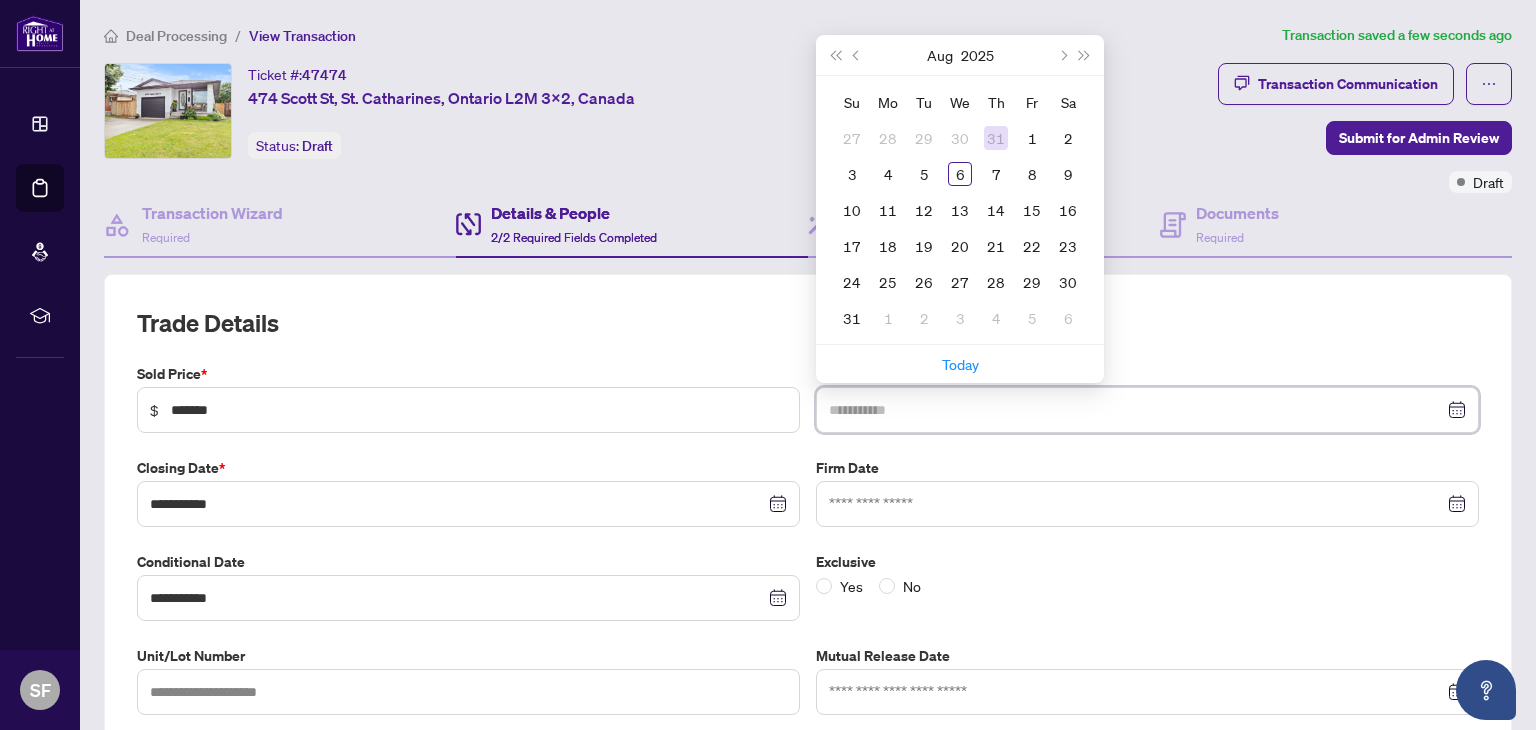 type on "**********" 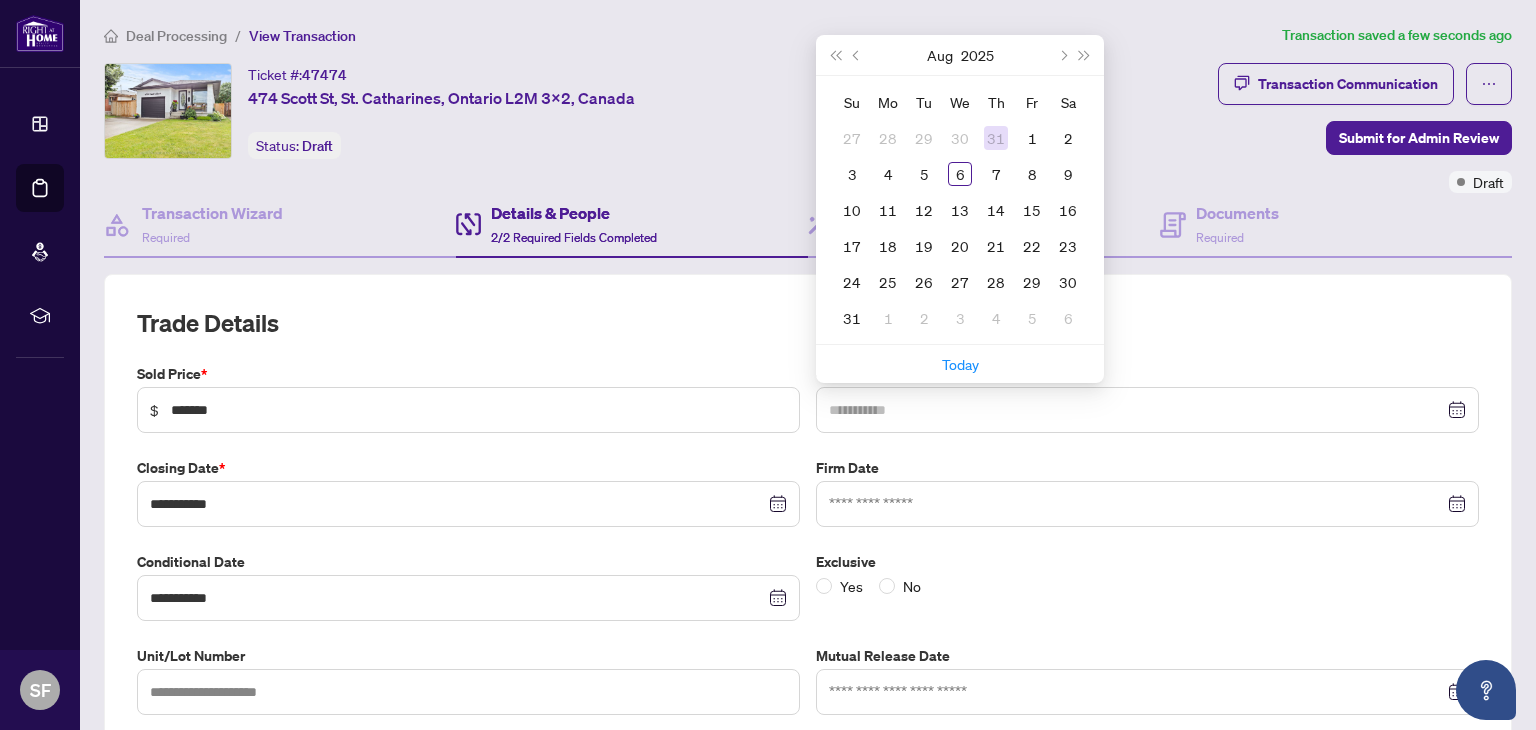 click on "31" at bounding box center (996, 138) 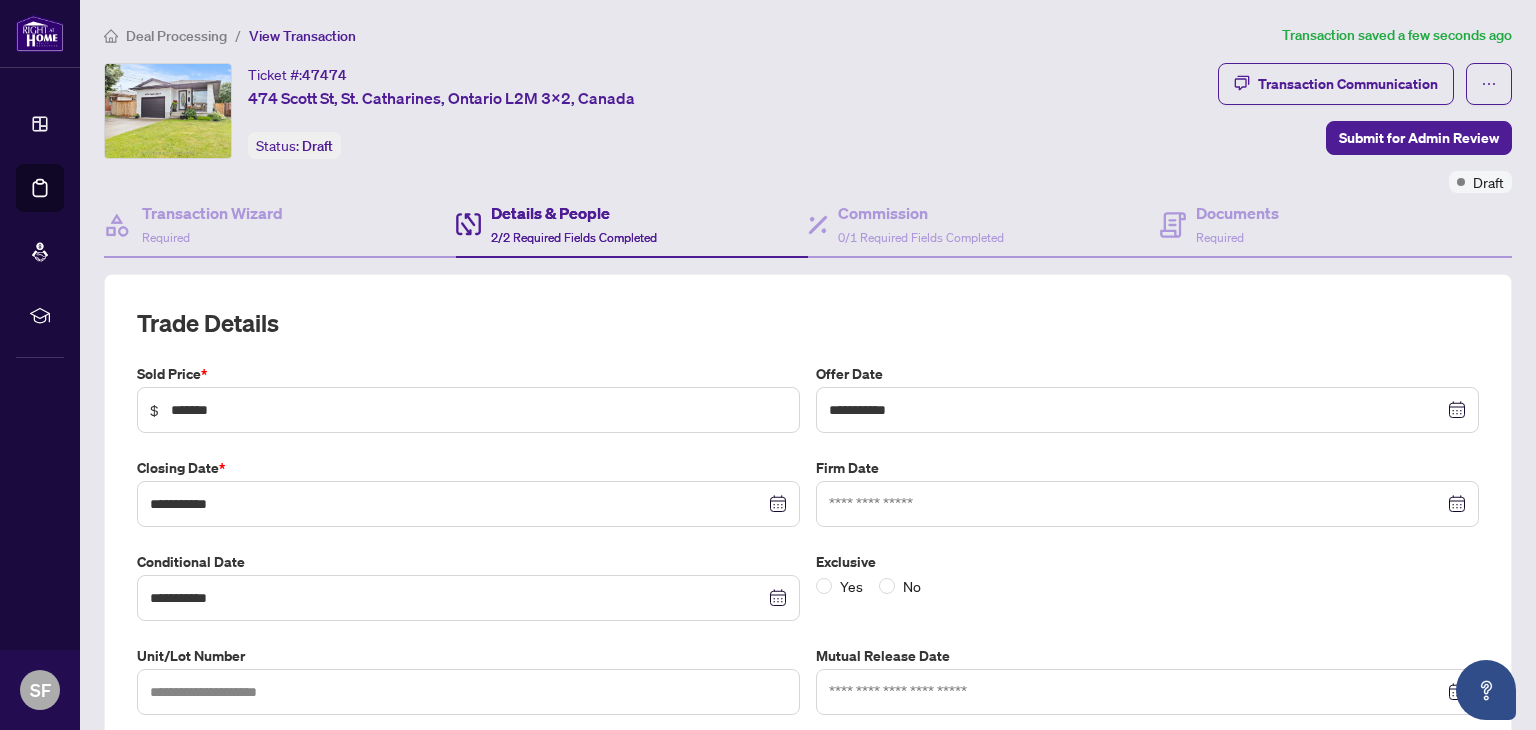 click at bounding box center [1147, 504] 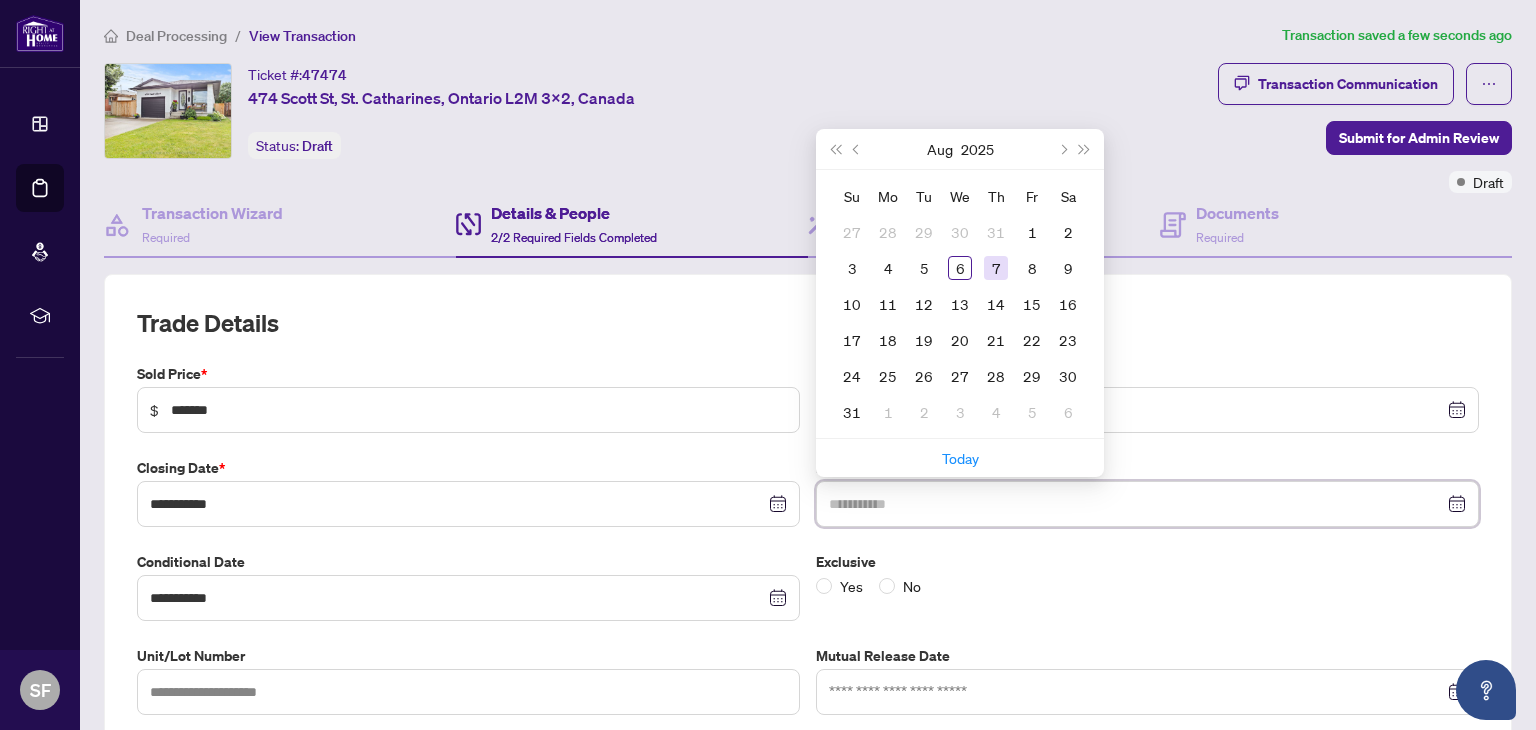 type on "**********" 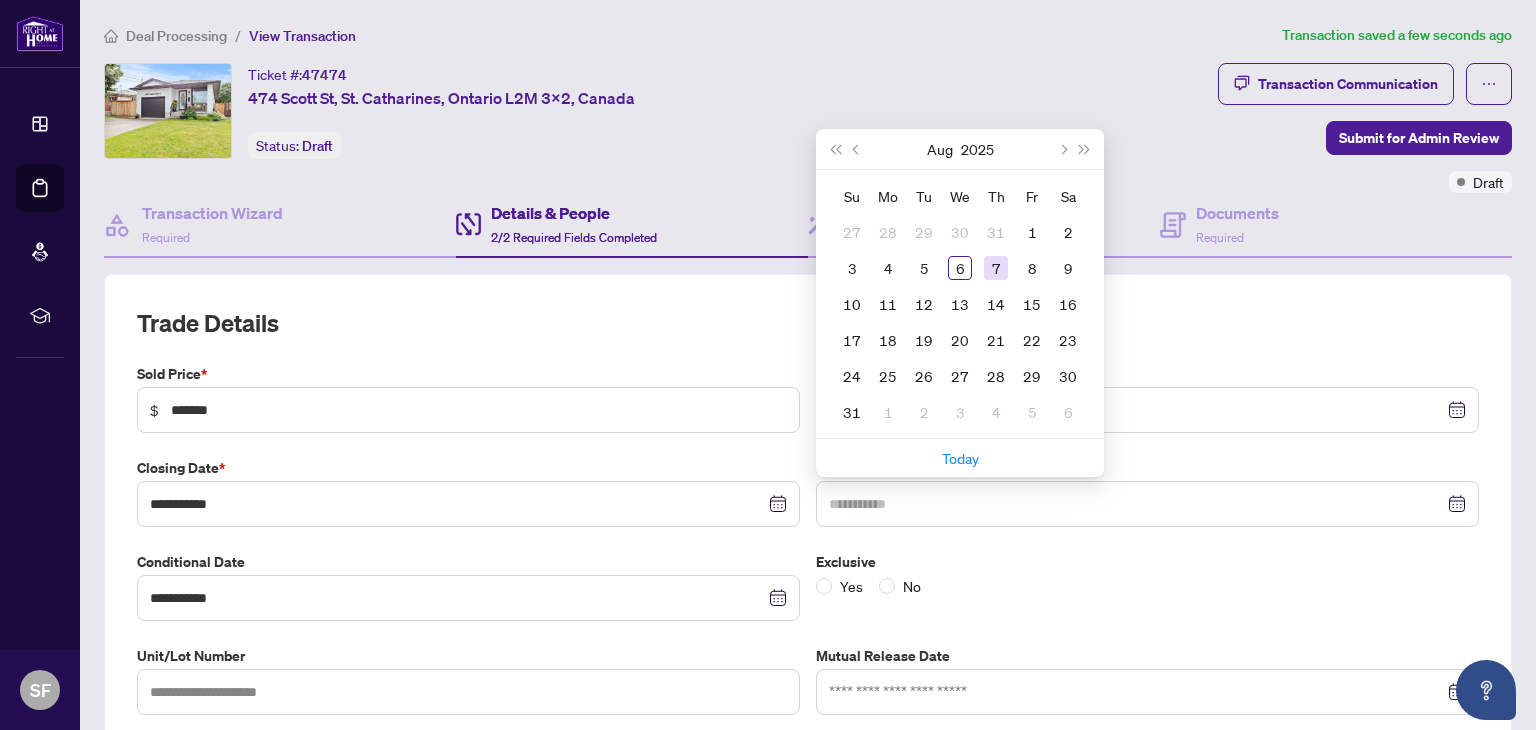 click on "7" at bounding box center [996, 268] 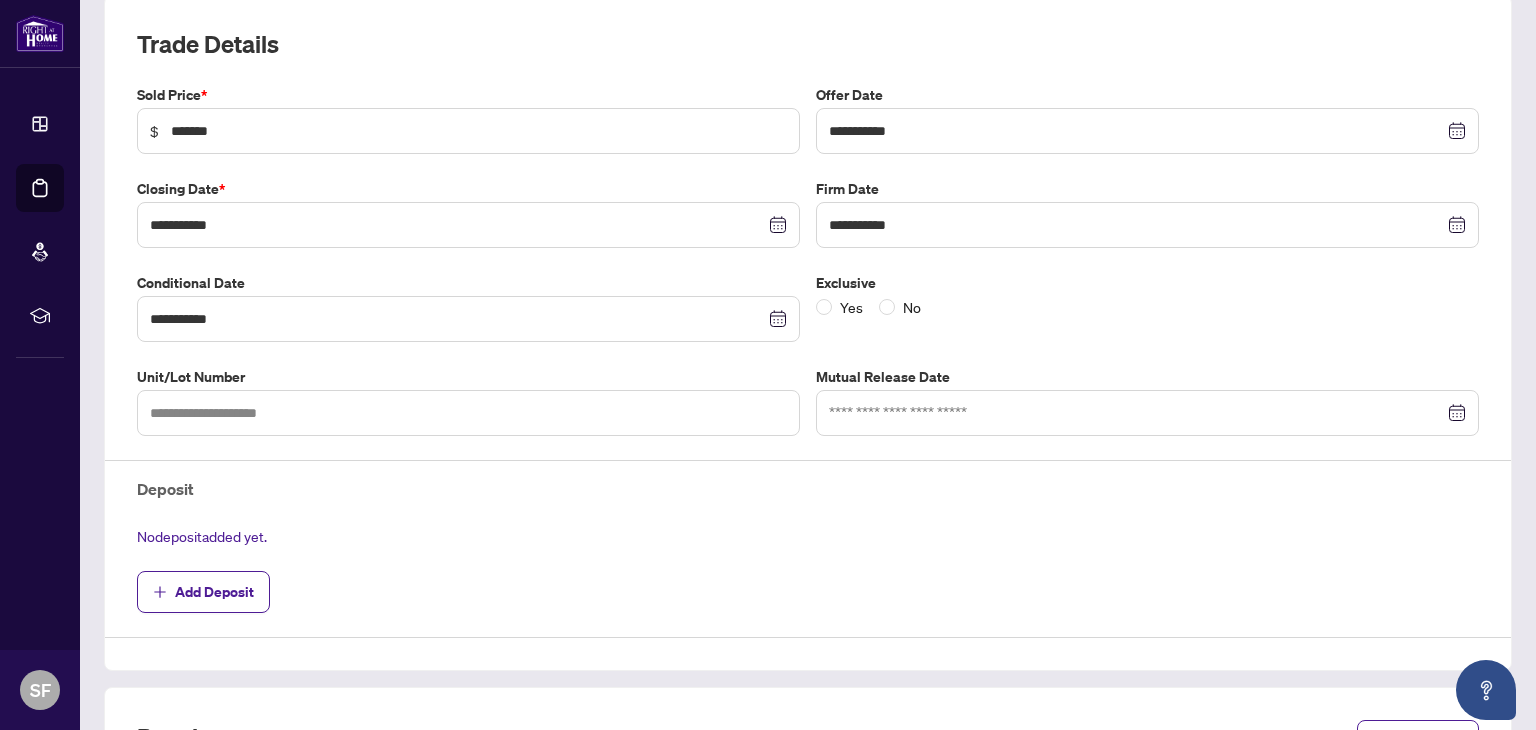 scroll, scrollTop: 280, scrollLeft: 0, axis: vertical 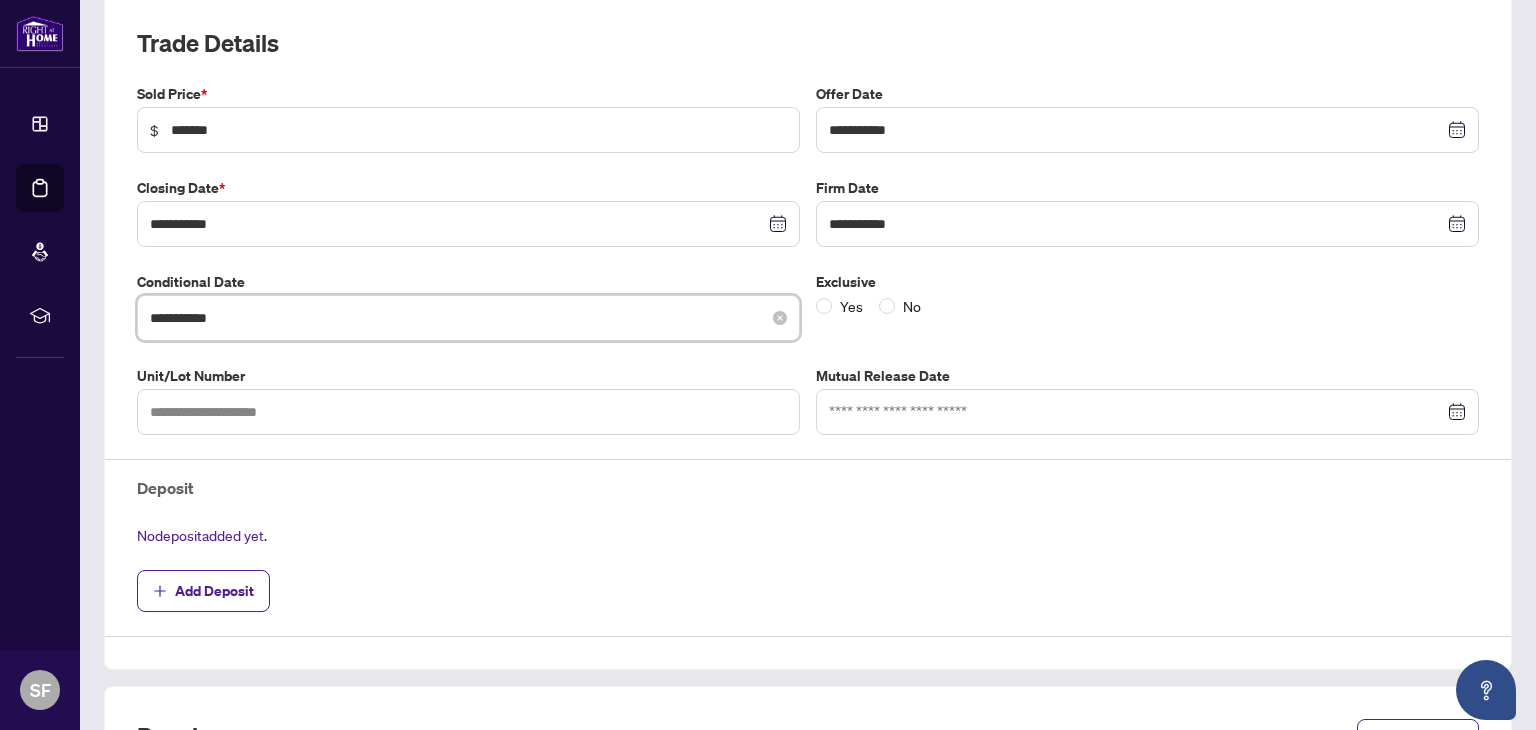 click on "**********" at bounding box center [457, 318] 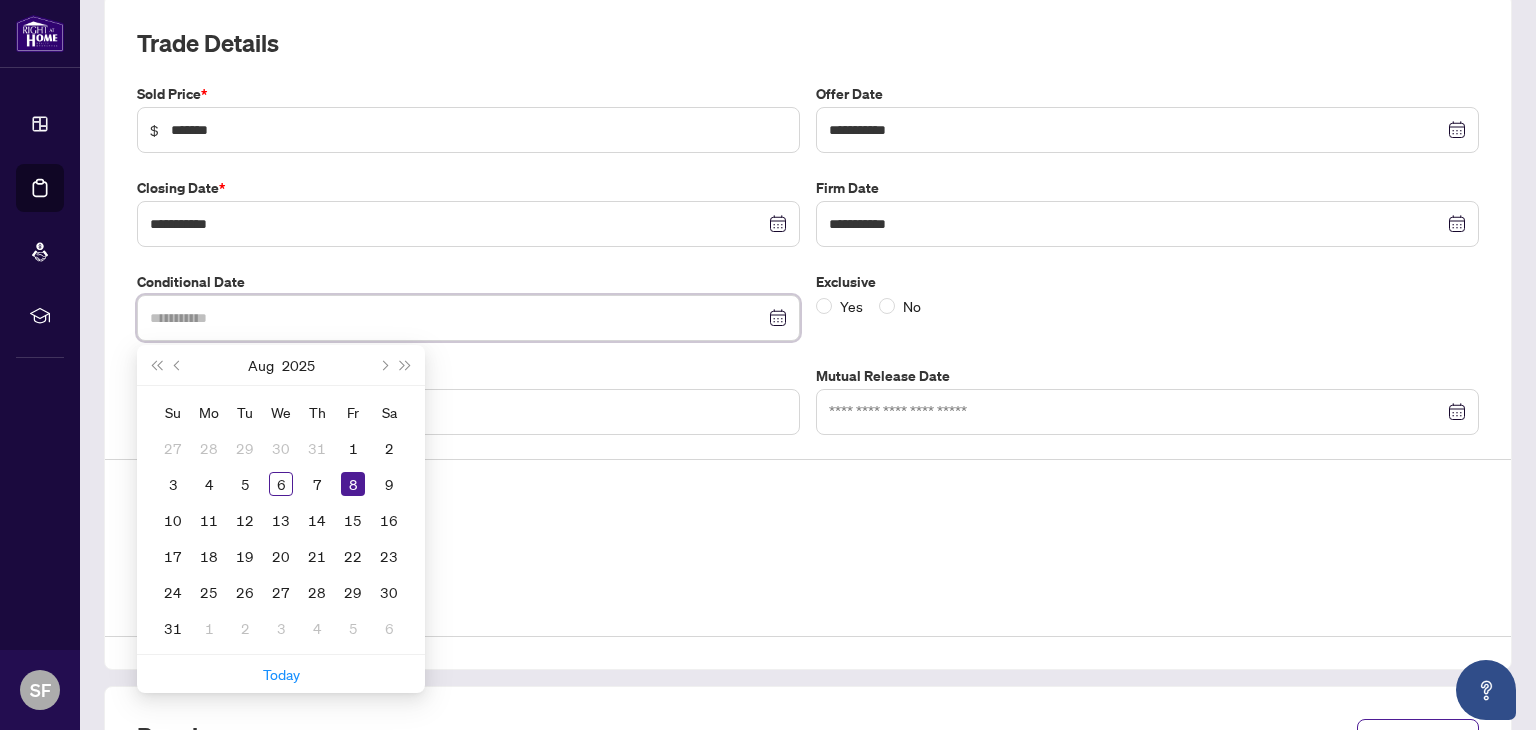 type on "**********" 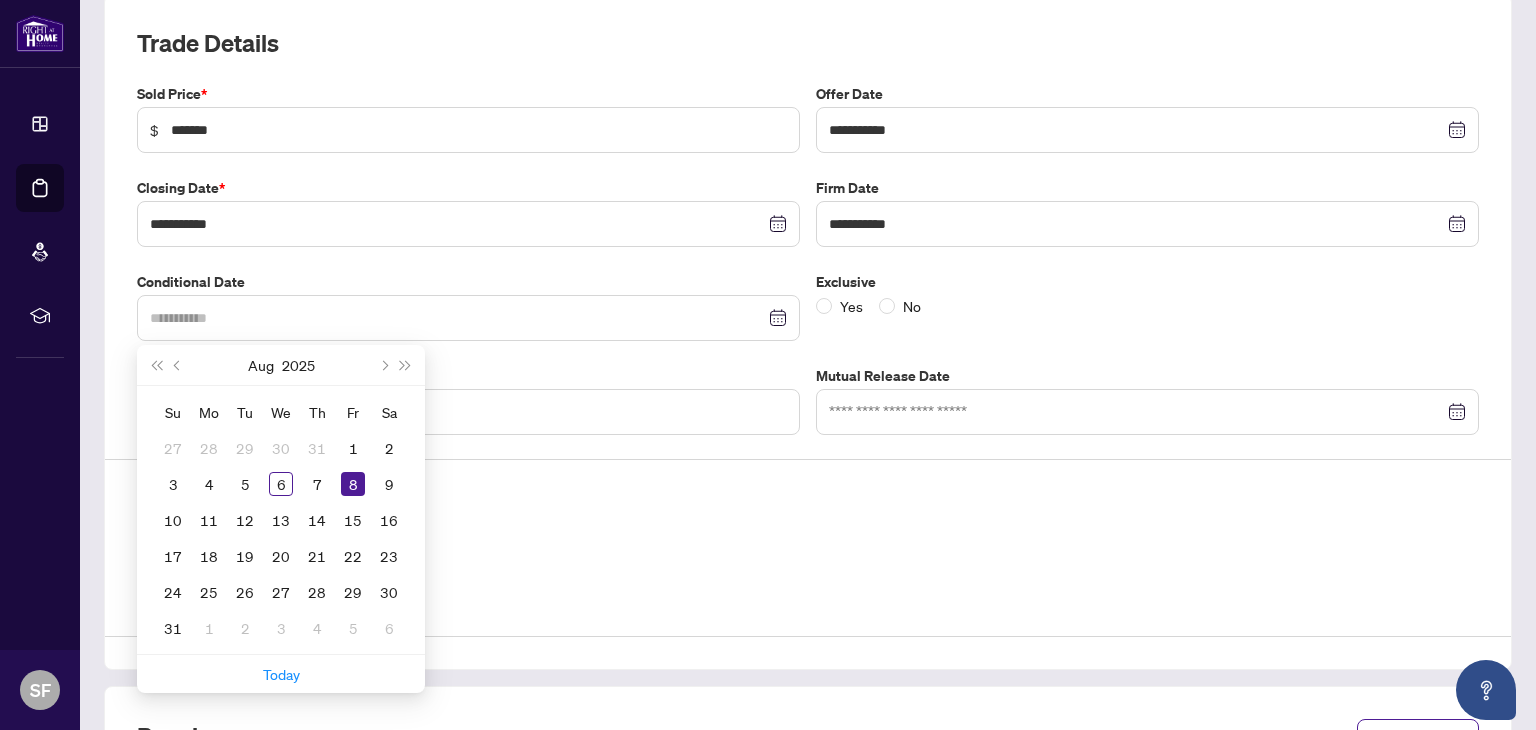 click on "8" at bounding box center [353, 484] 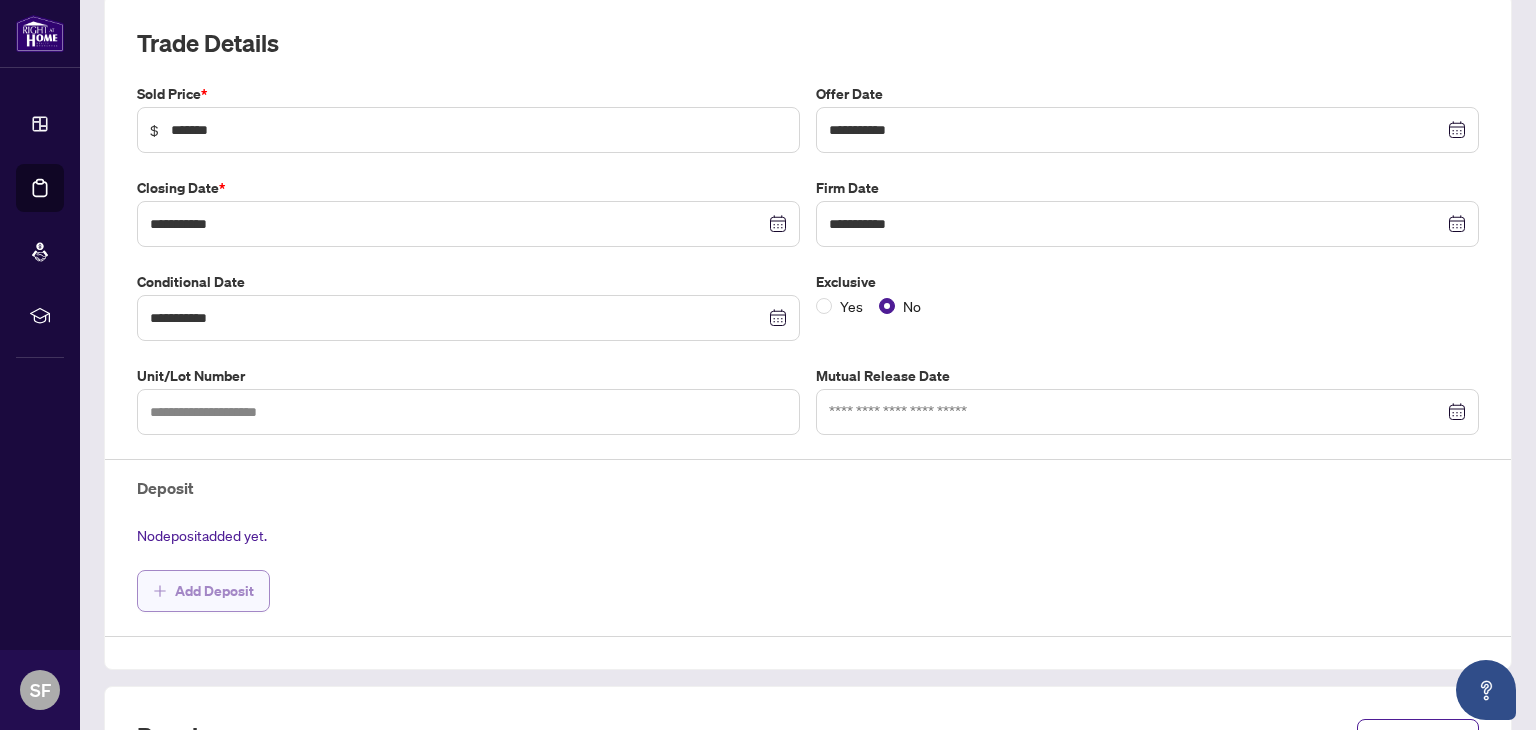 click on "Add Deposit" at bounding box center [214, 591] 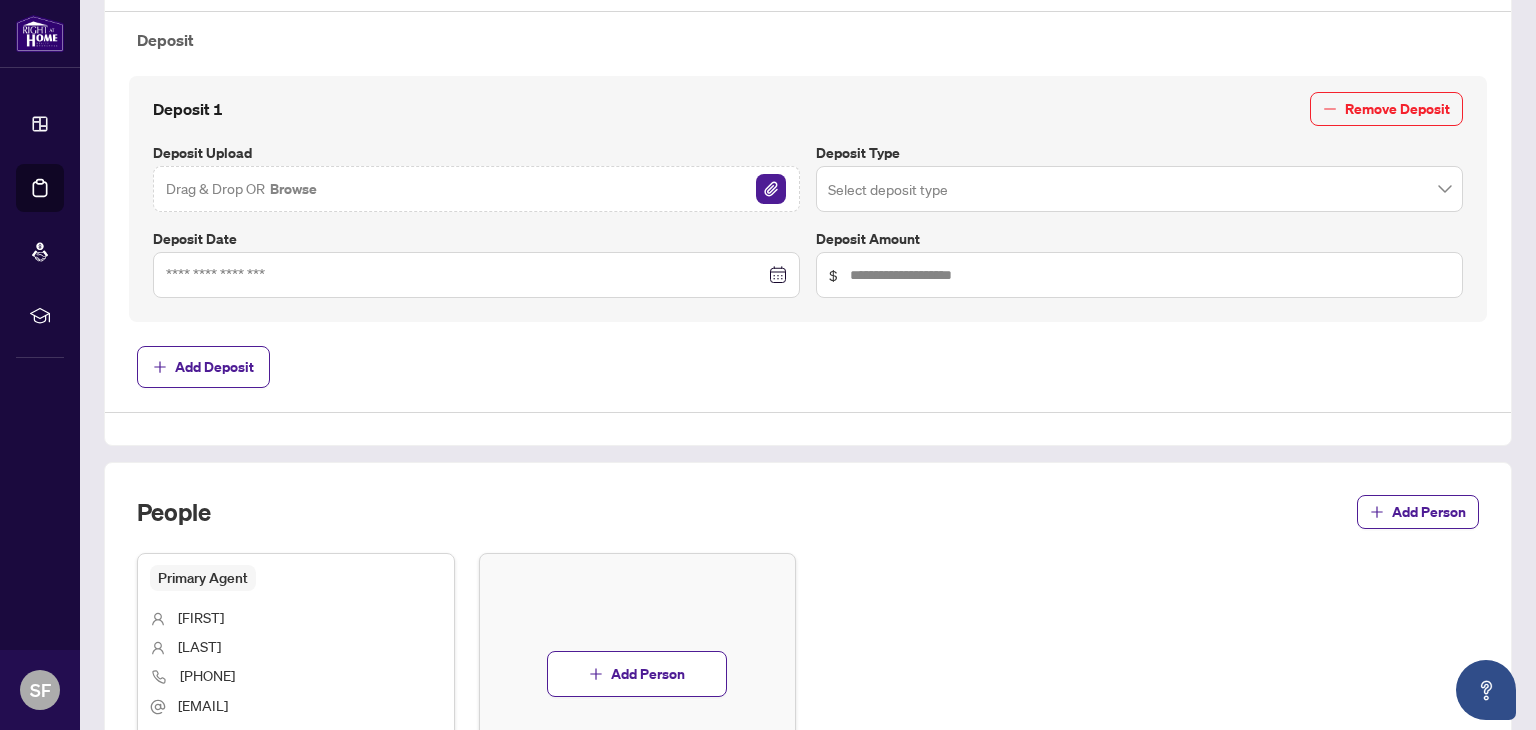 scroll, scrollTop: 744, scrollLeft: 0, axis: vertical 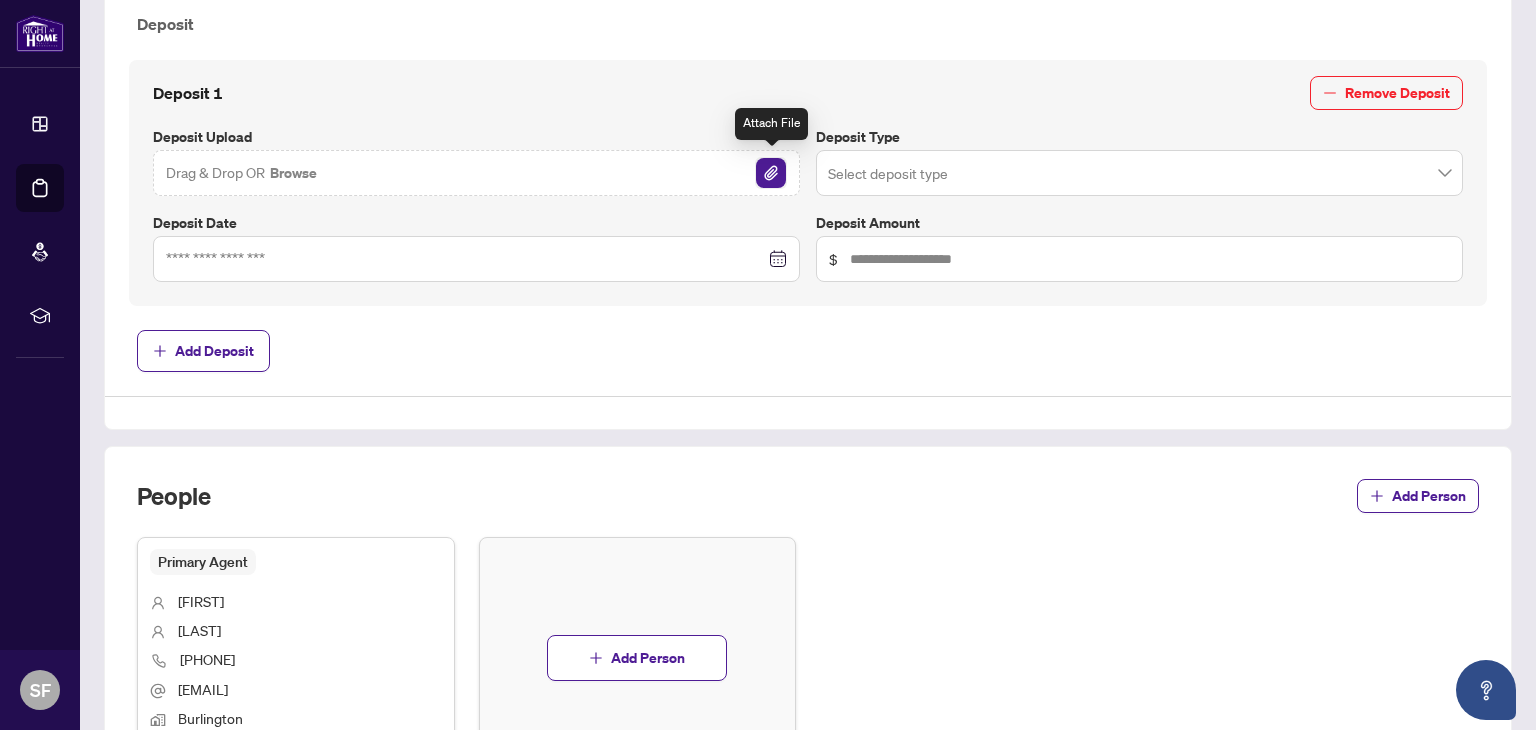 click at bounding box center (771, 173) 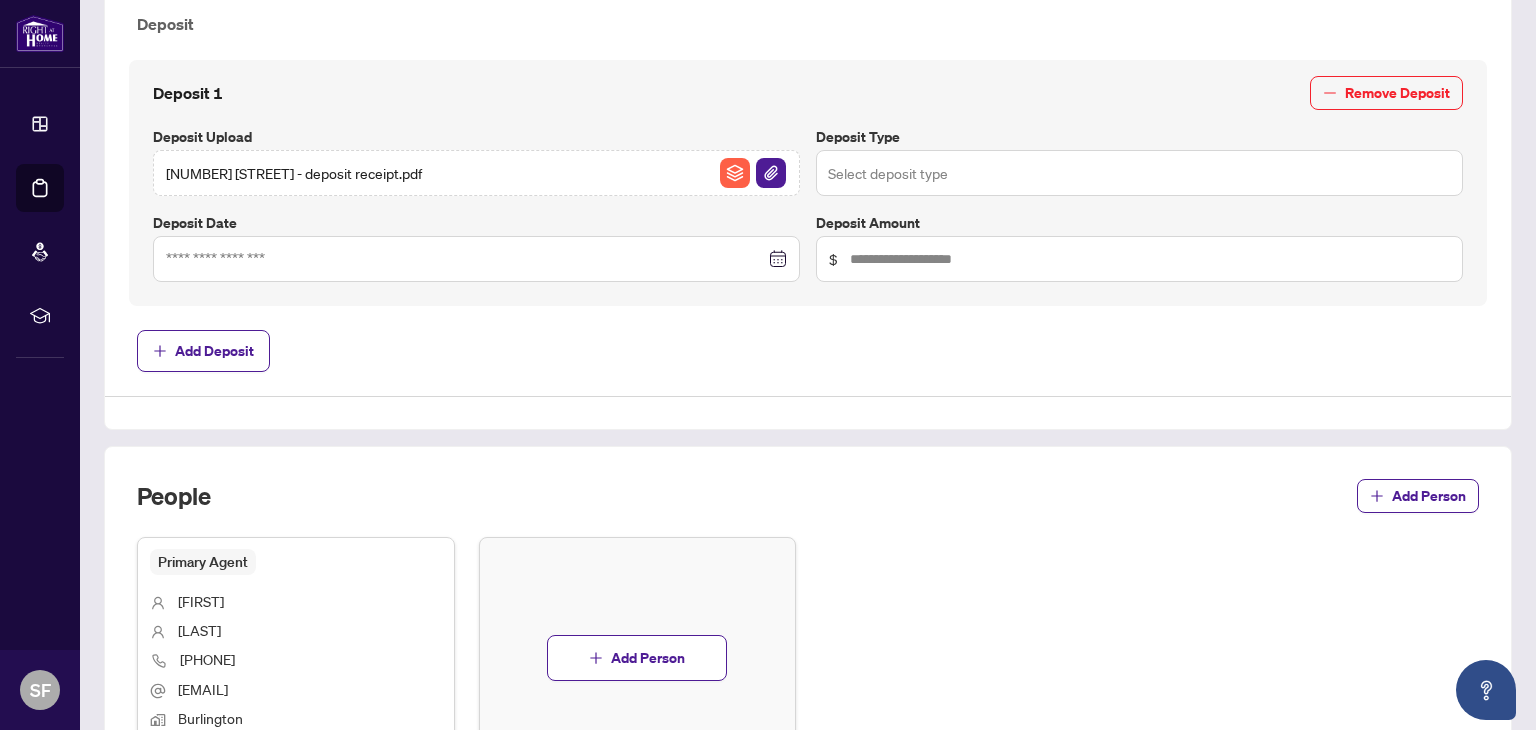 click at bounding box center [1139, 173] 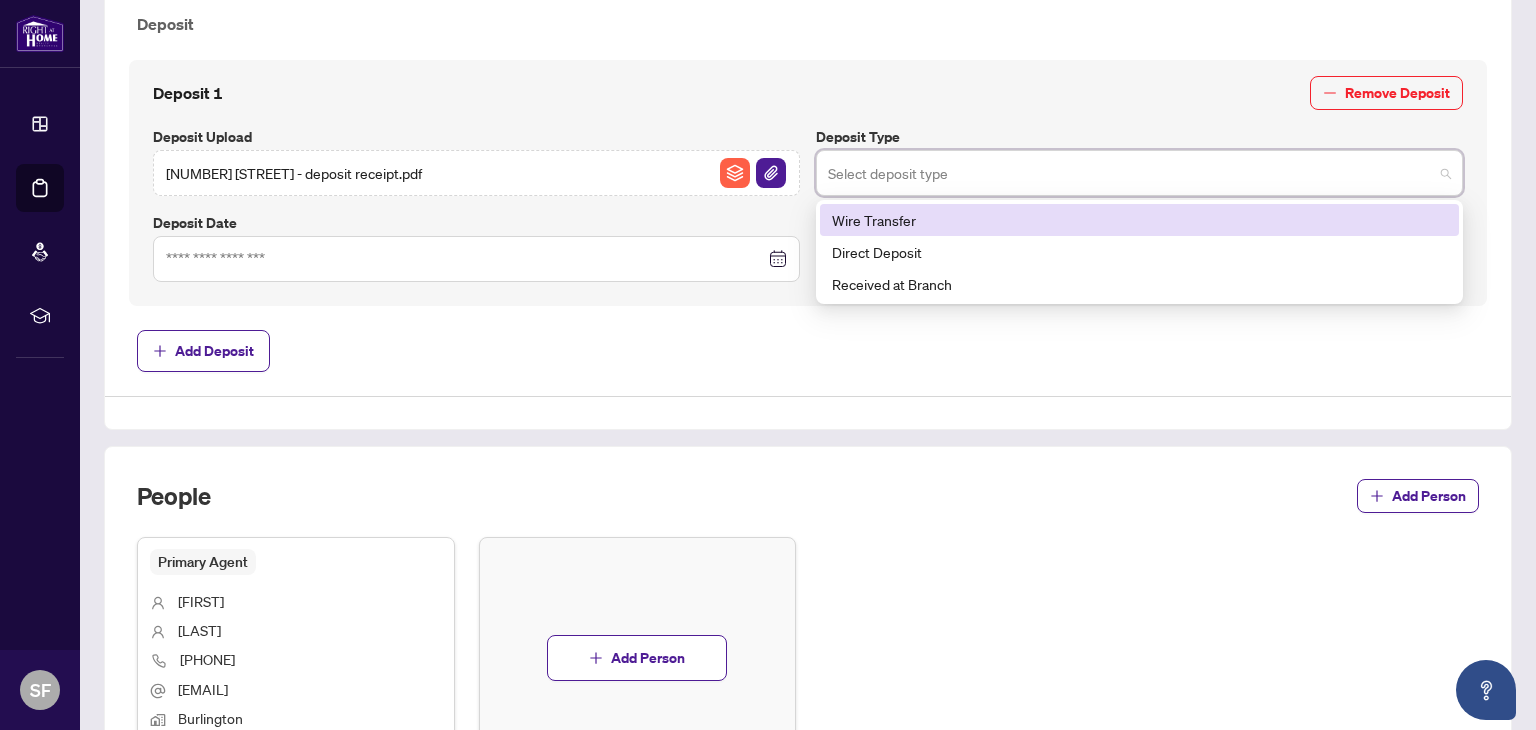 click on "Deposit 1 Remove Deposit Deposit Upload [NUMBER] [STREET] - deposit receipt.pdf Deposit Type Select deposit type 86 87 Wire Transfer Direct Deposit Received at Branch Deposit Date Deposit Amount $" at bounding box center (808, 179) 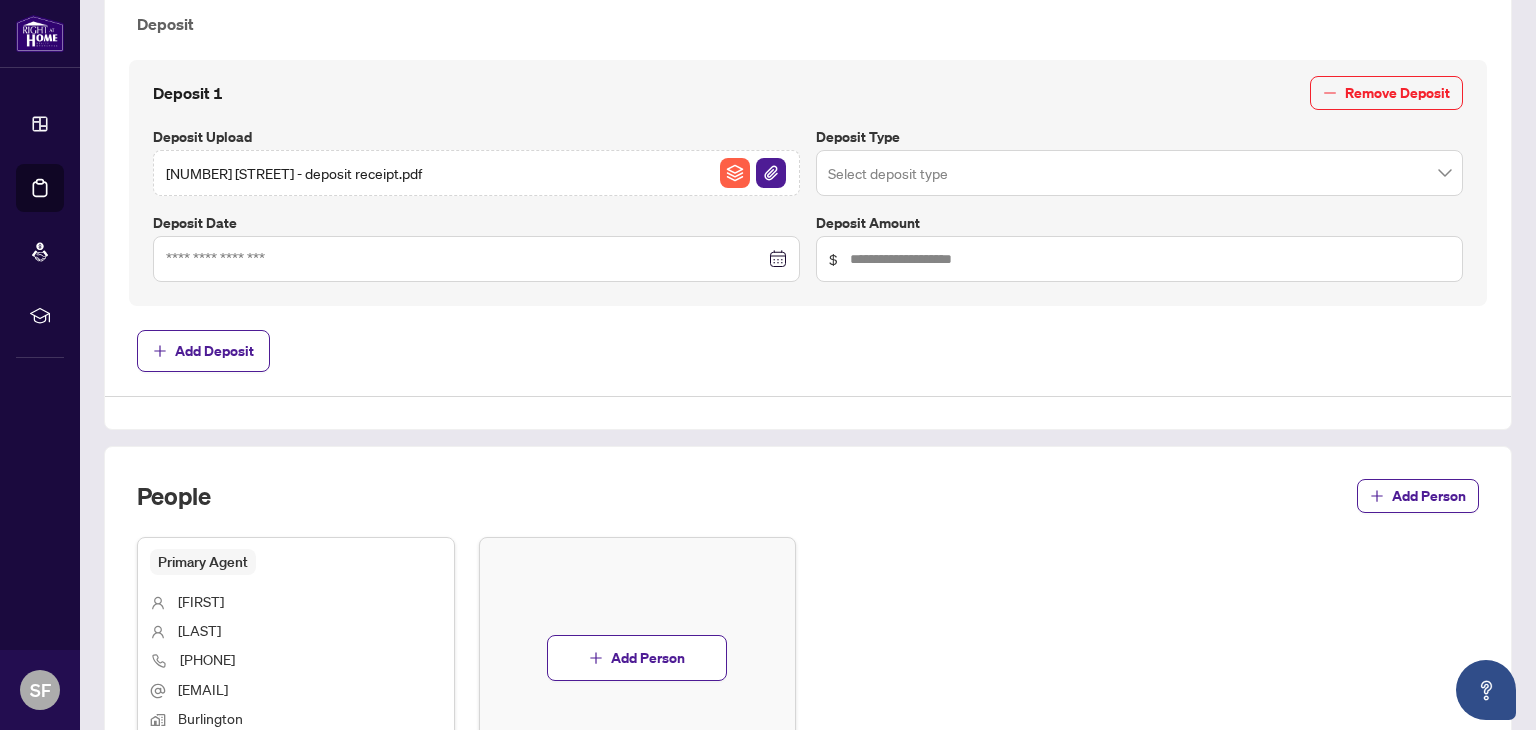 click on "Deposit" at bounding box center [808, 24] 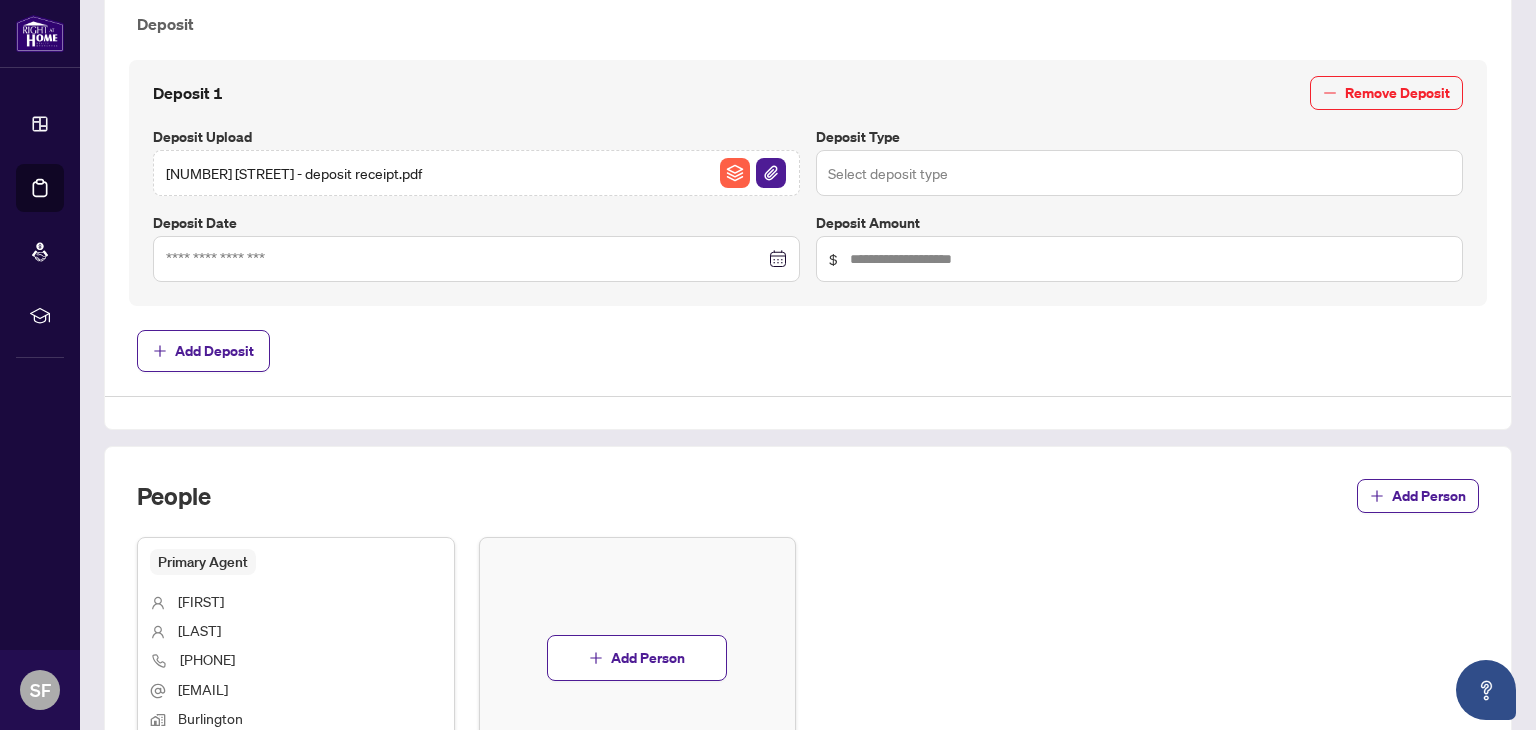 click at bounding box center [1139, 173] 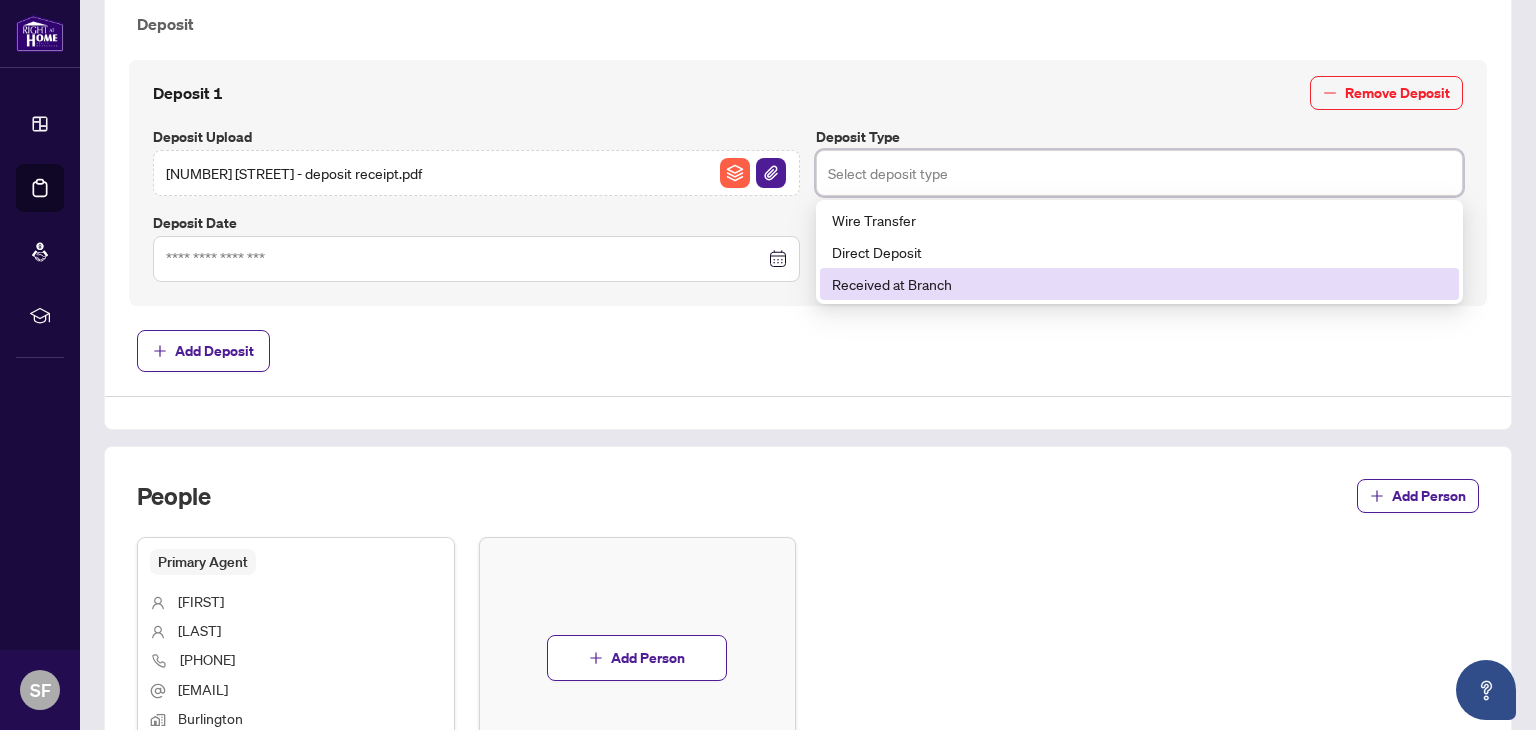 click on "Received at Branch" at bounding box center [1139, 284] 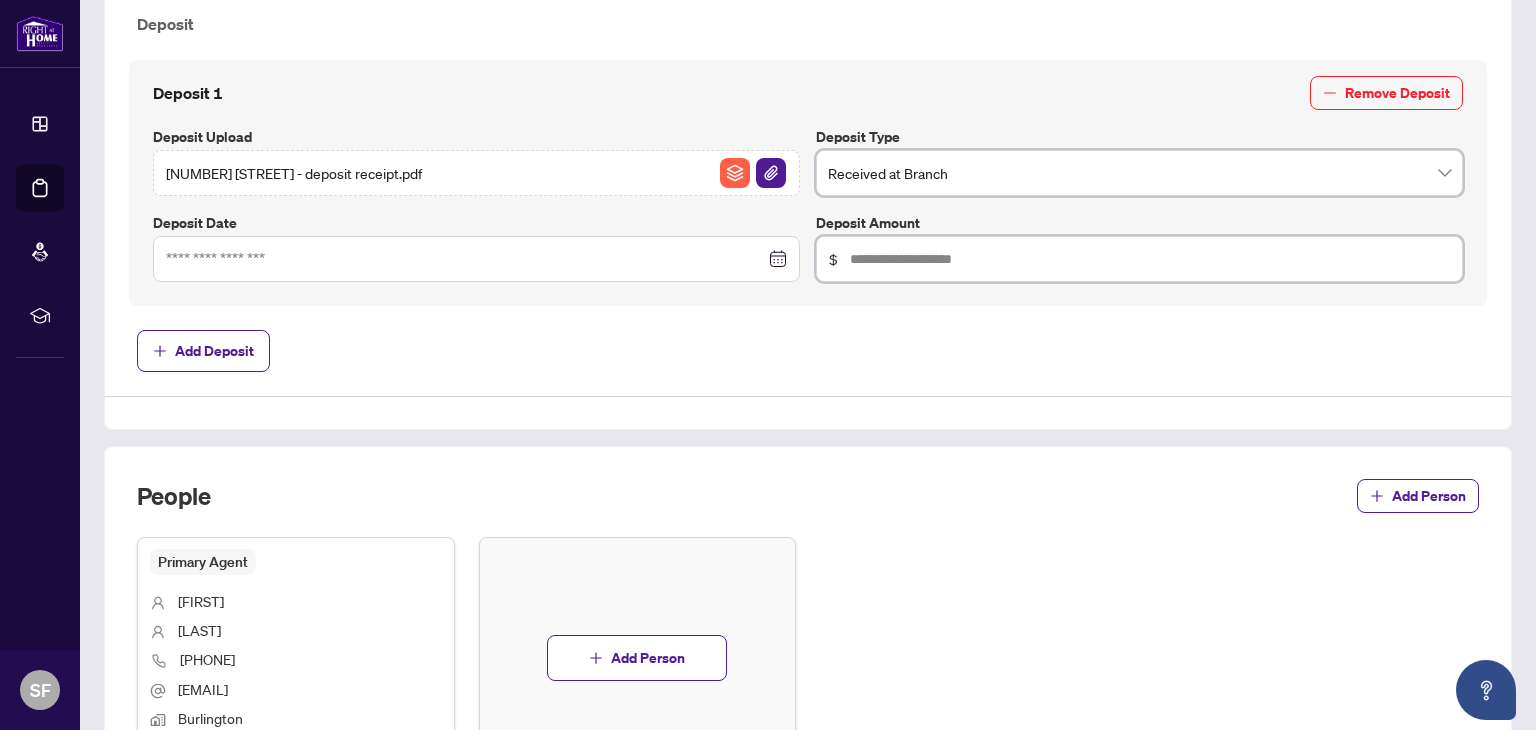 click at bounding box center [1150, 259] 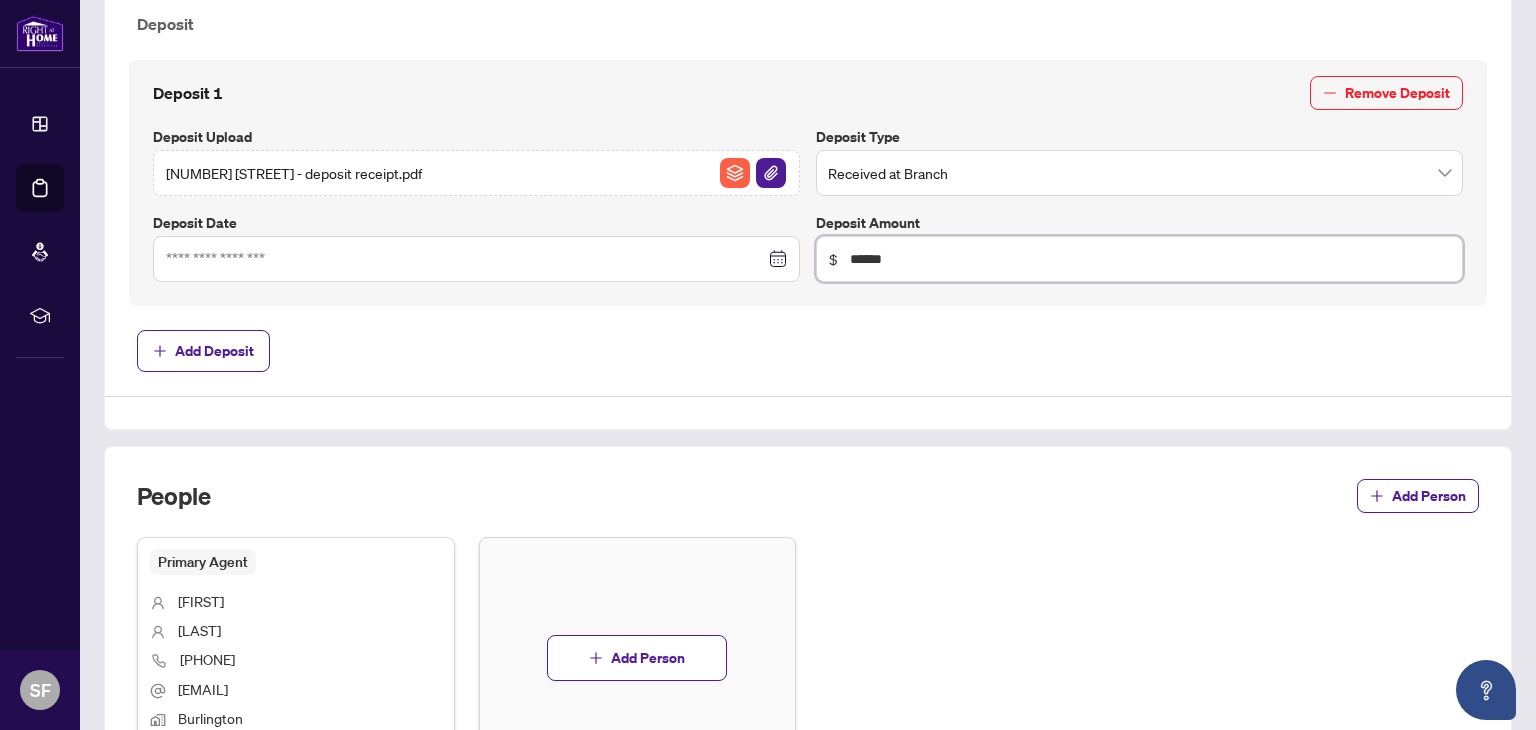 type on "******" 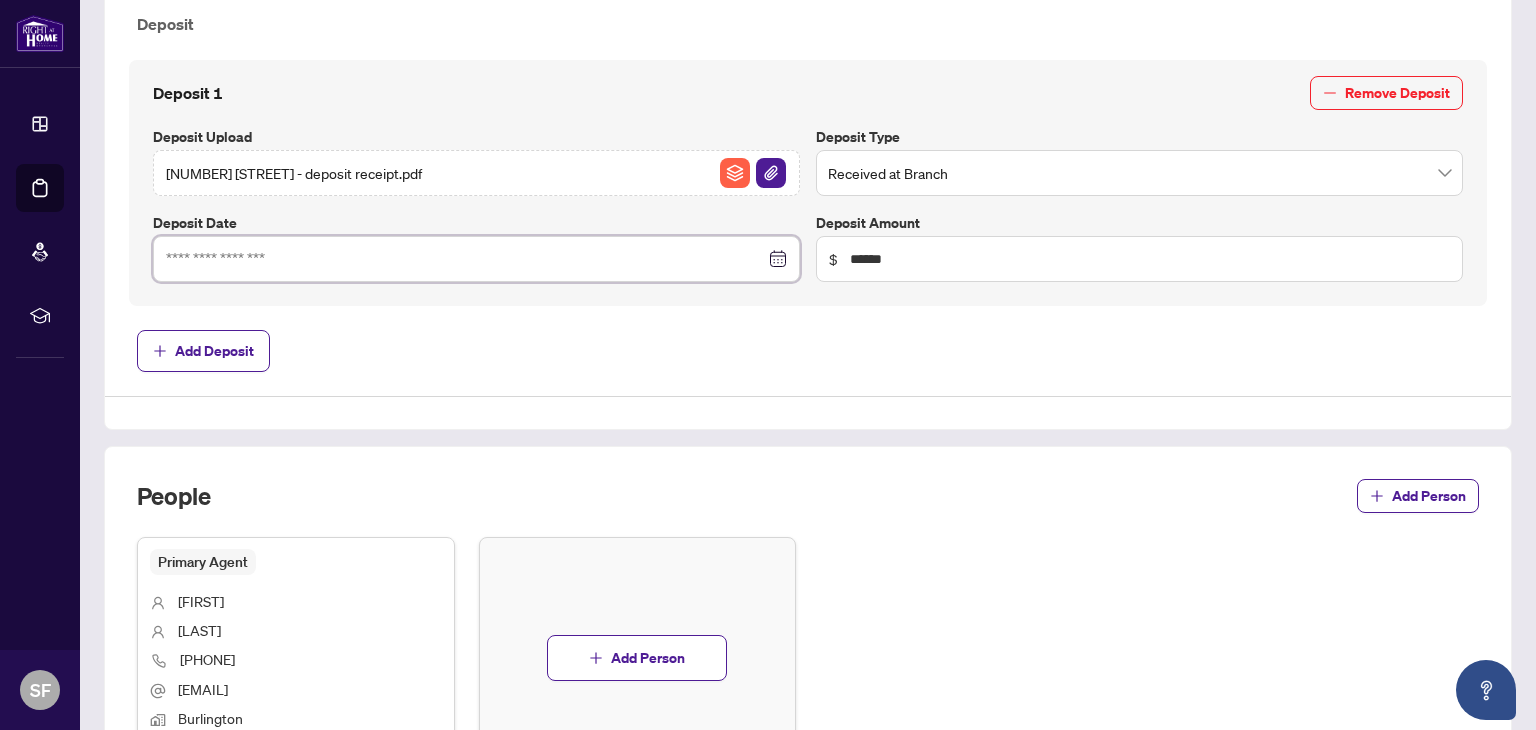 click at bounding box center (465, 259) 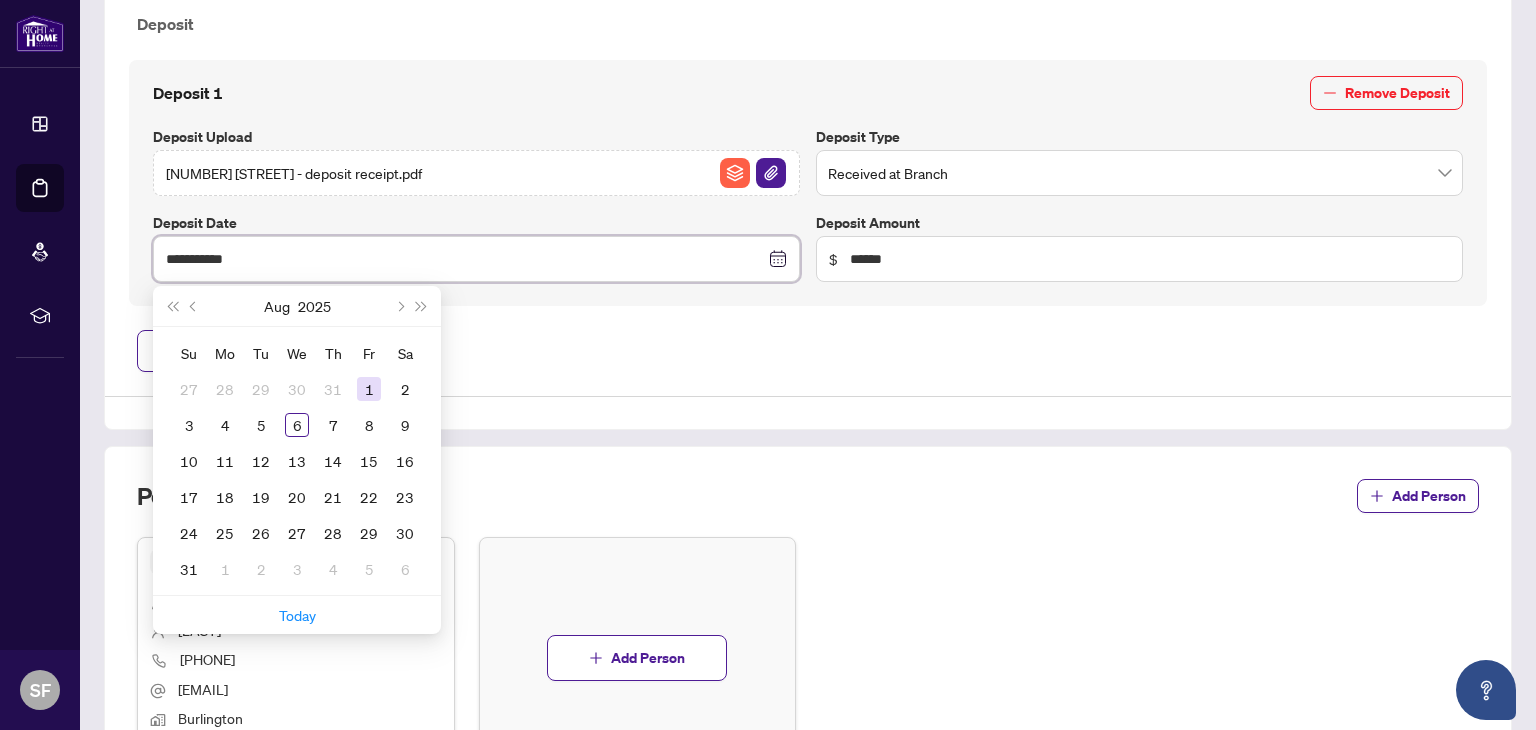 type on "**********" 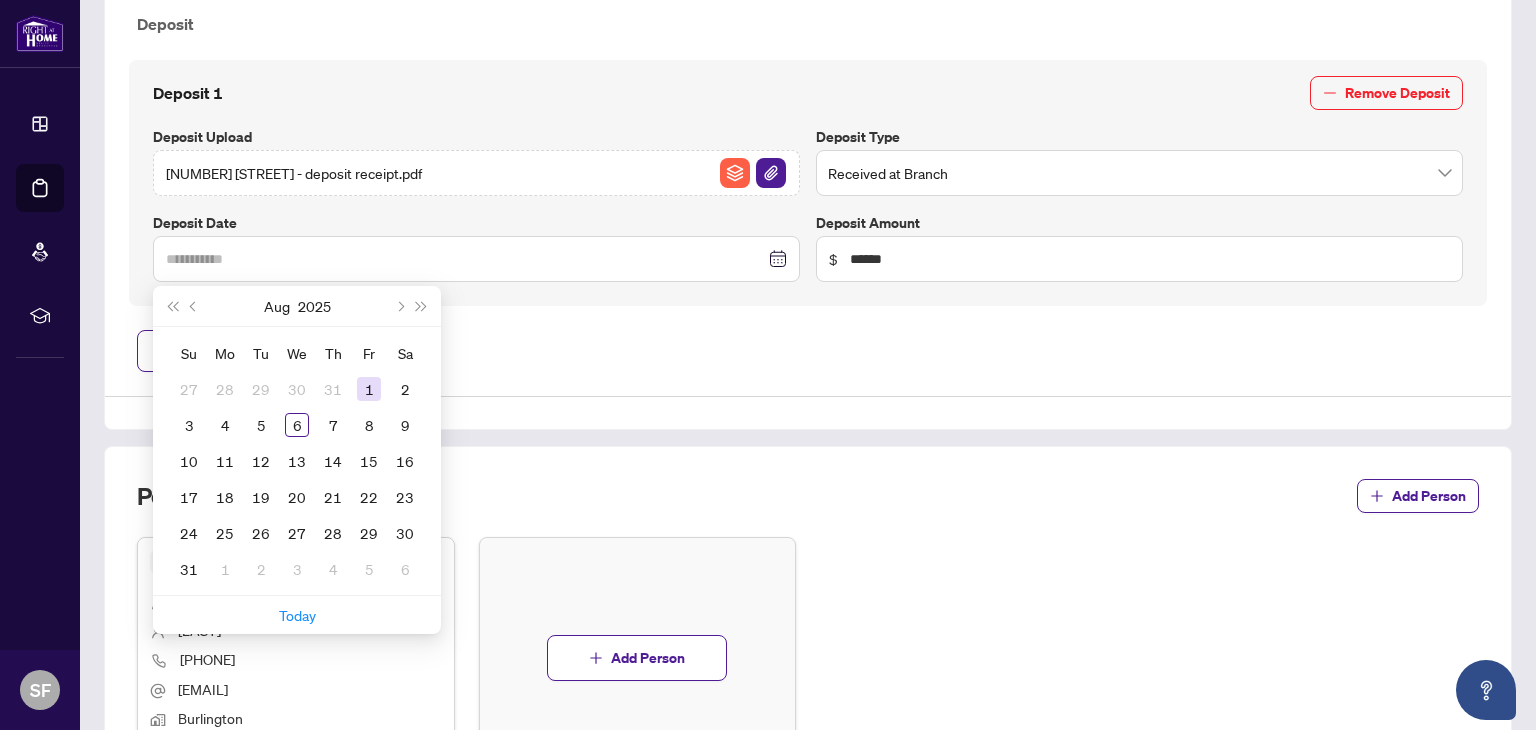 click on "1" at bounding box center [369, 389] 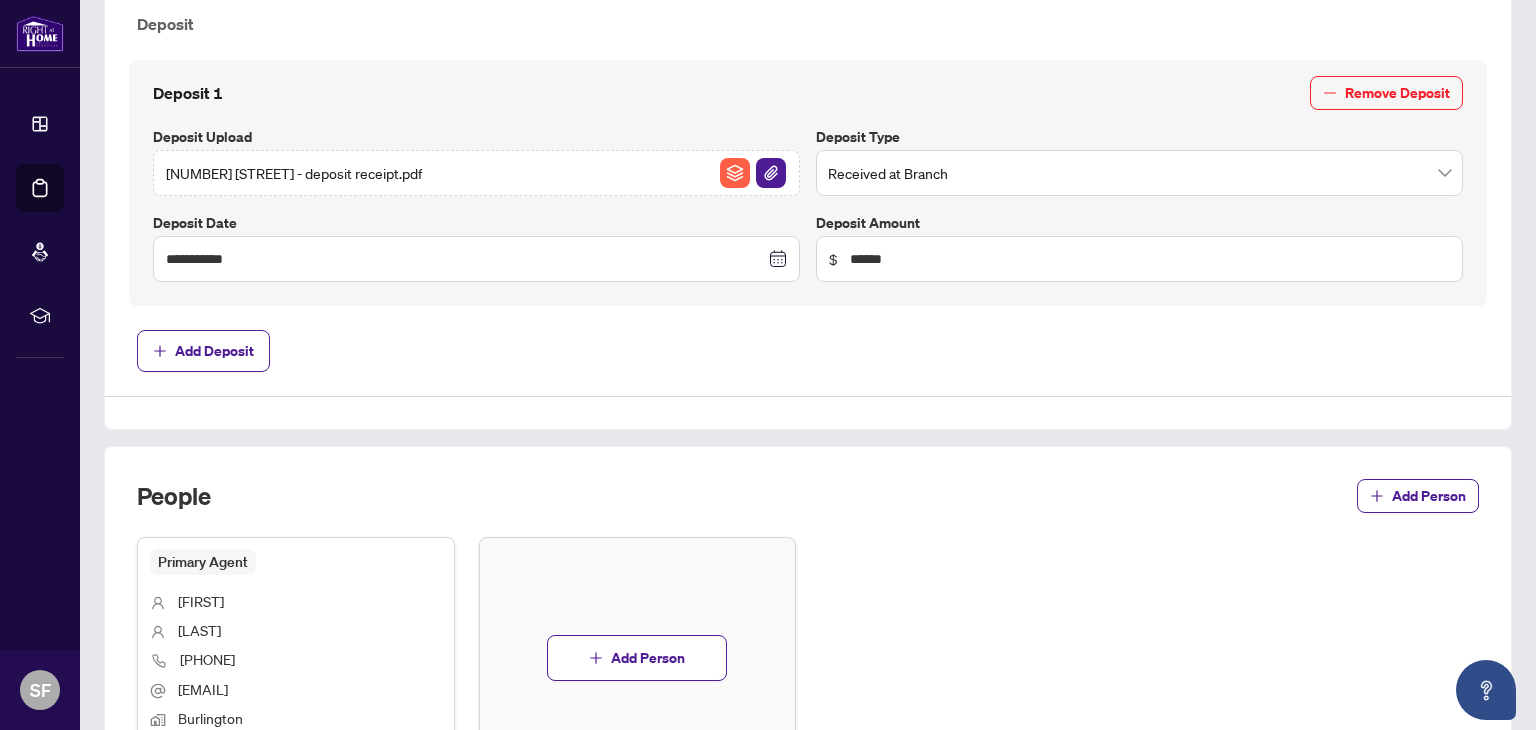 click on "**********" at bounding box center [808, 8] 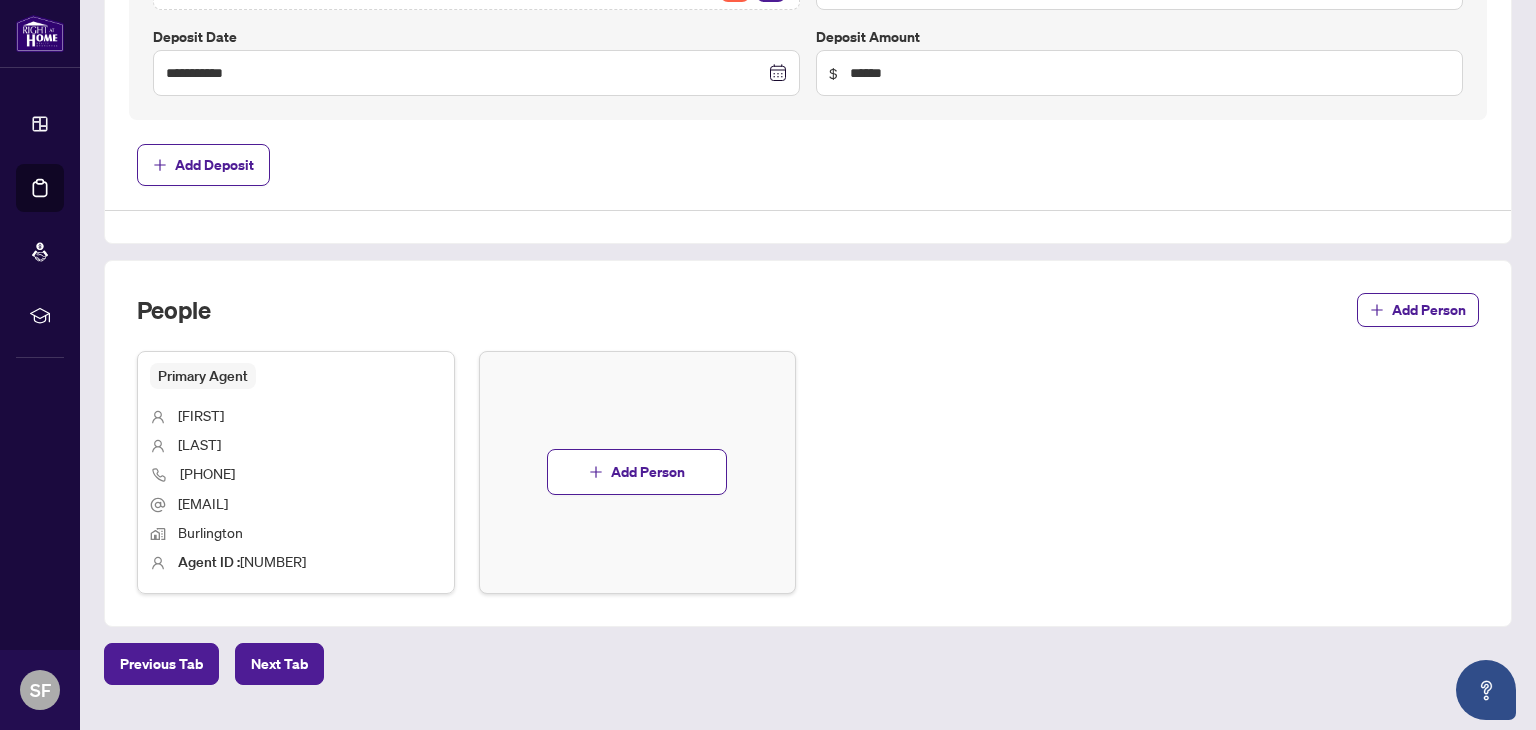 scroll, scrollTop: 976, scrollLeft: 0, axis: vertical 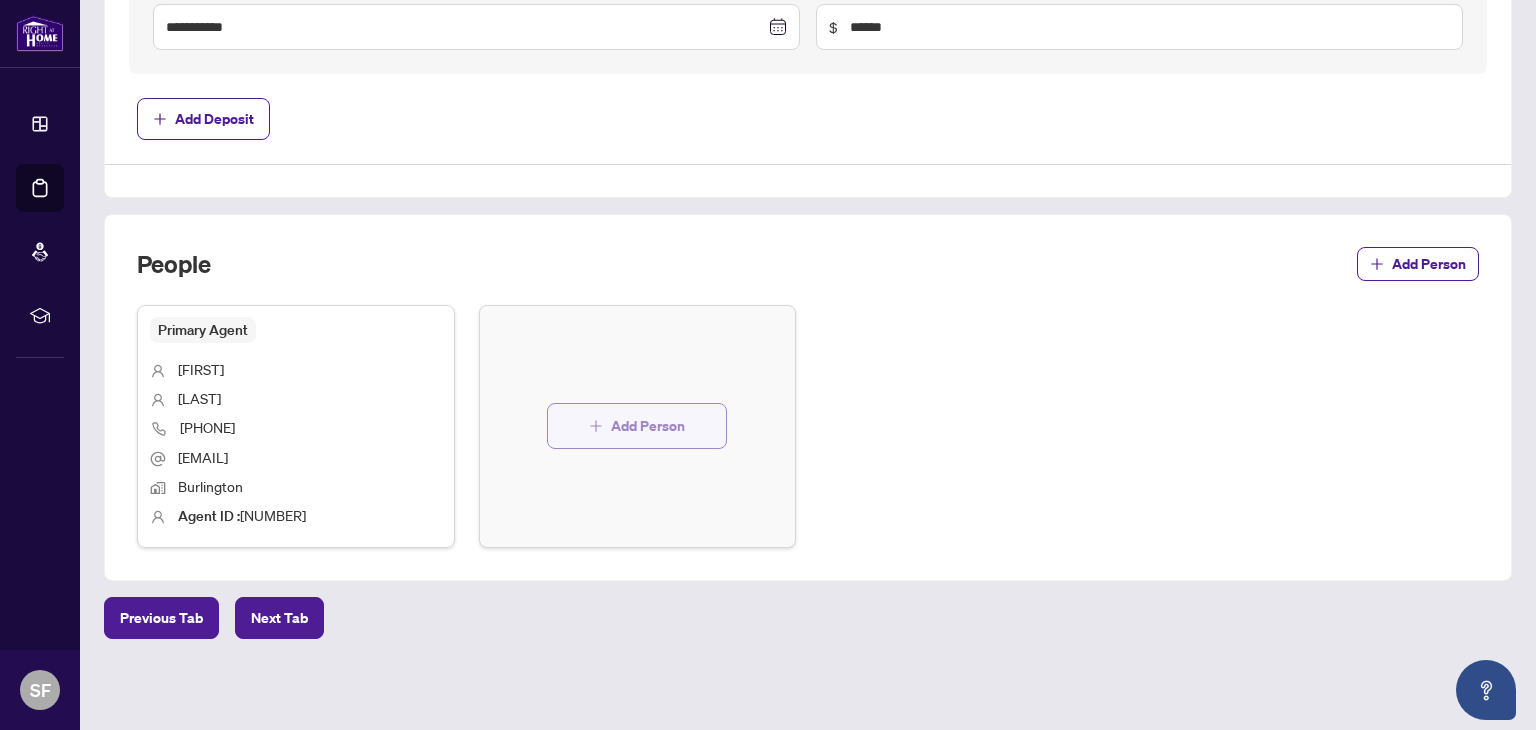 click on "Add Person" at bounding box center (648, 426) 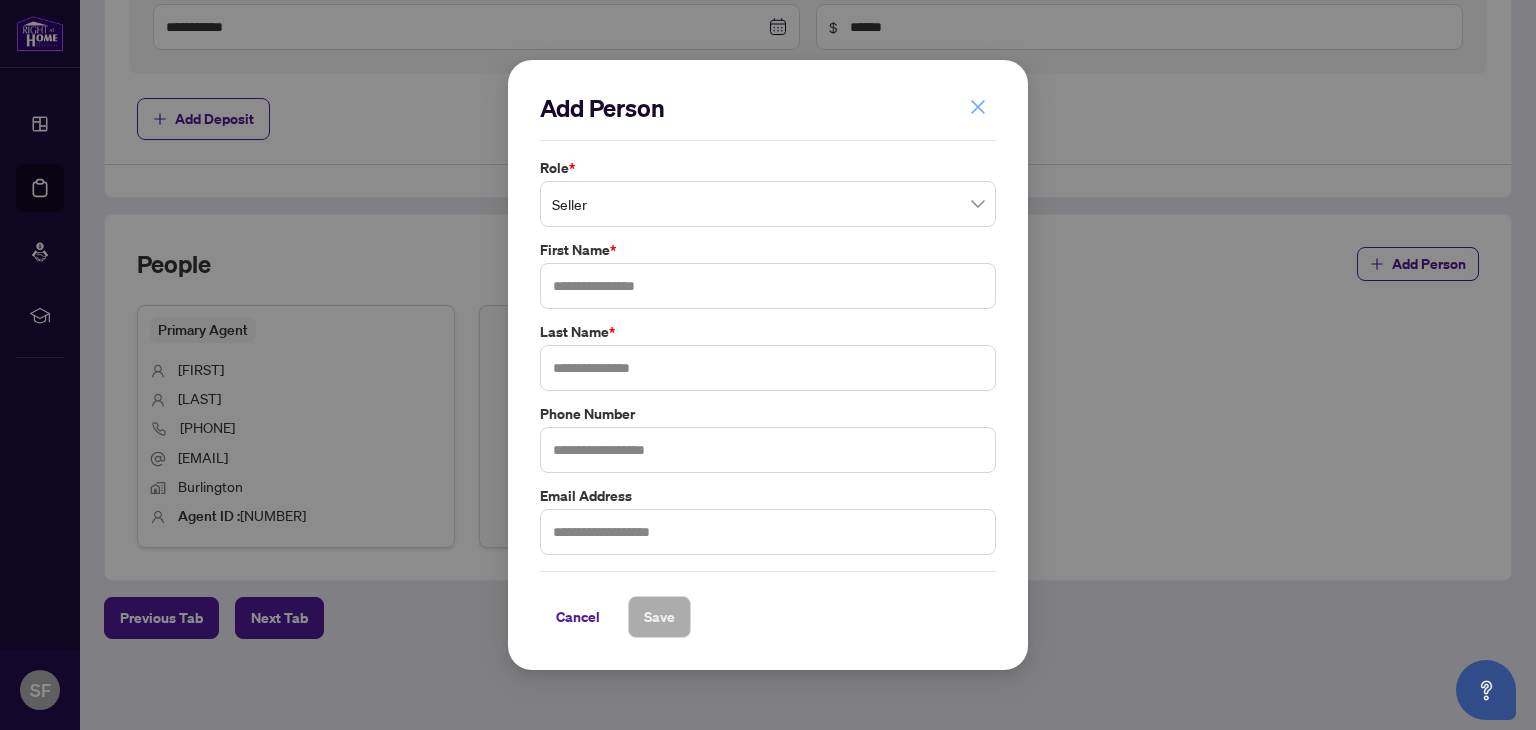 click 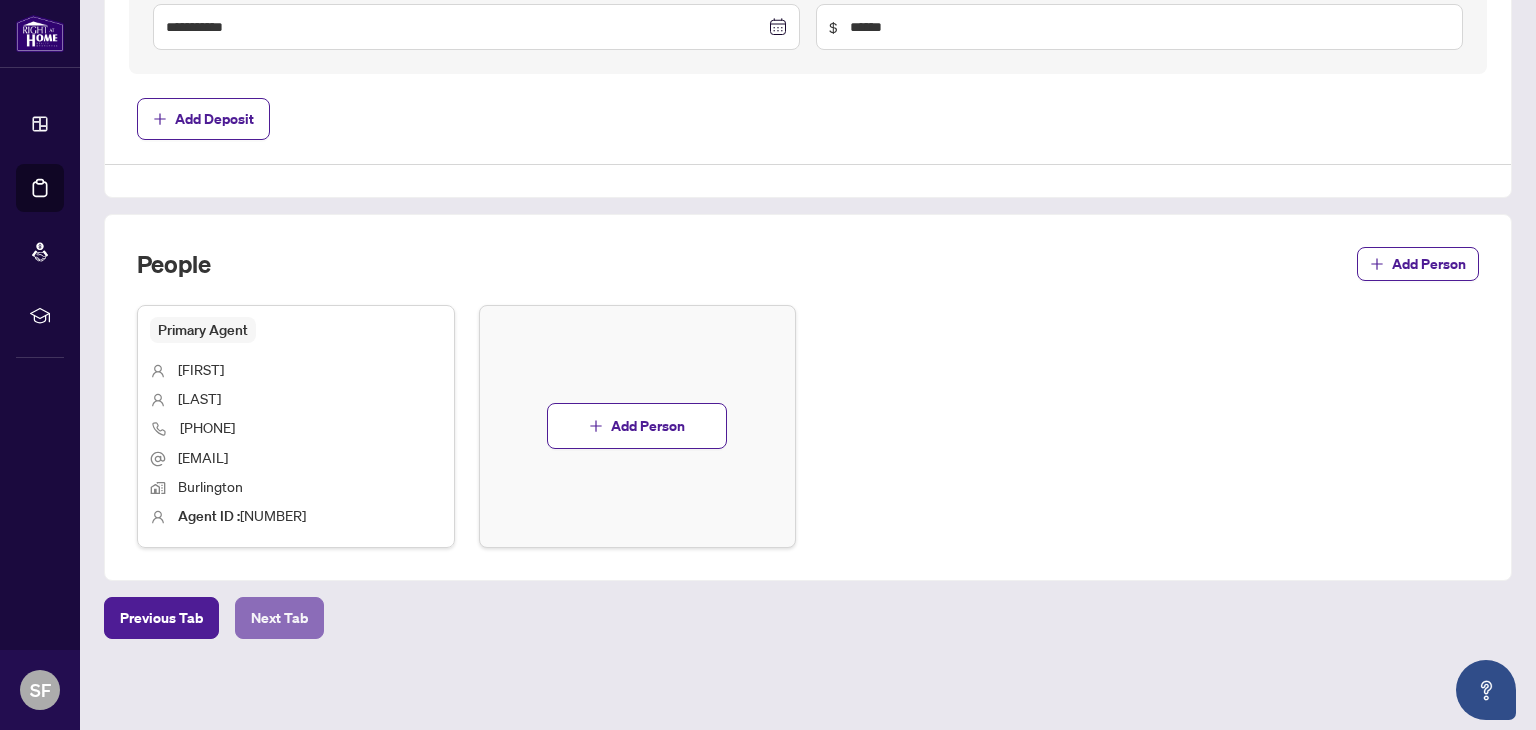 click on "Next Tab" at bounding box center (279, 618) 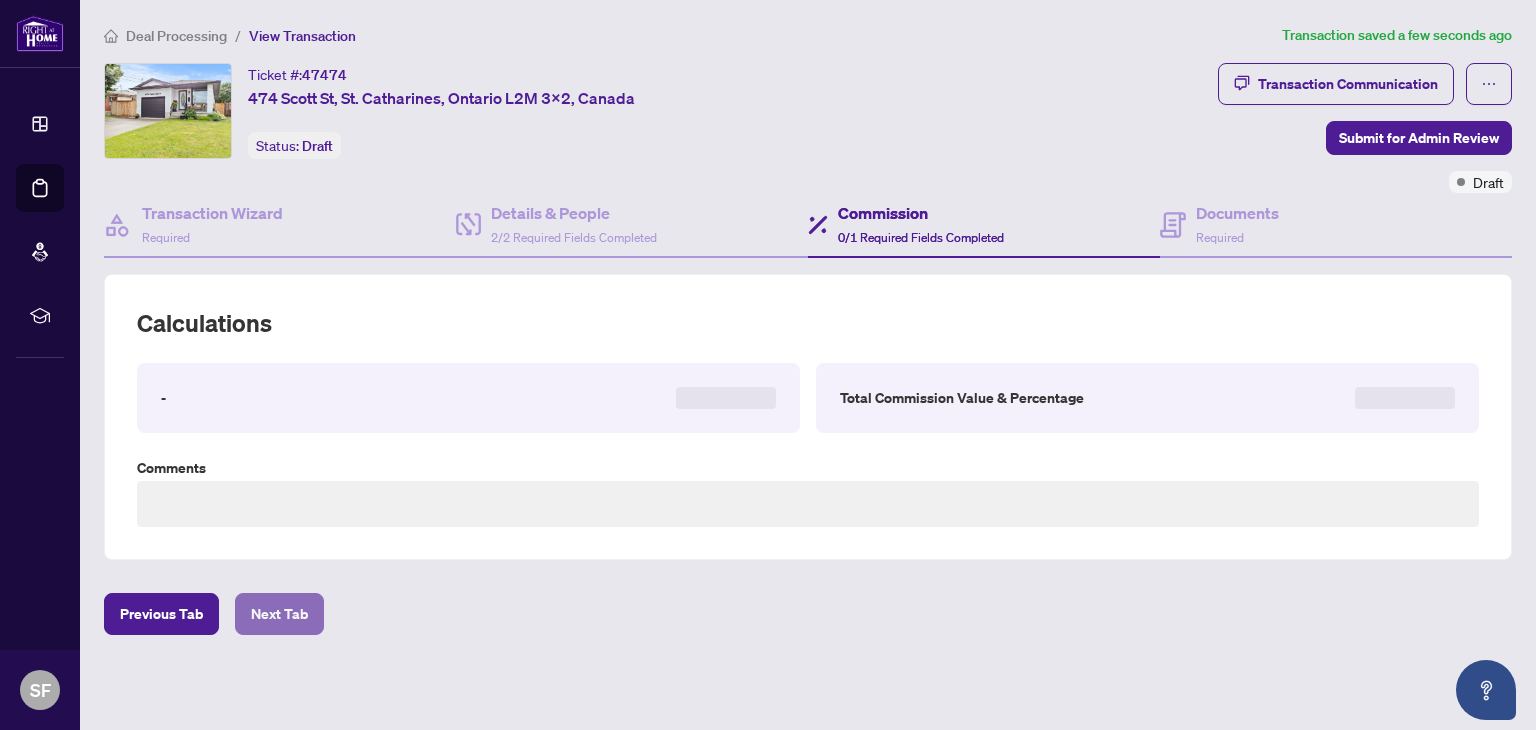 scroll, scrollTop: 0, scrollLeft: 0, axis: both 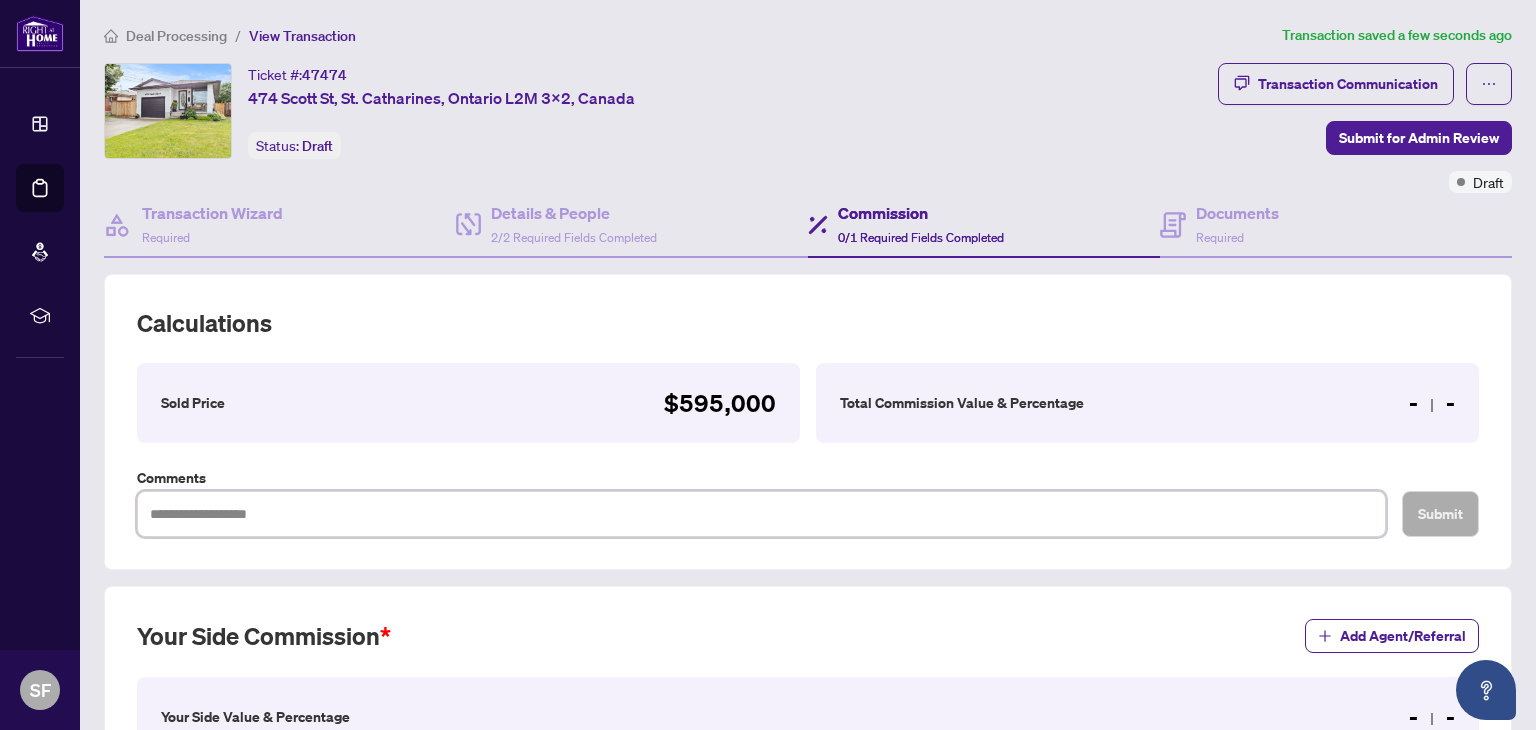 click at bounding box center [761, 514] 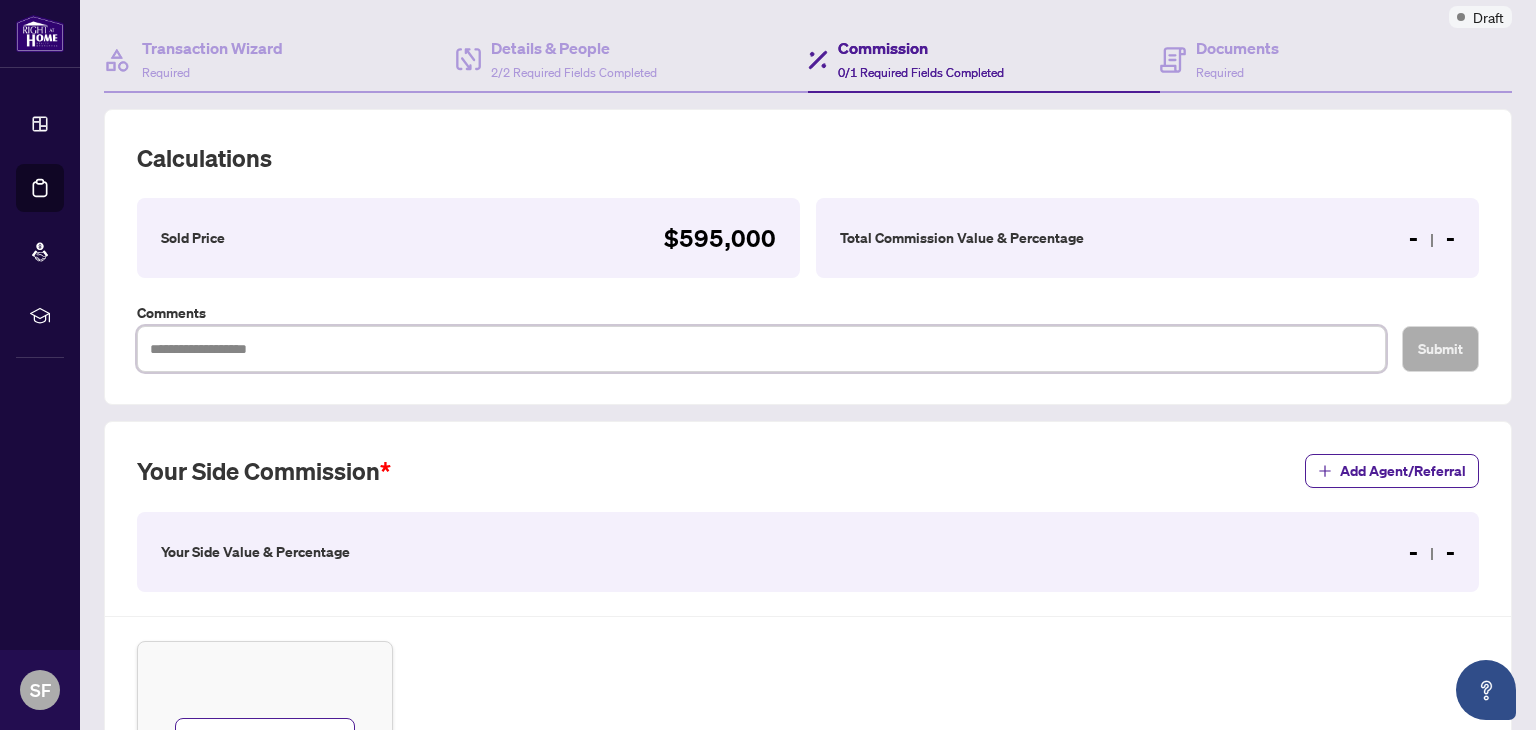 scroll, scrollTop: 0, scrollLeft: 0, axis: both 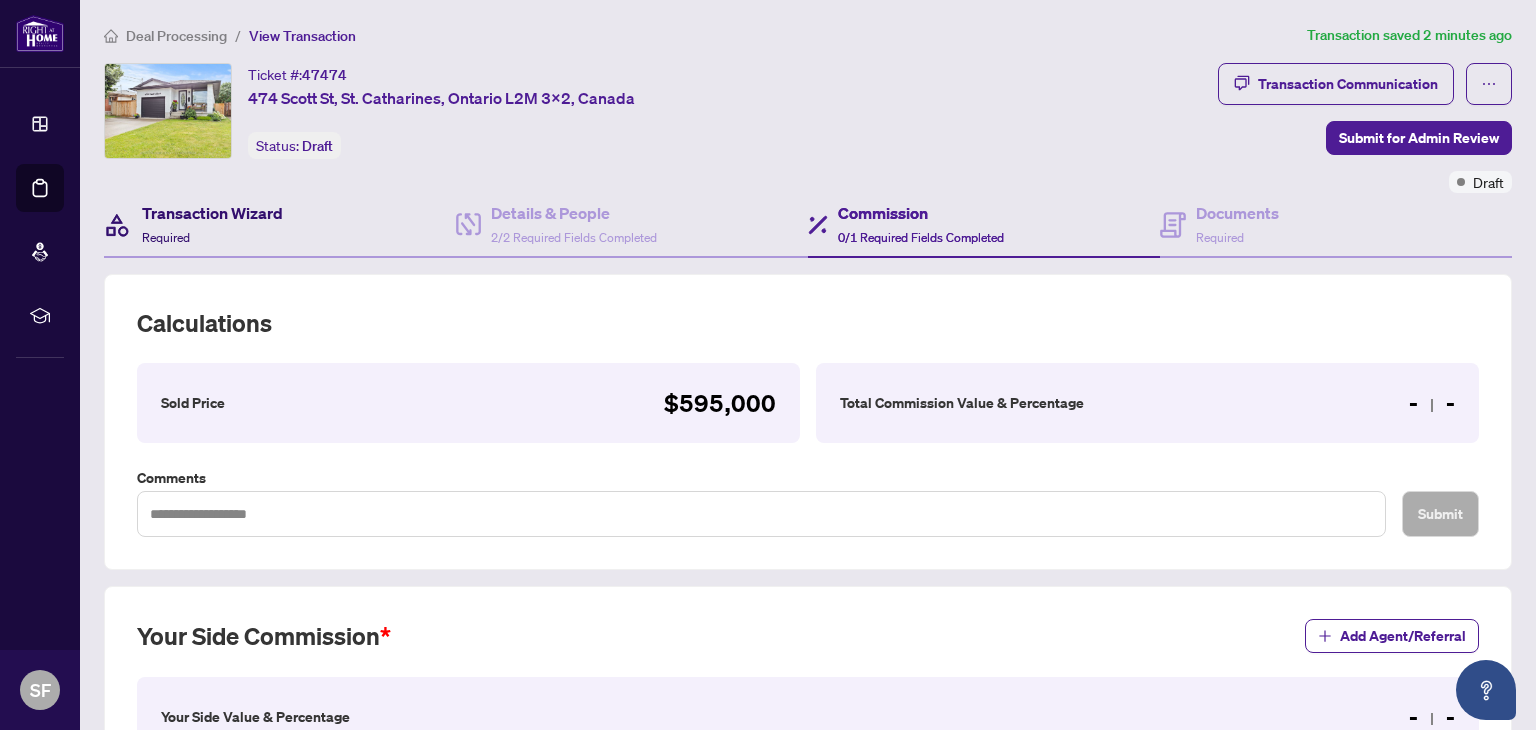 click on "Transaction Wizard Required" at bounding box center (212, 224) 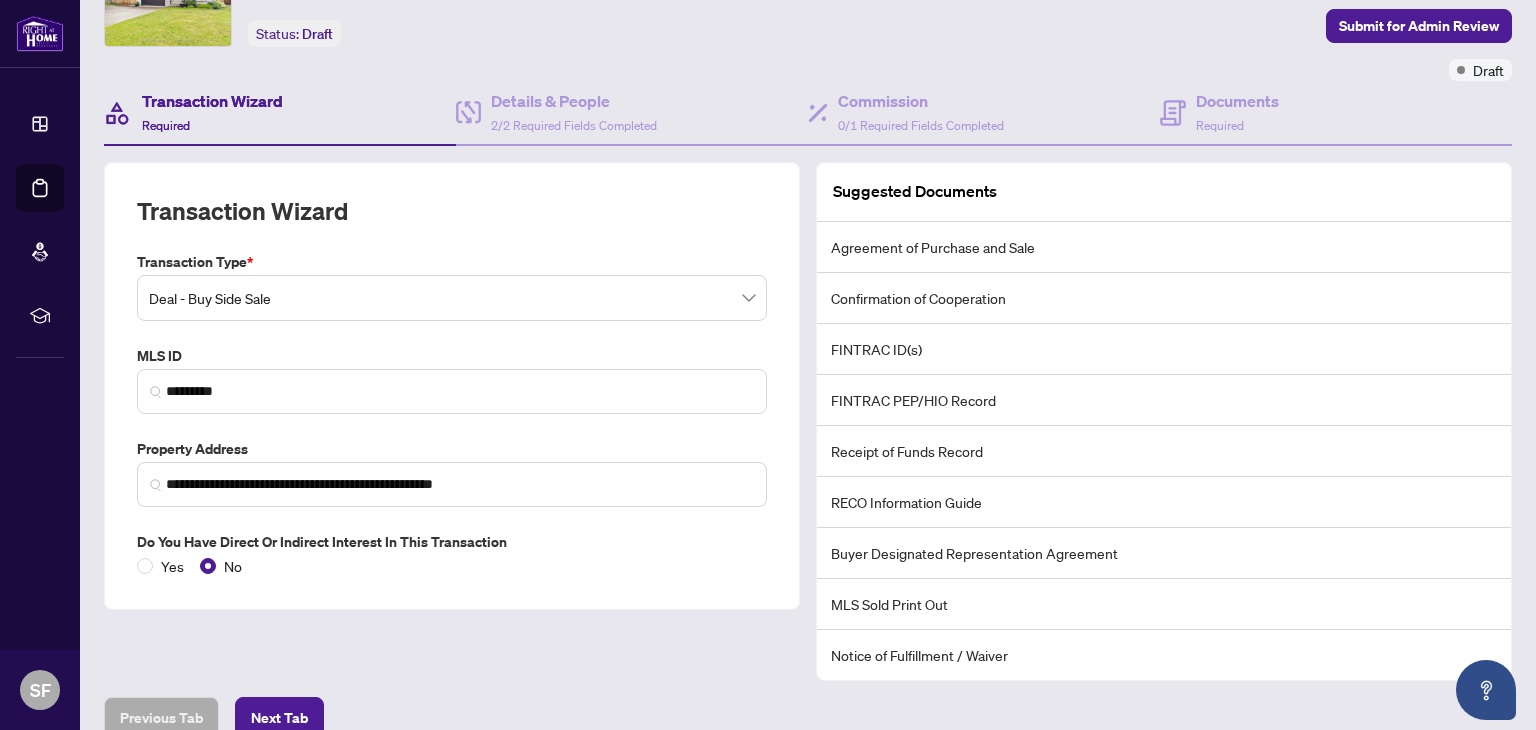 scroll, scrollTop: 208, scrollLeft: 0, axis: vertical 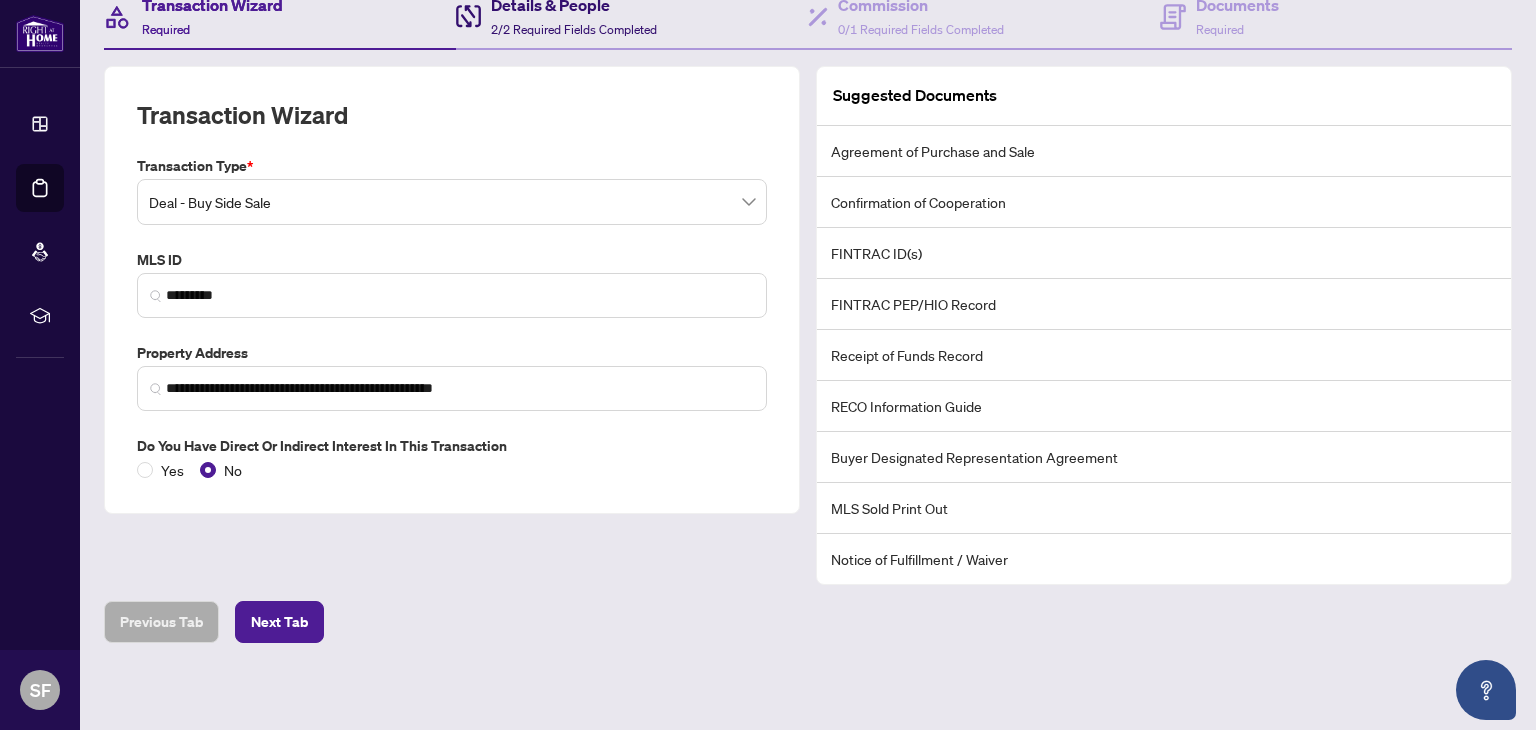 click on "2/2 Required Fields Completed" at bounding box center [574, 29] 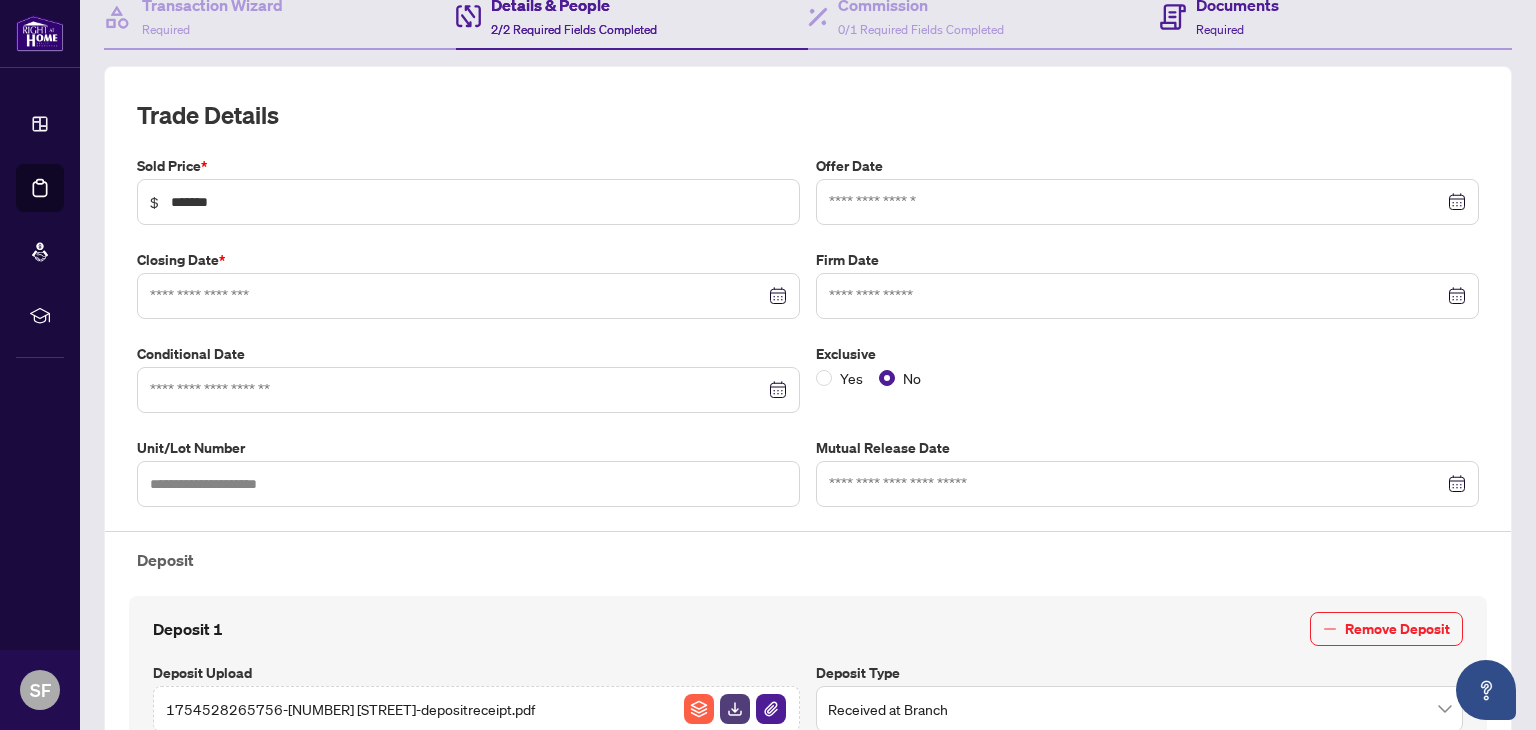 type on "**********" 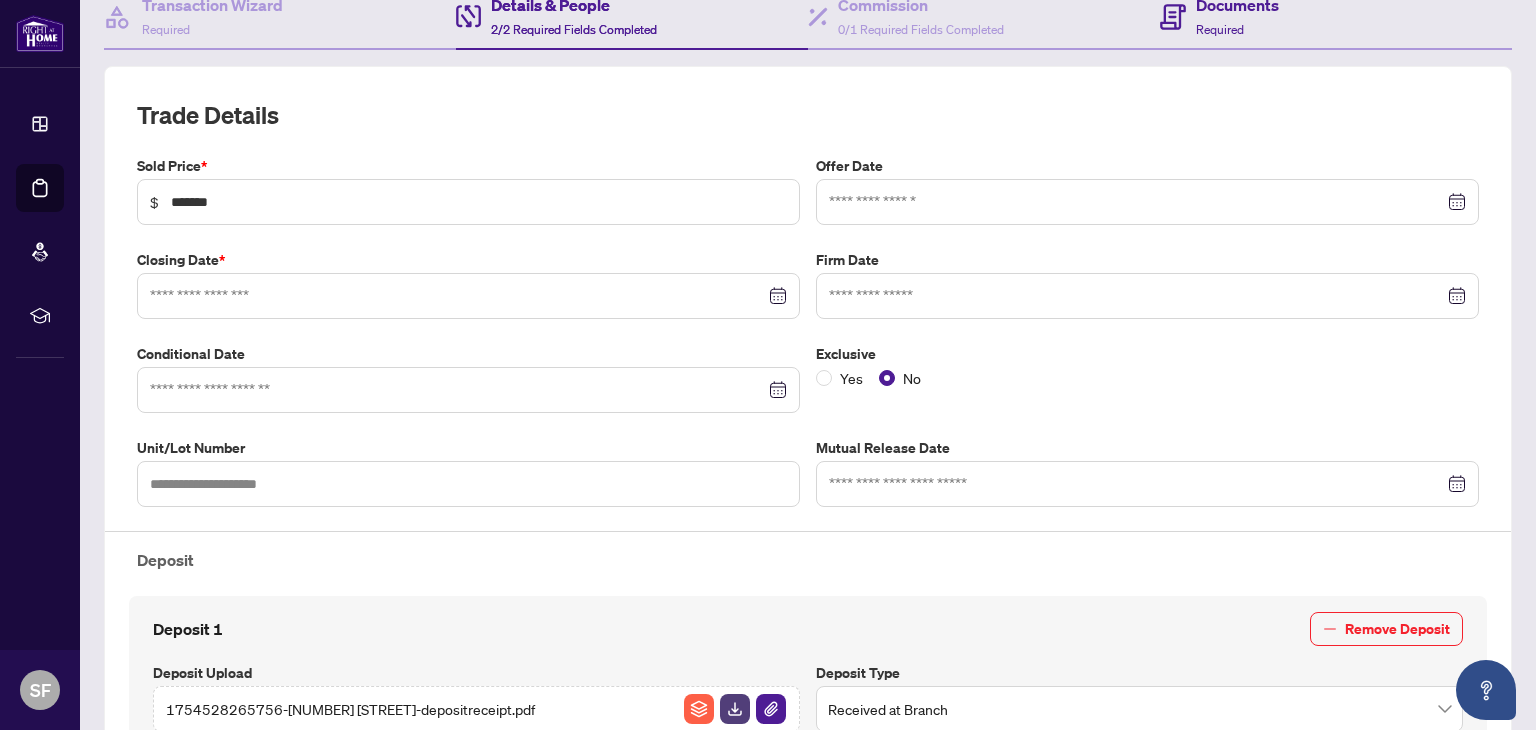 type on "**********" 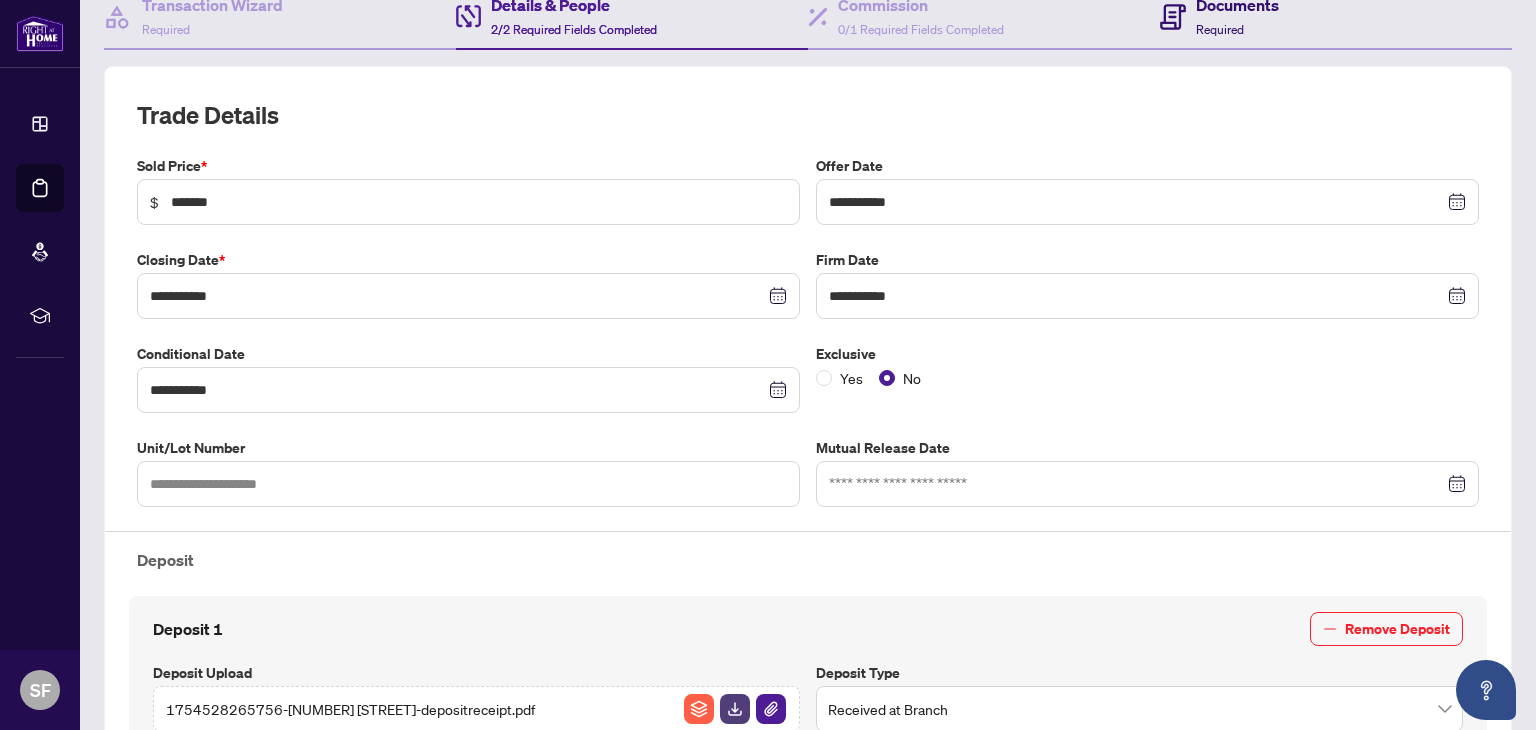 click on "Required" at bounding box center (1220, 29) 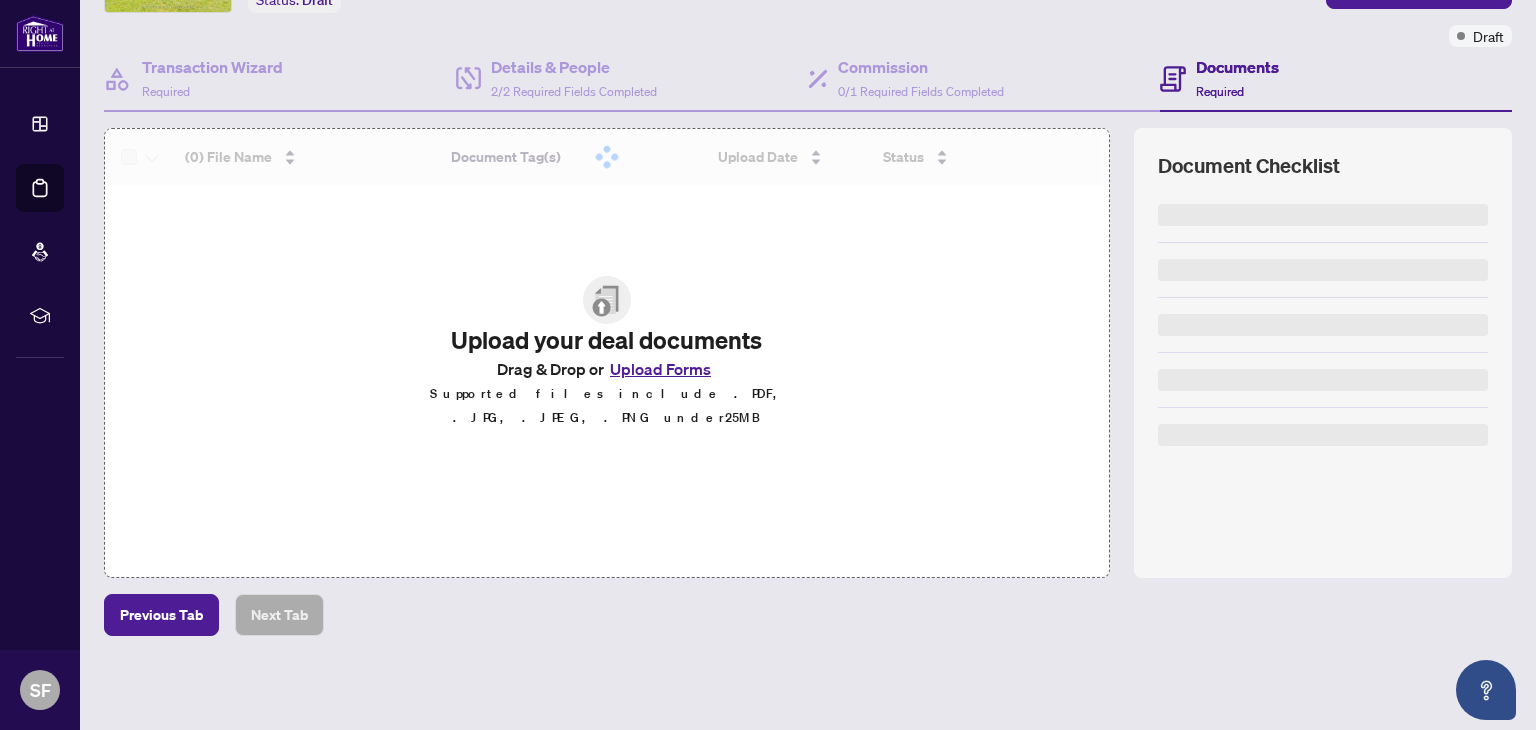 scroll, scrollTop: 143, scrollLeft: 0, axis: vertical 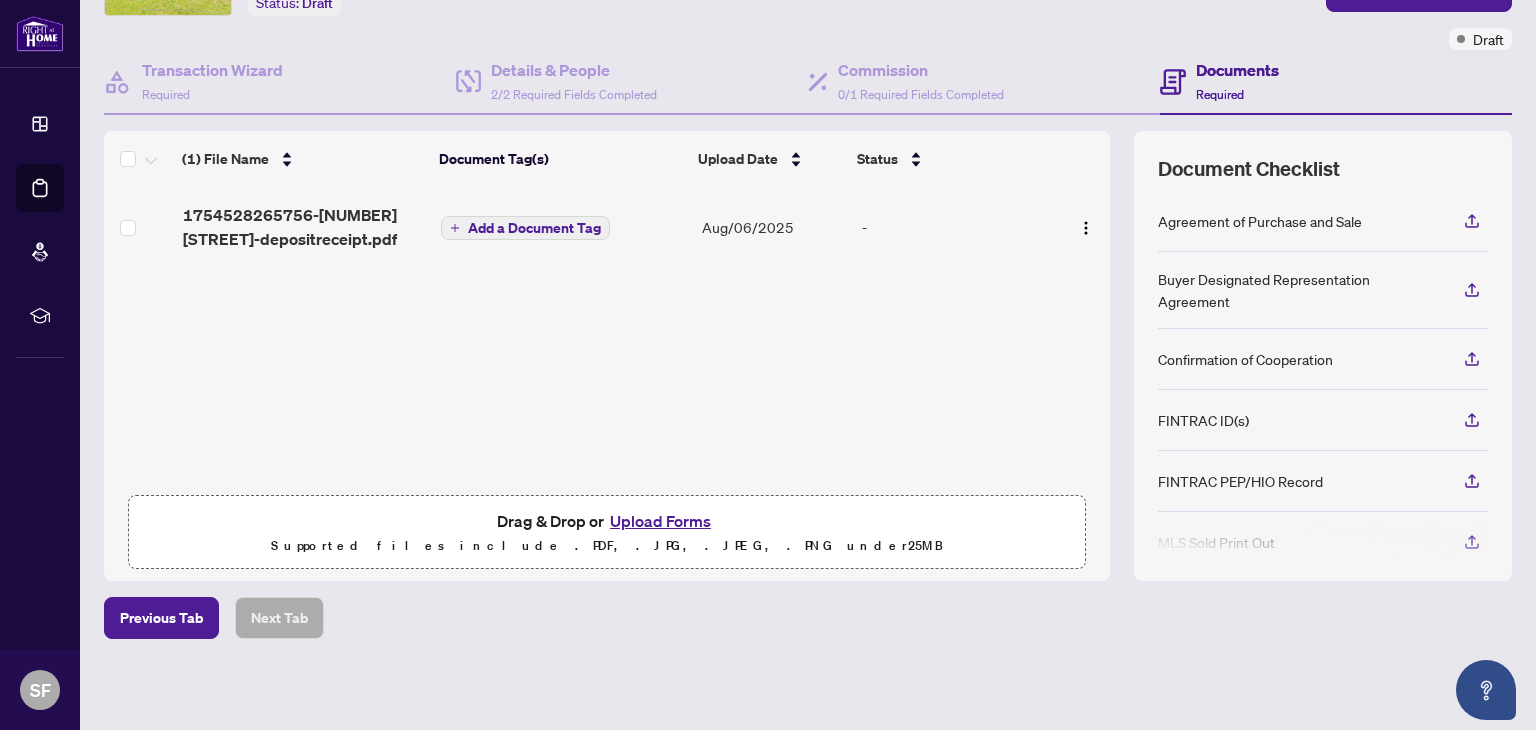 click on "Add a Document Tag" at bounding box center (534, 228) 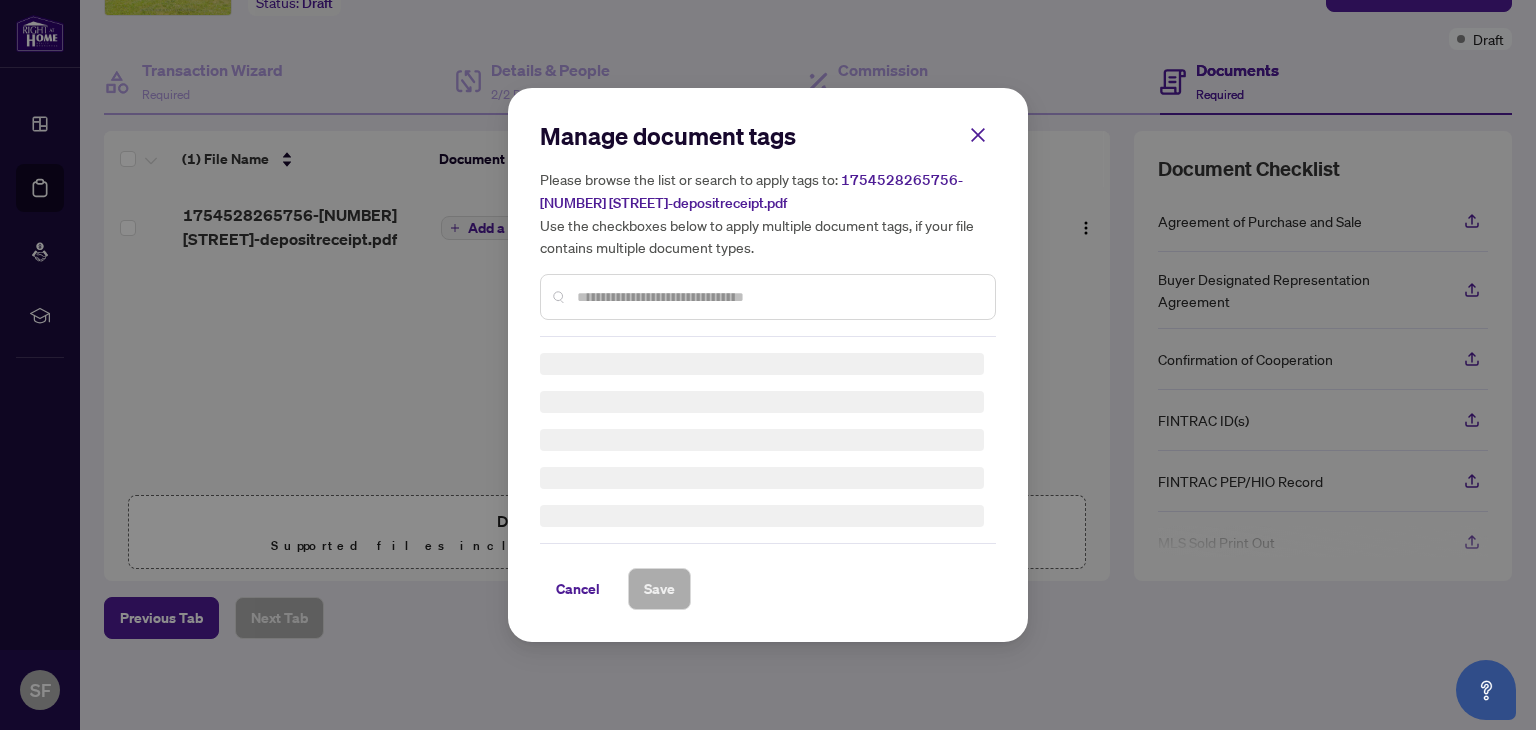 click on "Manage document tags Please browse the list or search to apply tags to:   1754528265756-[NUMBER] [STREET] -depositreceipt.pdf   Use the checkboxes below to apply multiple document tags, if your file contains multiple document types.   Cancel Save" at bounding box center [768, 365] 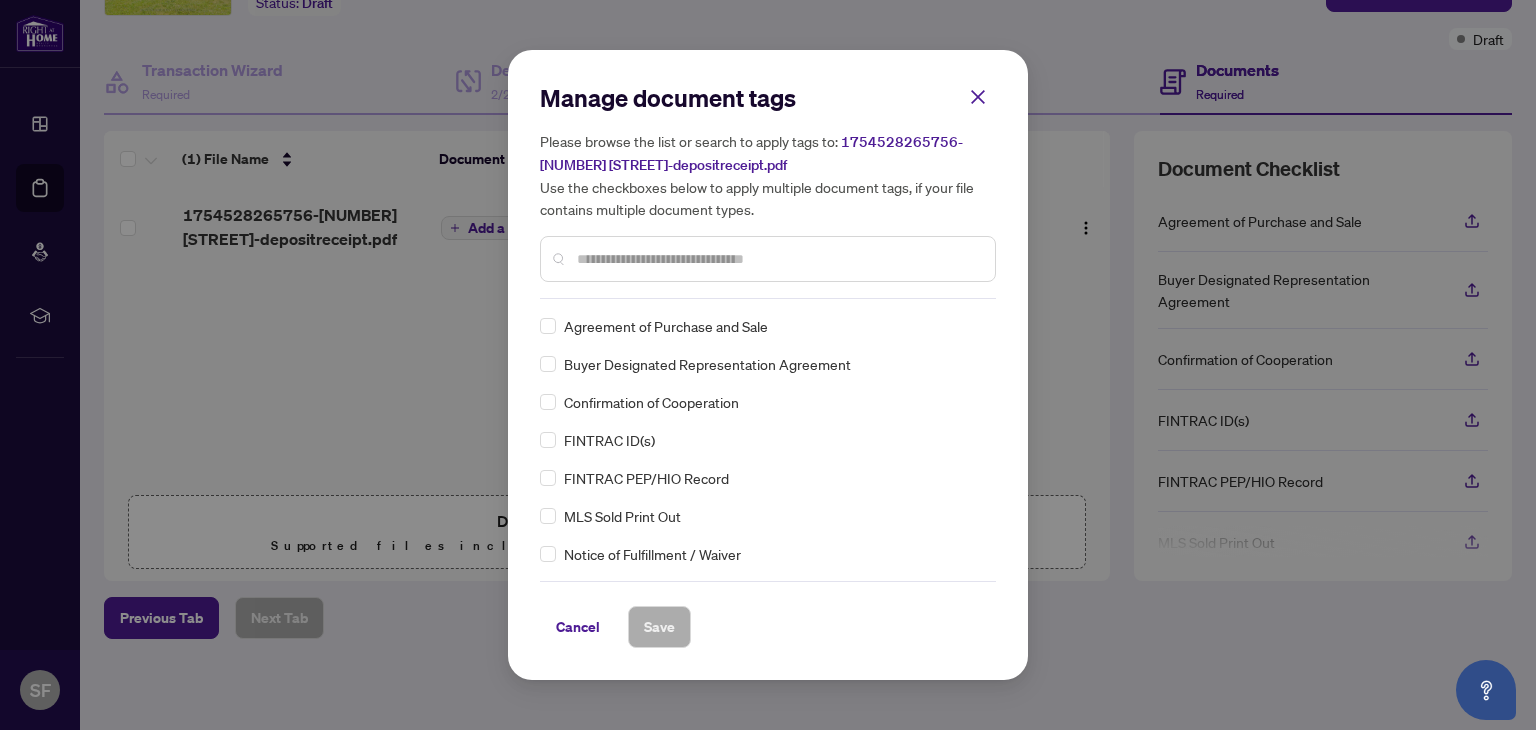 click at bounding box center [778, 259] 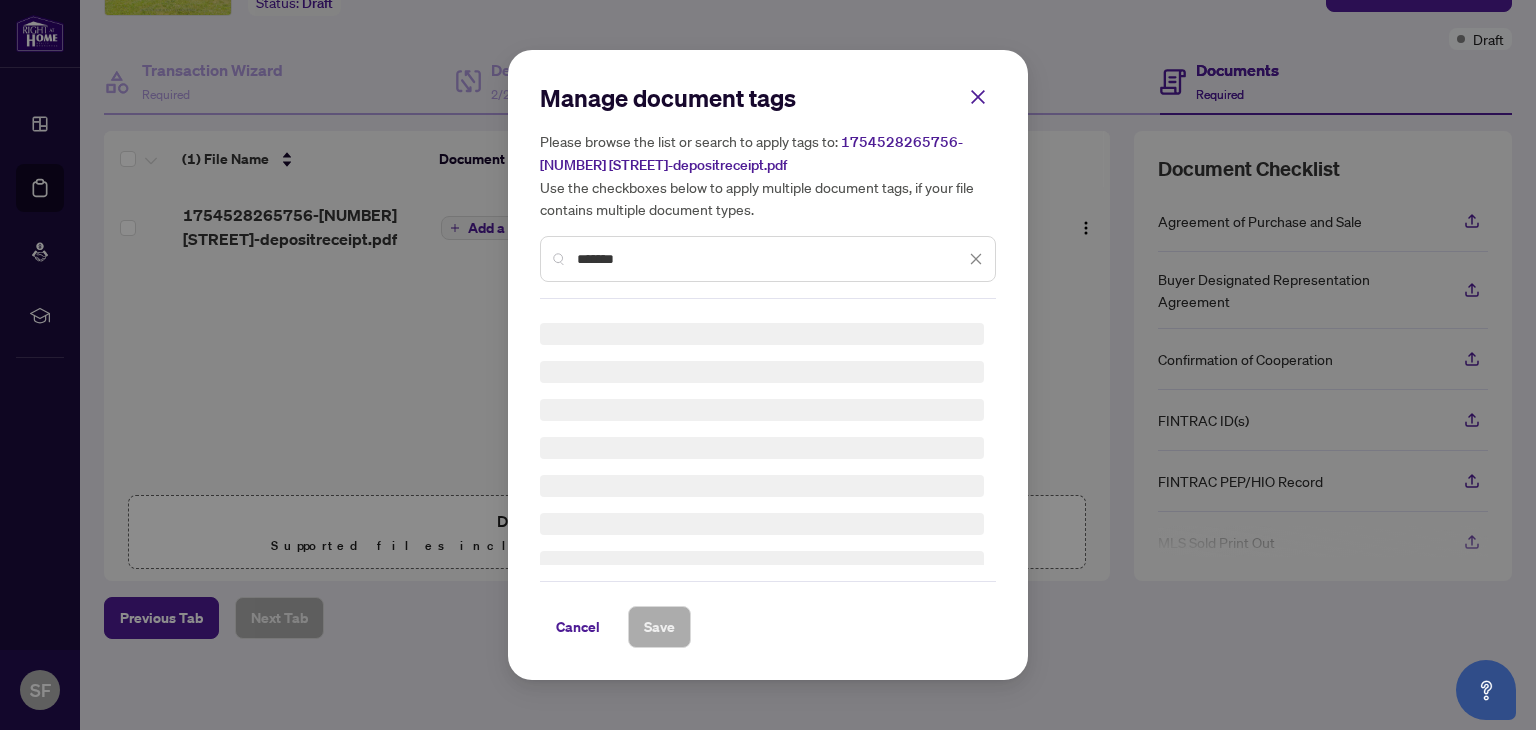 scroll, scrollTop: 0, scrollLeft: 0, axis: both 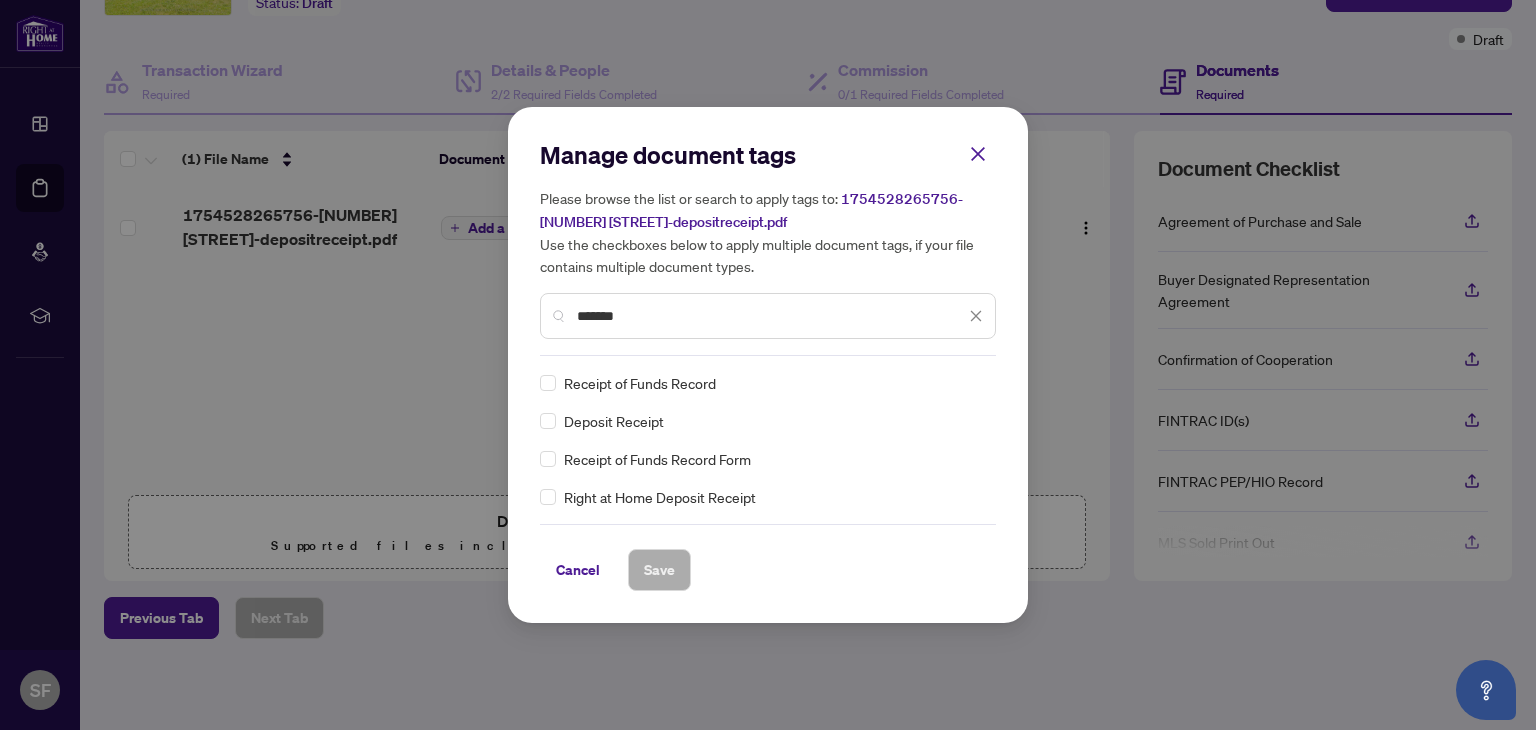 type on "*******" 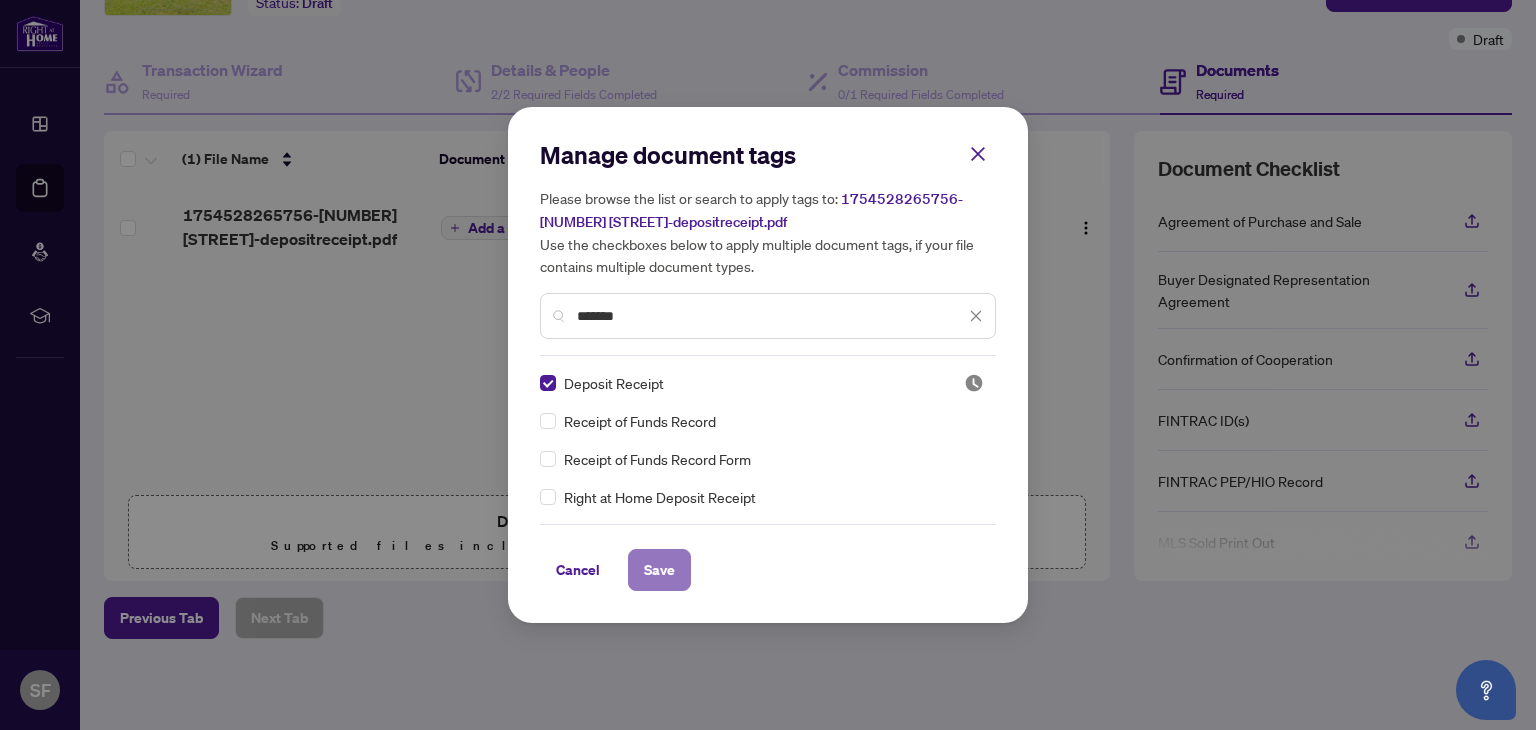 click on "Save" at bounding box center [659, 570] 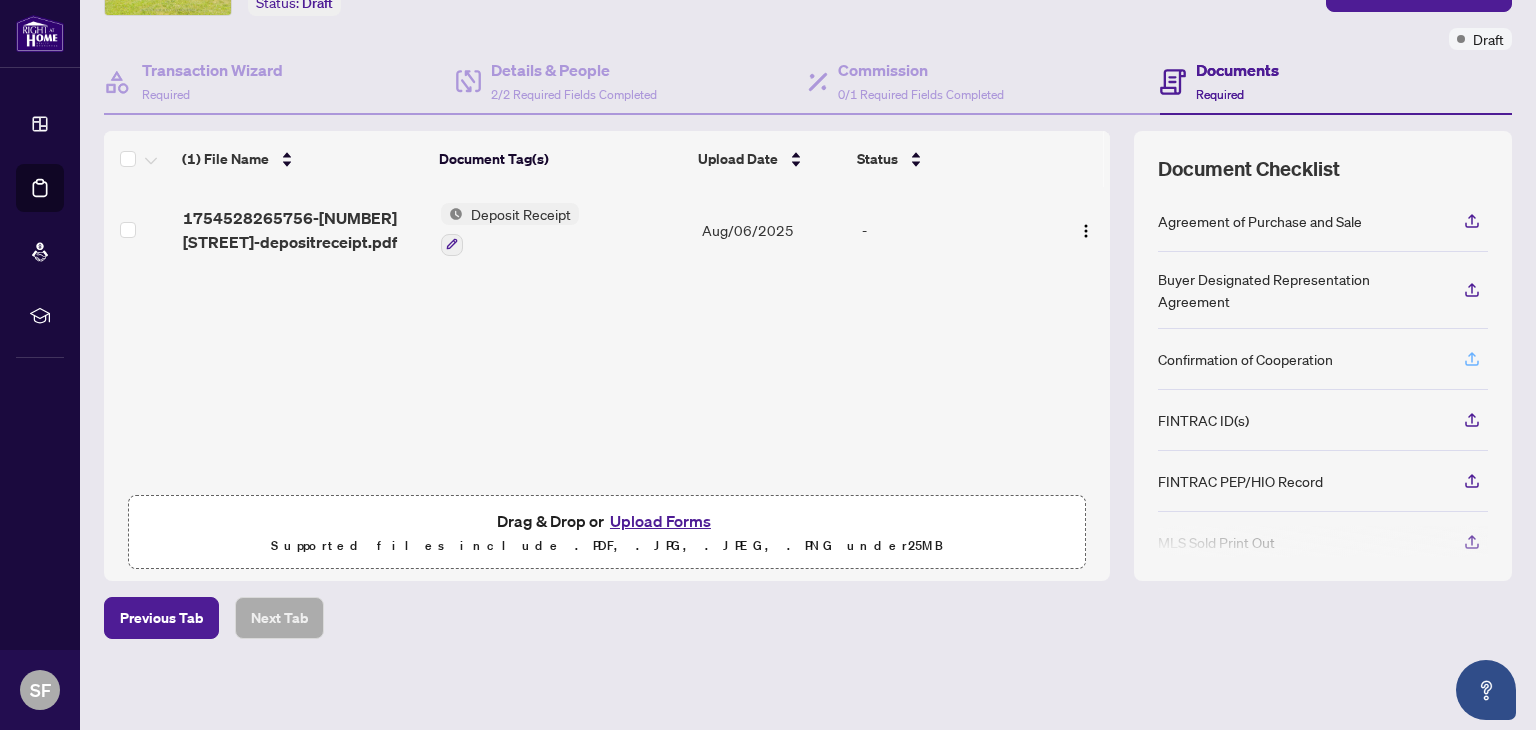 click 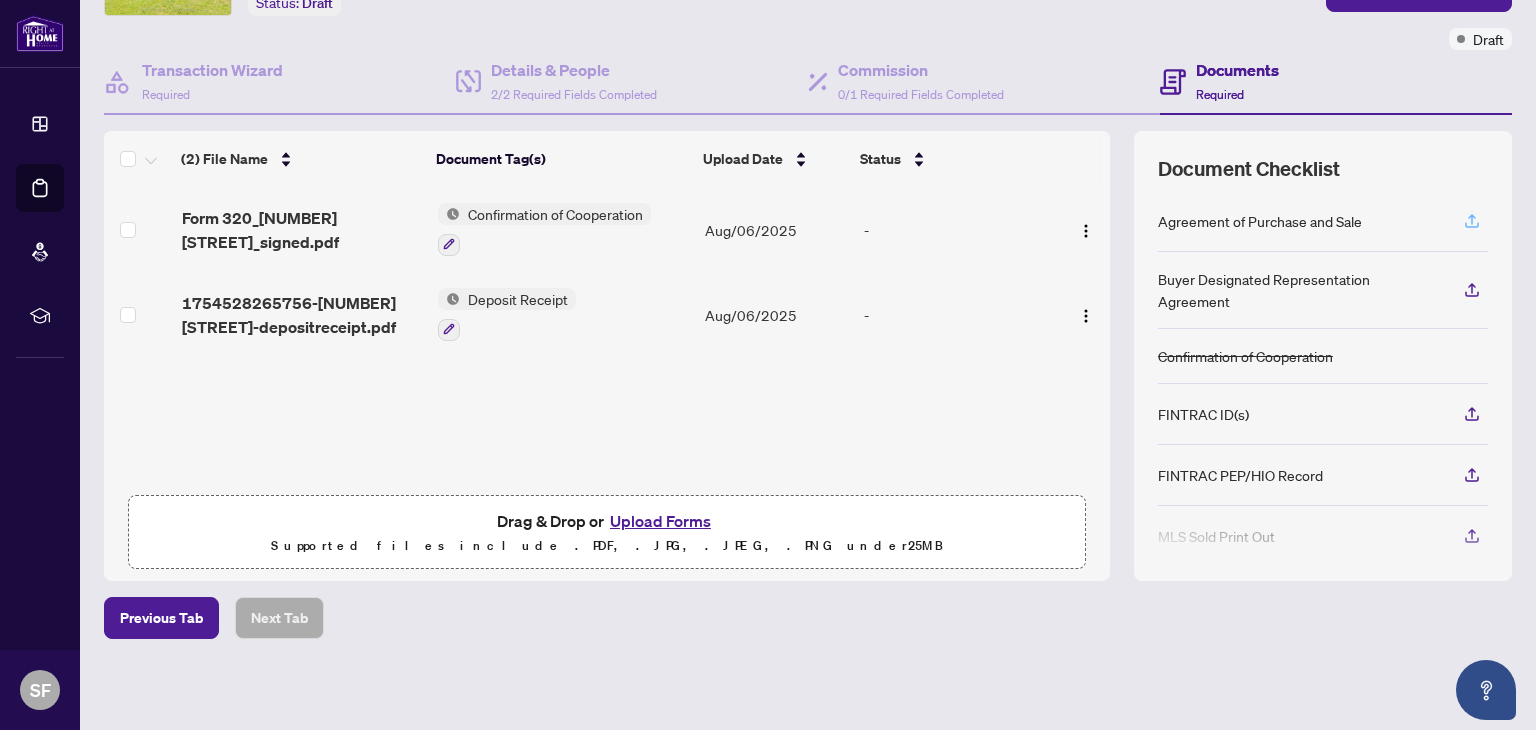 click at bounding box center (1472, 221) 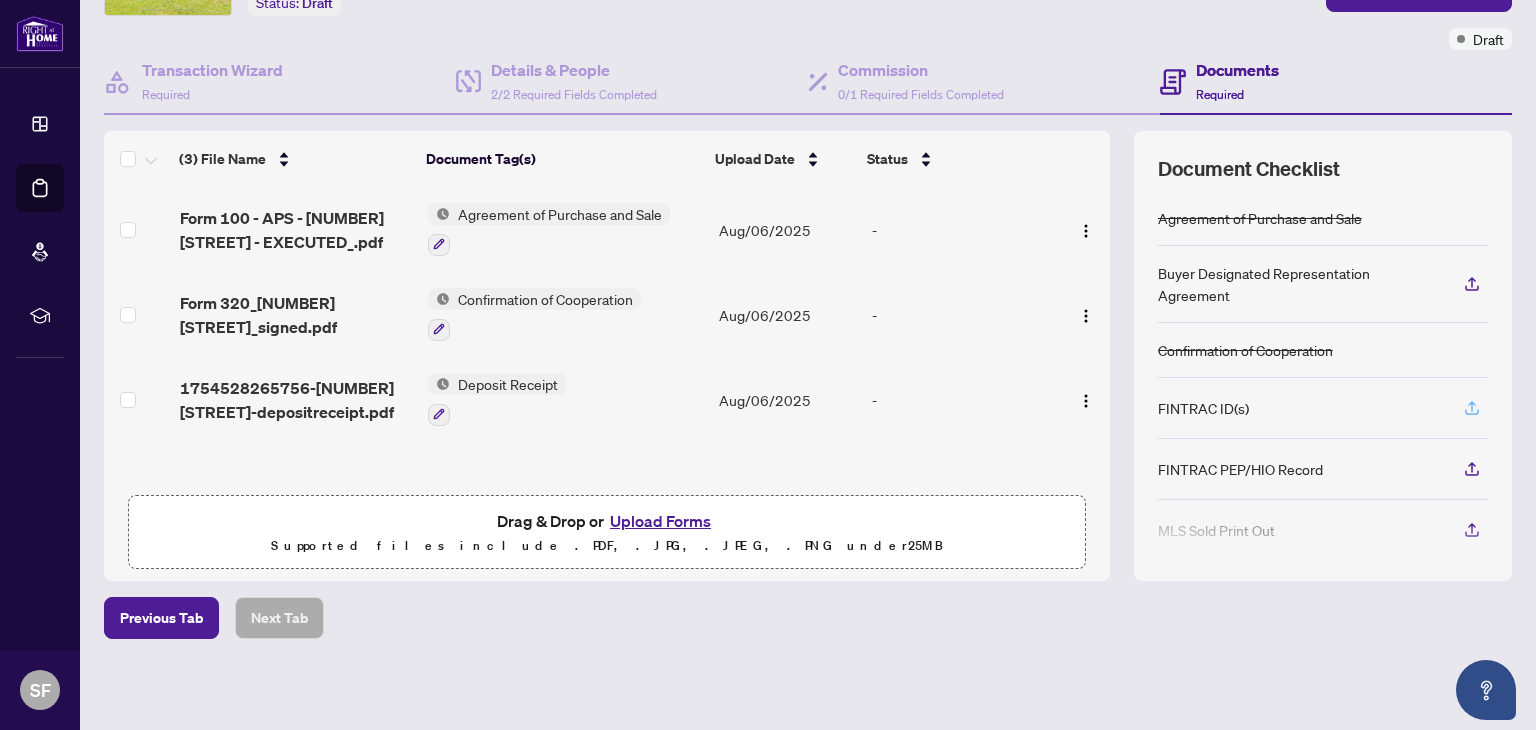 click 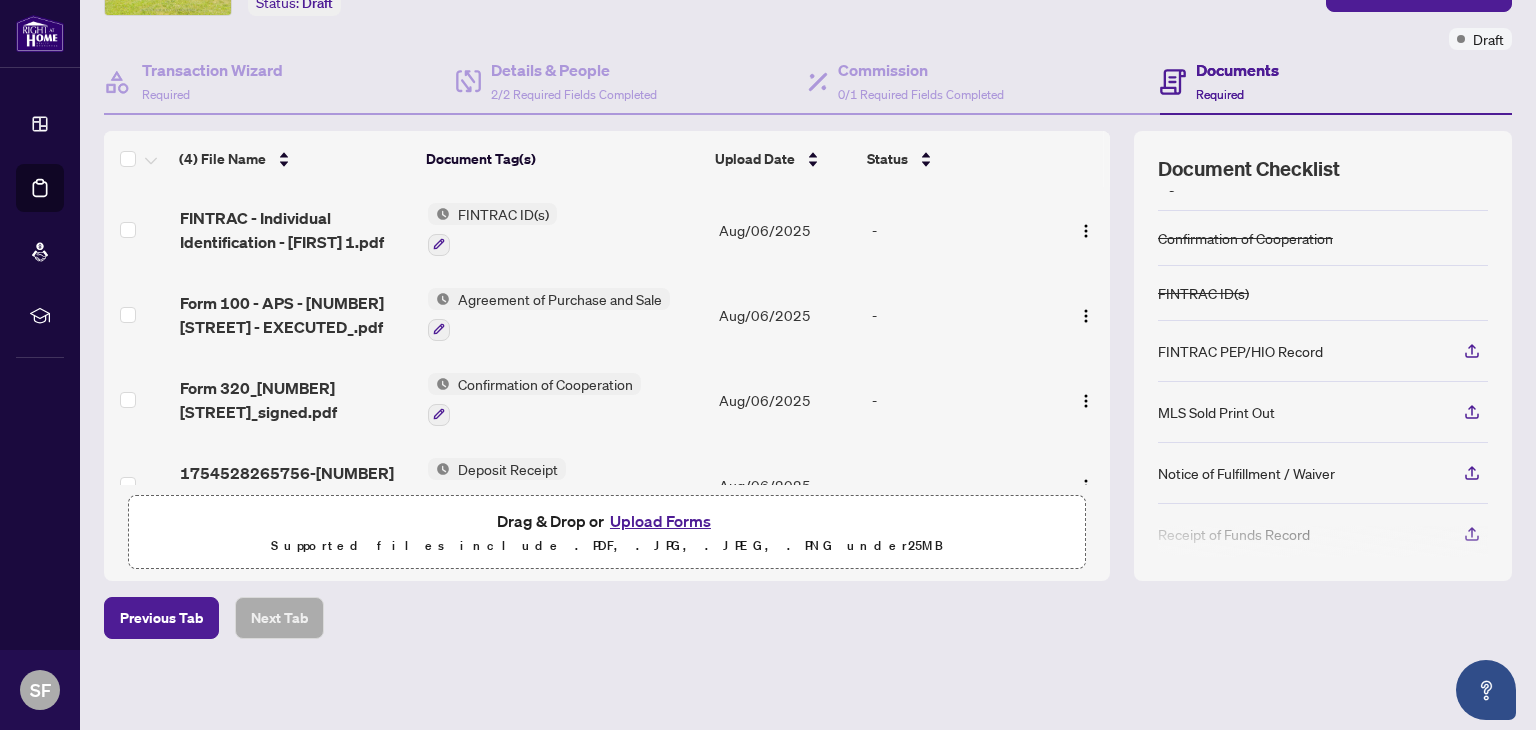 scroll, scrollTop: 186, scrollLeft: 0, axis: vertical 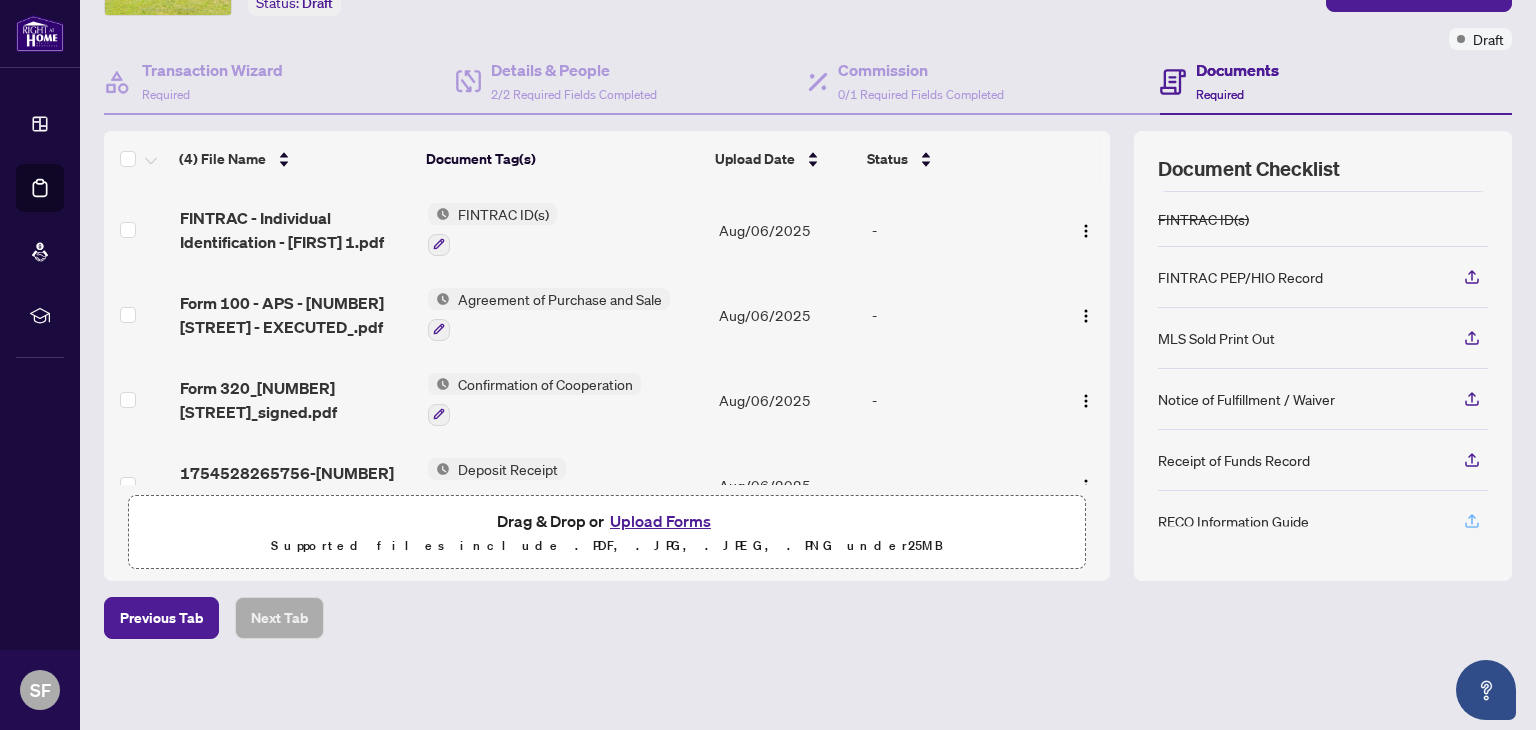 click 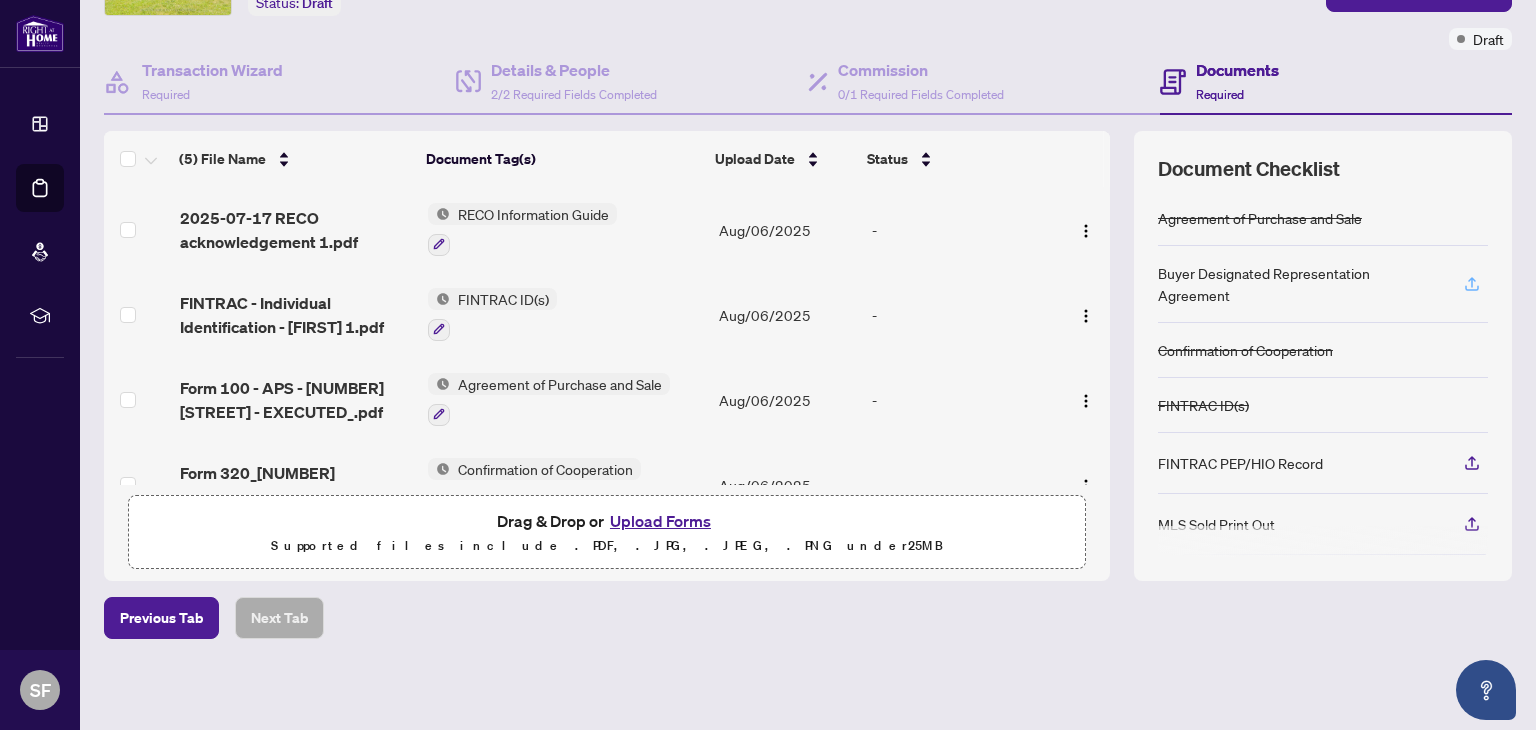 click 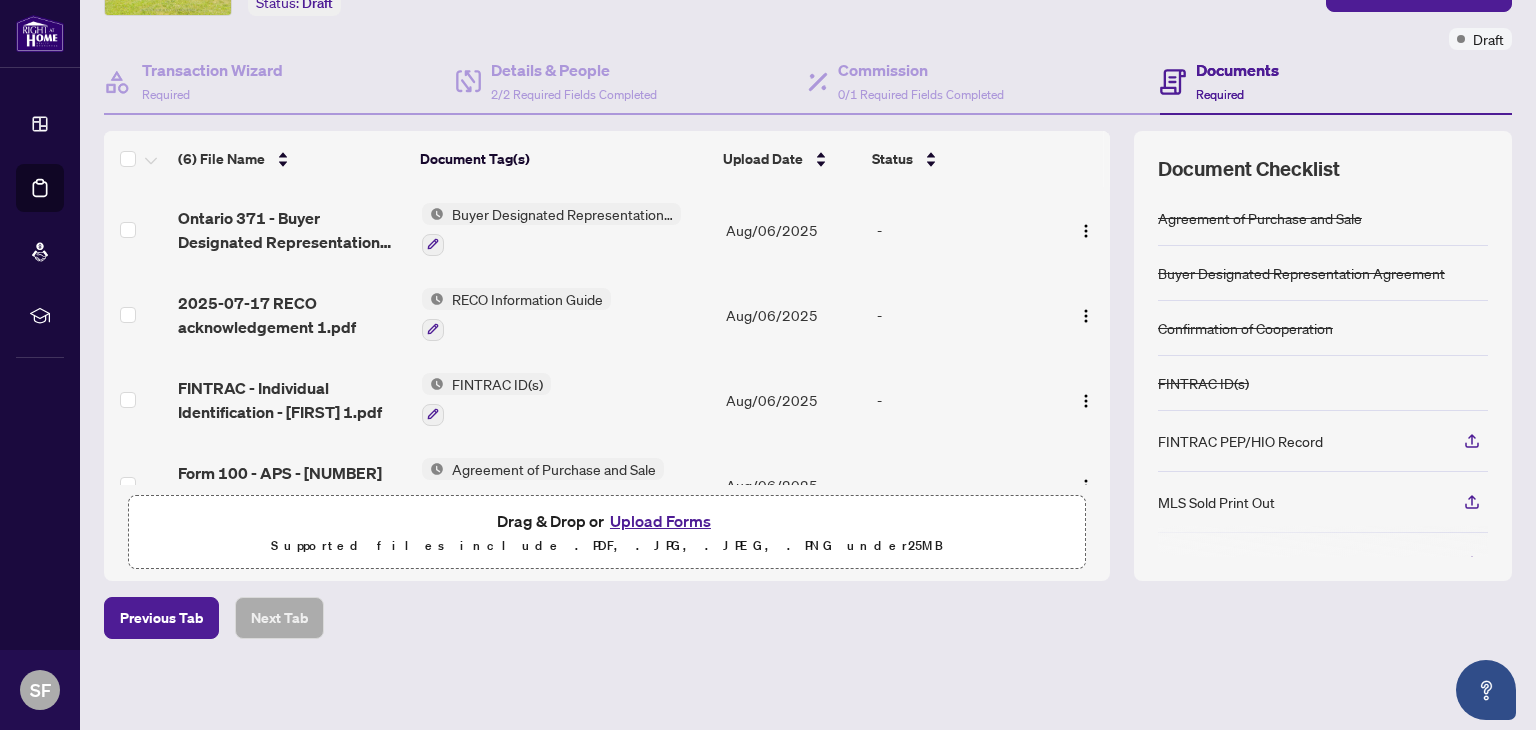 click on "Upload Forms" at bounding box center (660, 521) 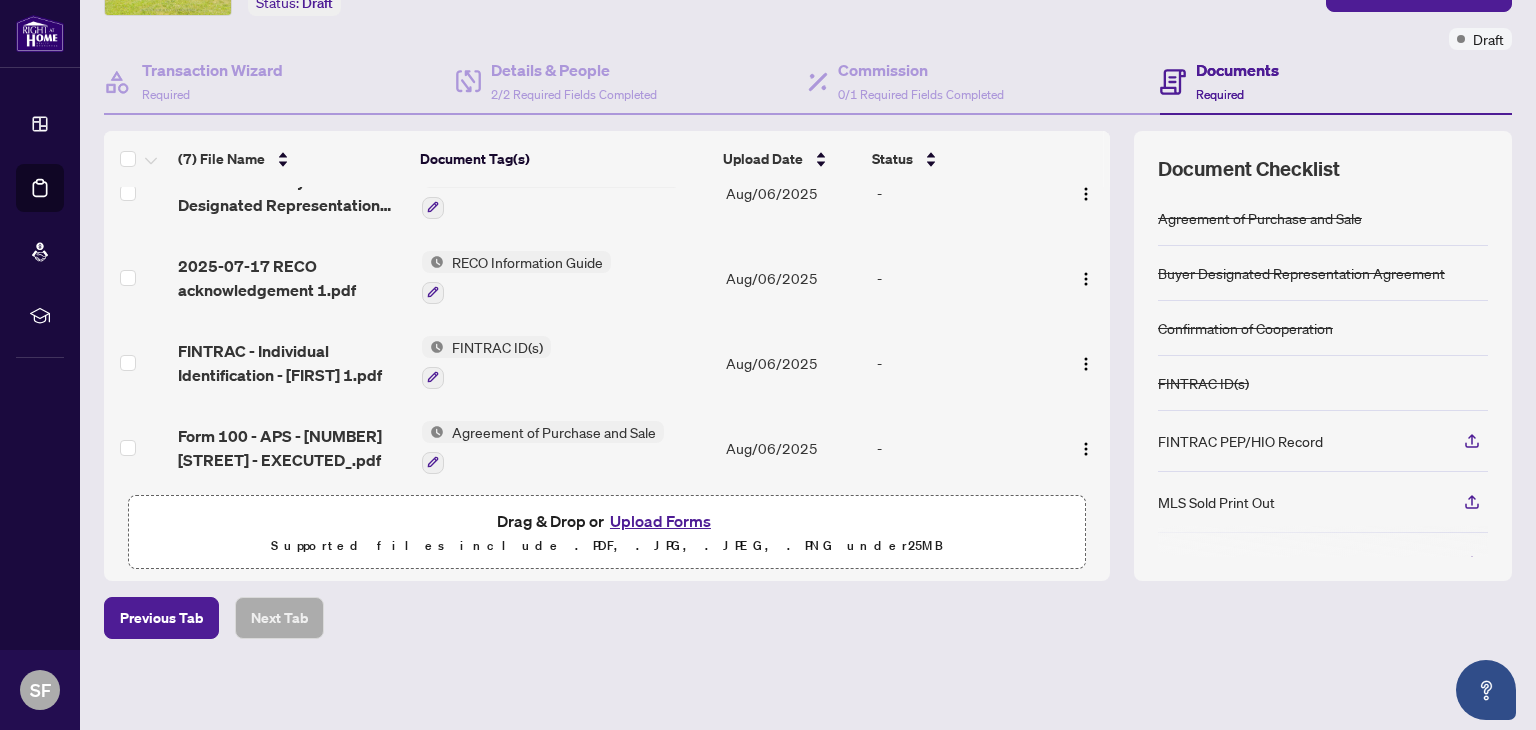 scroll, scrollTop: 0, scrollLeft: 0, axis: both 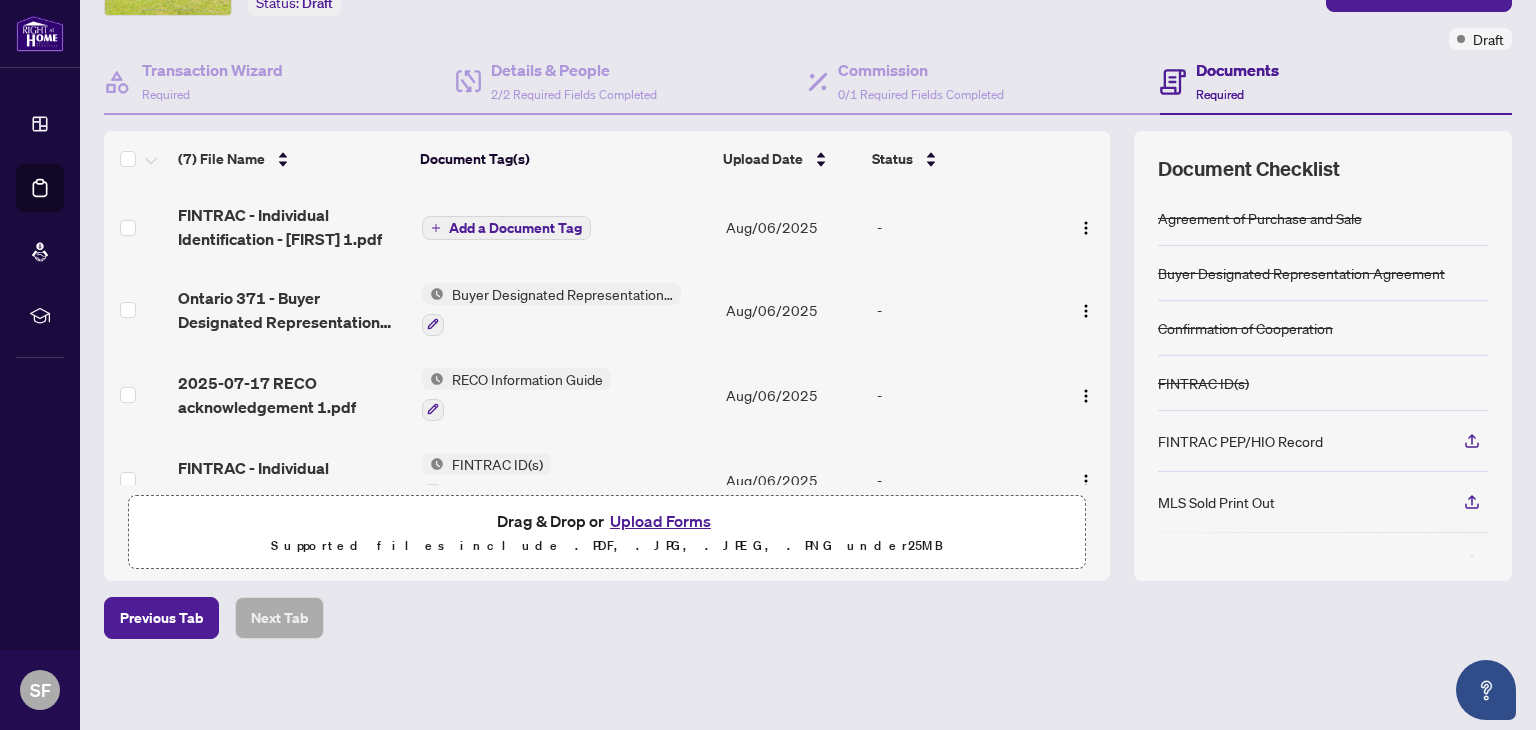 click on "Add a Document Tag" at bounding box center (515, 228) 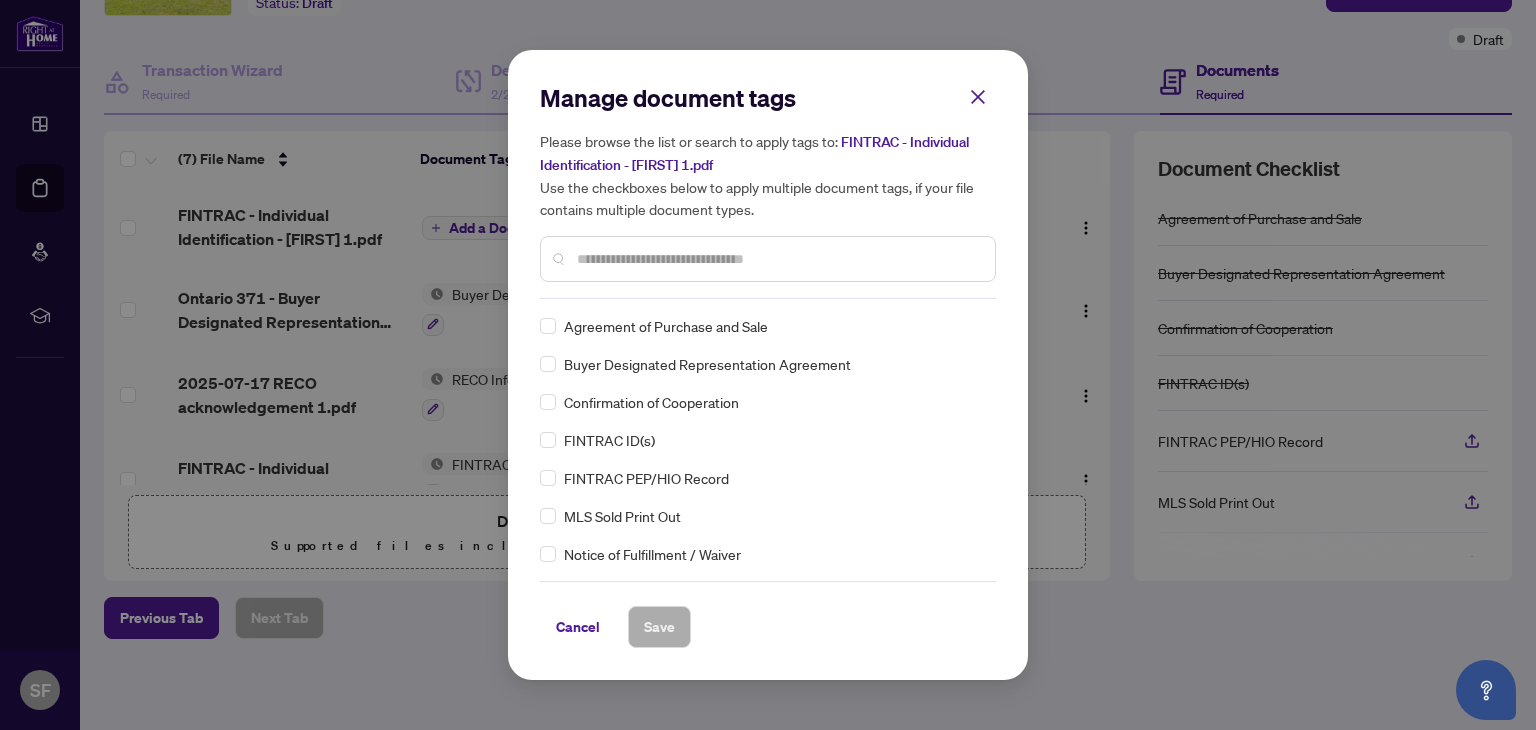 click on "FINTRAC ID(s)" at bounding box center [609, 440] 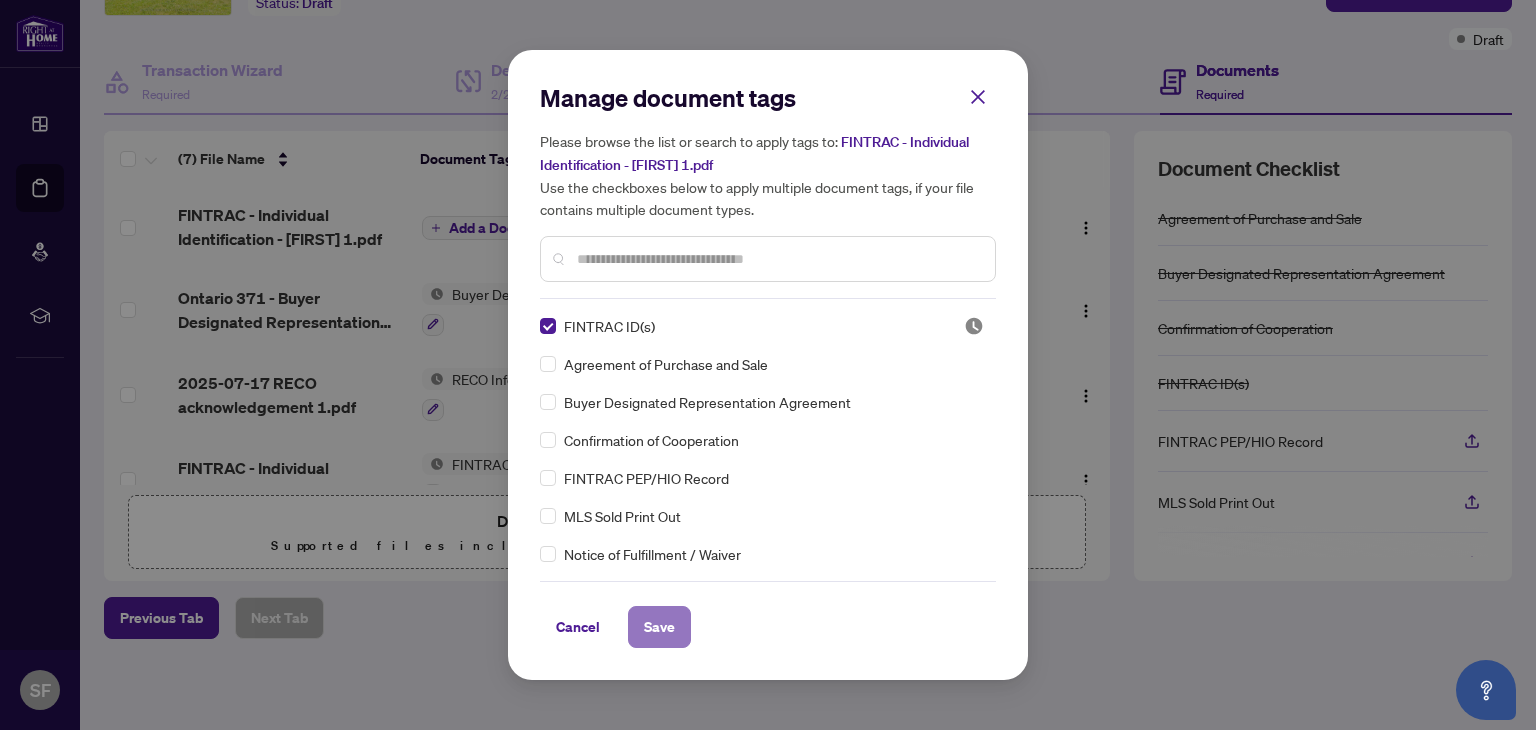 click on "Save" at bounding box center (659, 627) 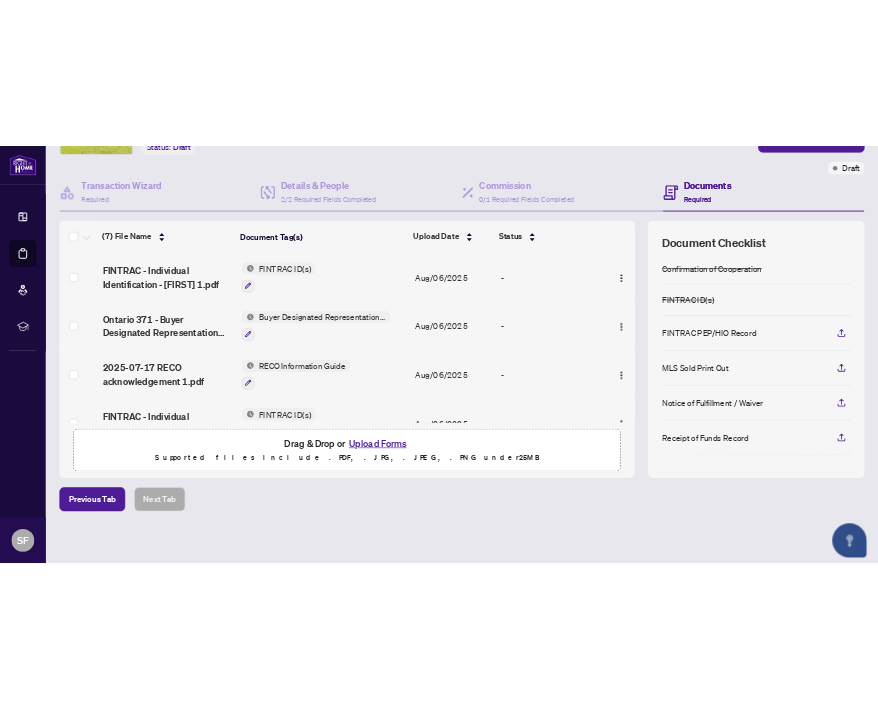 scroll, scrollTop: 158, scrollLeft: 0, axis: vertical 